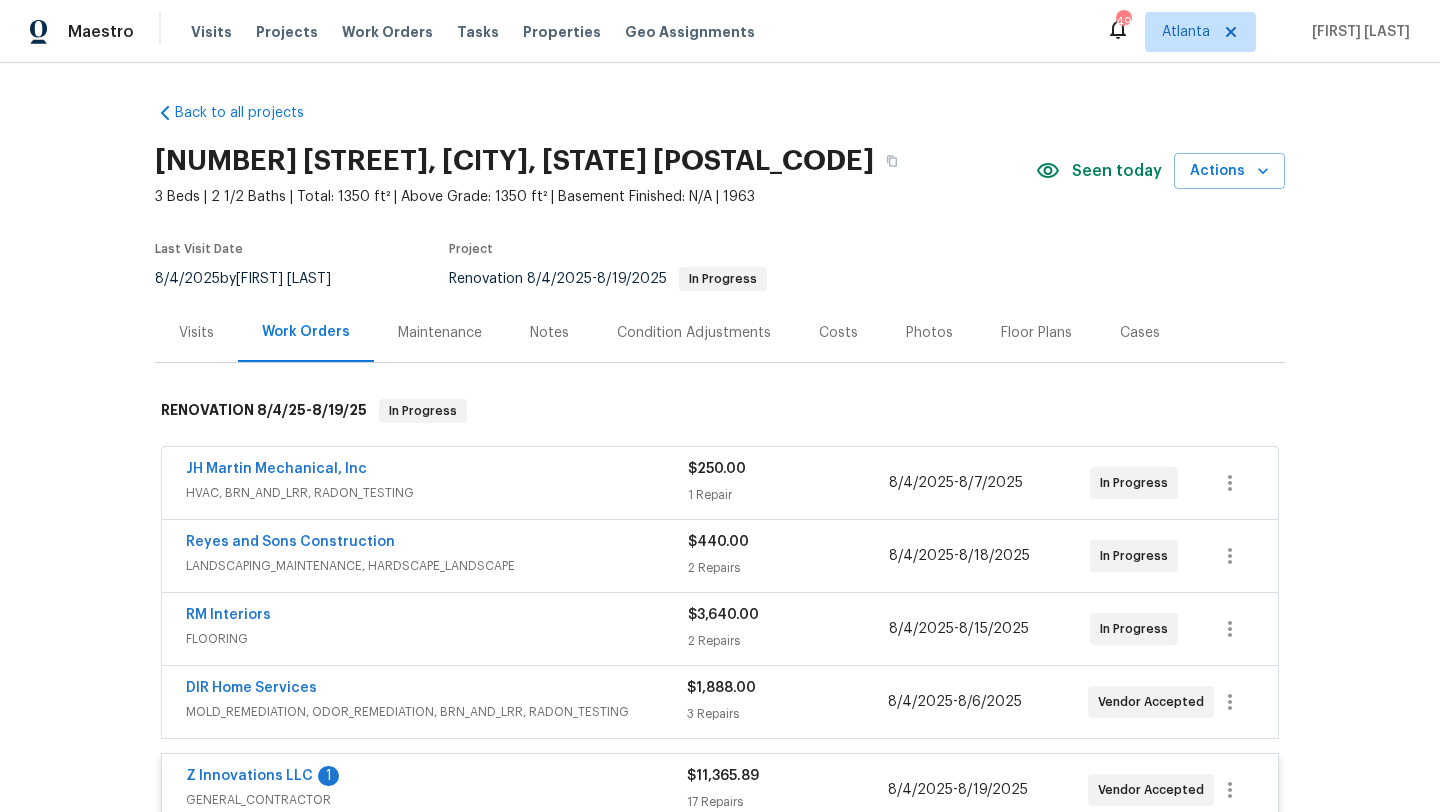 scroll, scrollTop: 0, scrollLeft: 0, axis: both 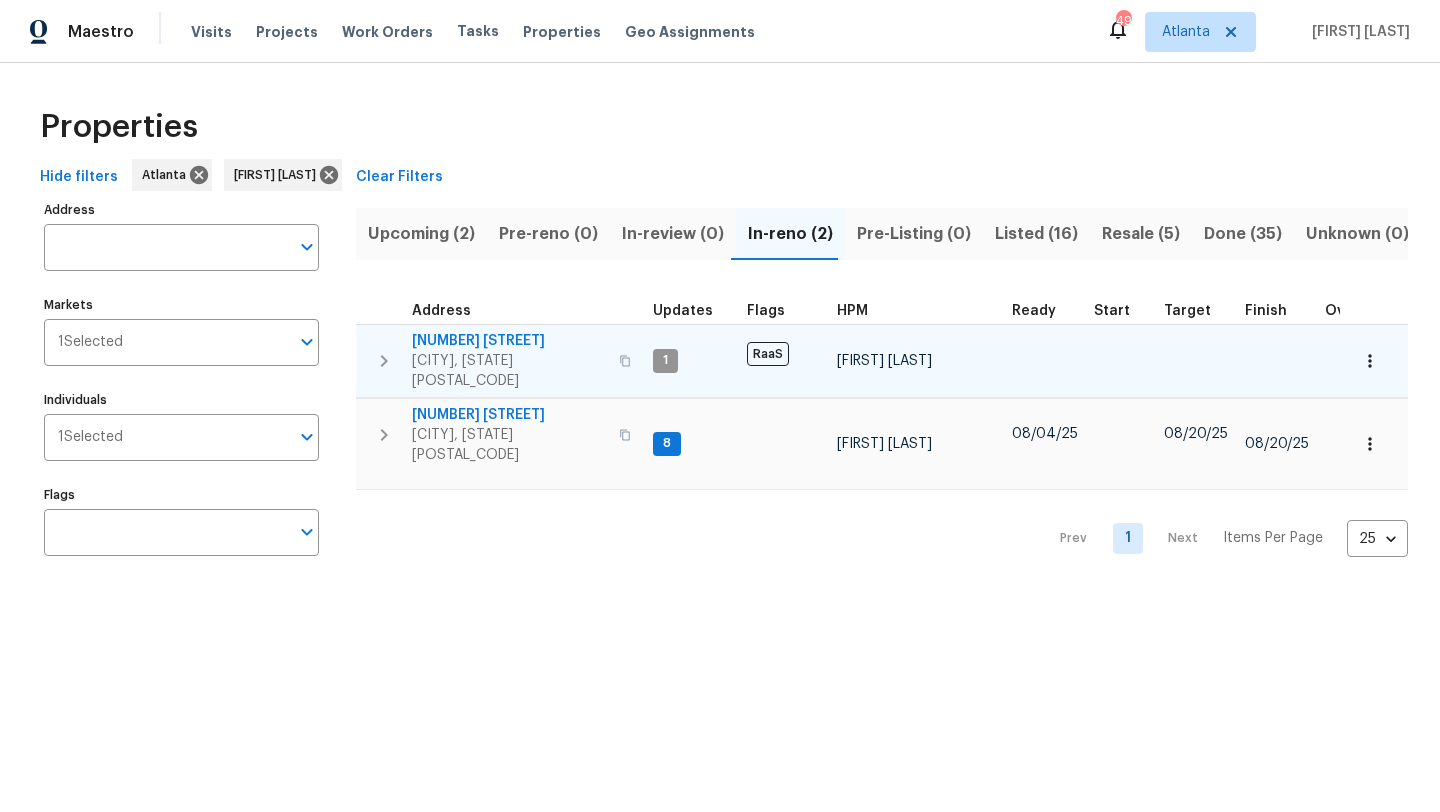 click on "2097 Kolb Ridge Ct SW" at bounding box center [509, 341] 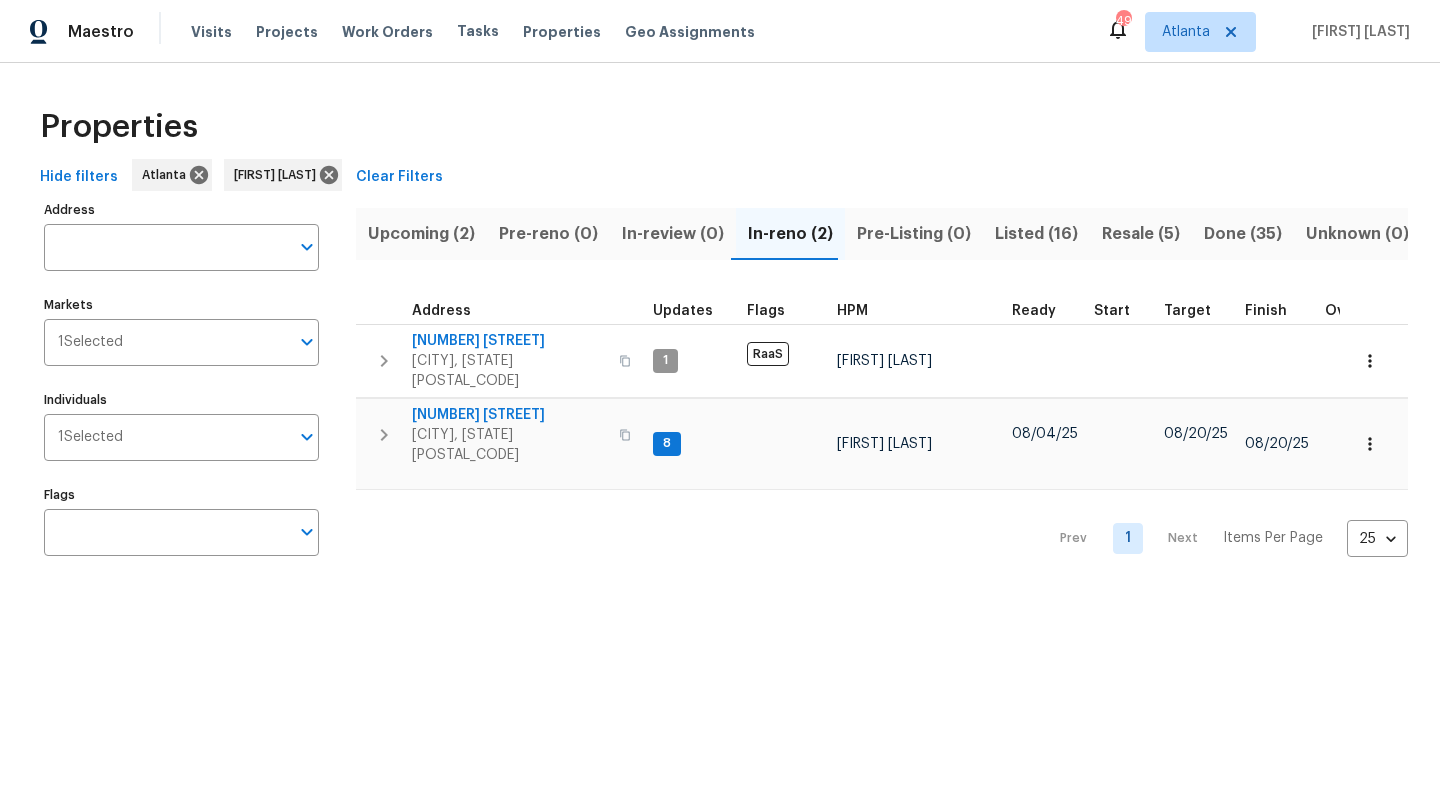 click on "Resale (5)" at bounding box center (1141, 234) 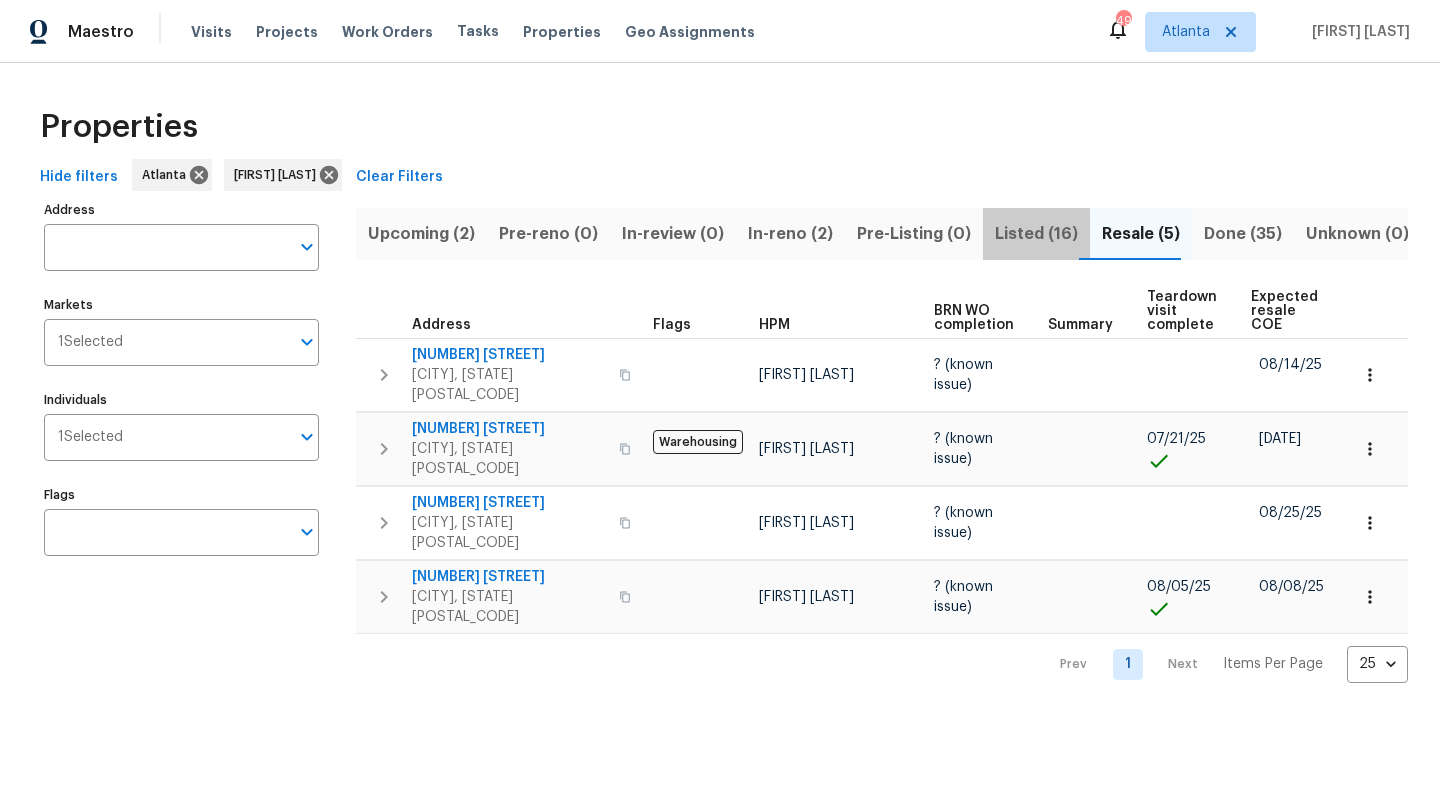 click on "Listed (16)" at bounding box center (1036, 234) 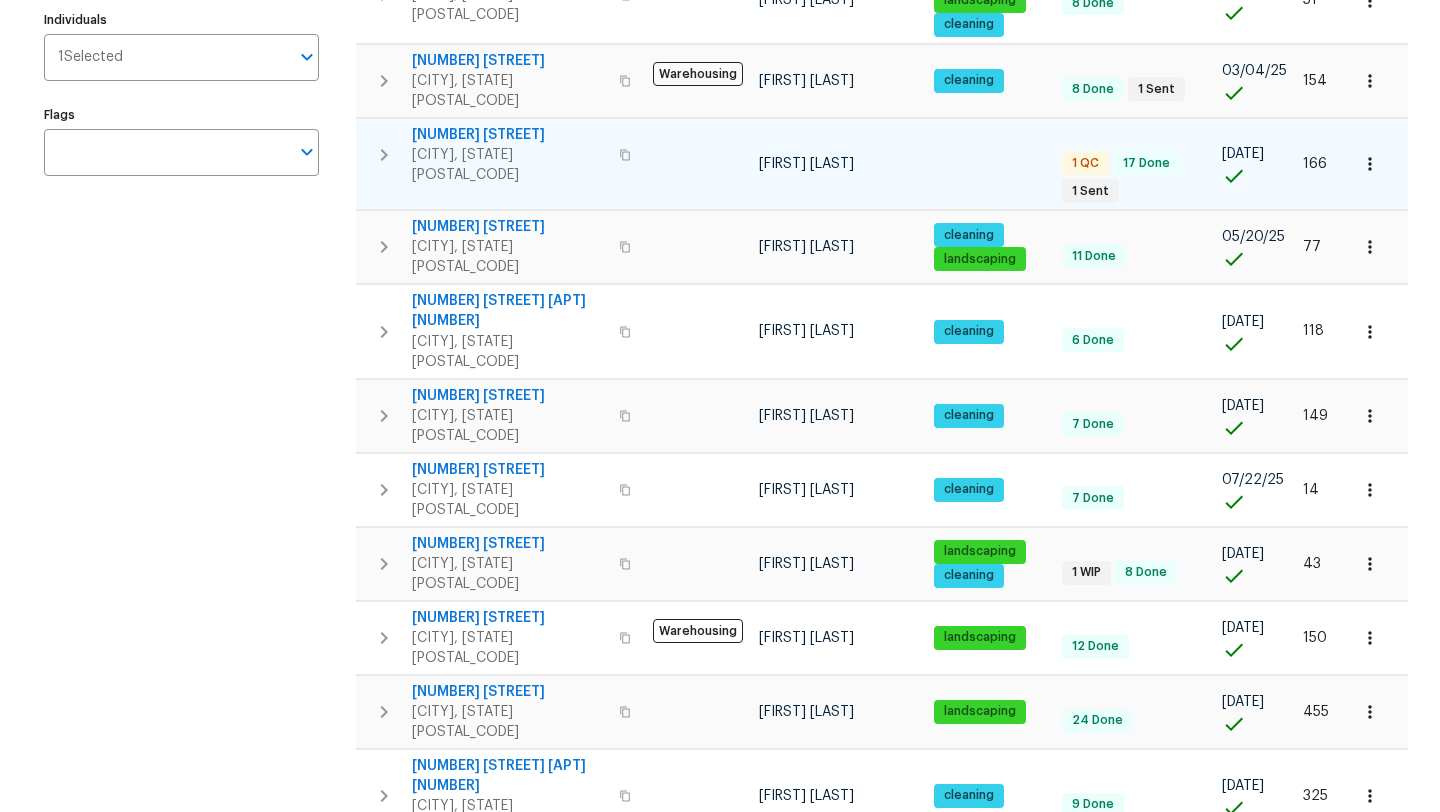 scroll, scrollTop: 395, scrollLeft: 0, axis: vertical 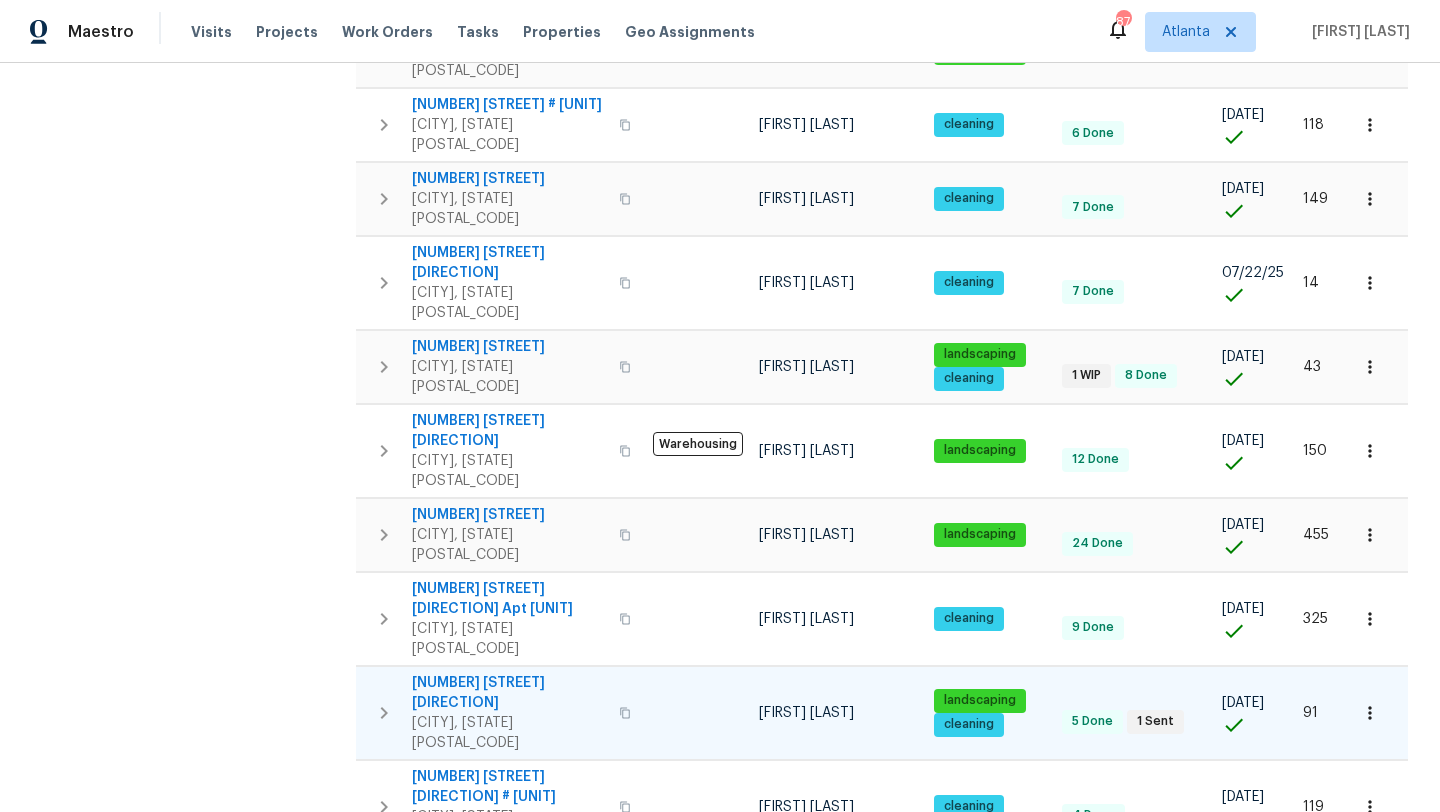 click on "58 Hamil Ct NW" at bounding box center (509, 693) 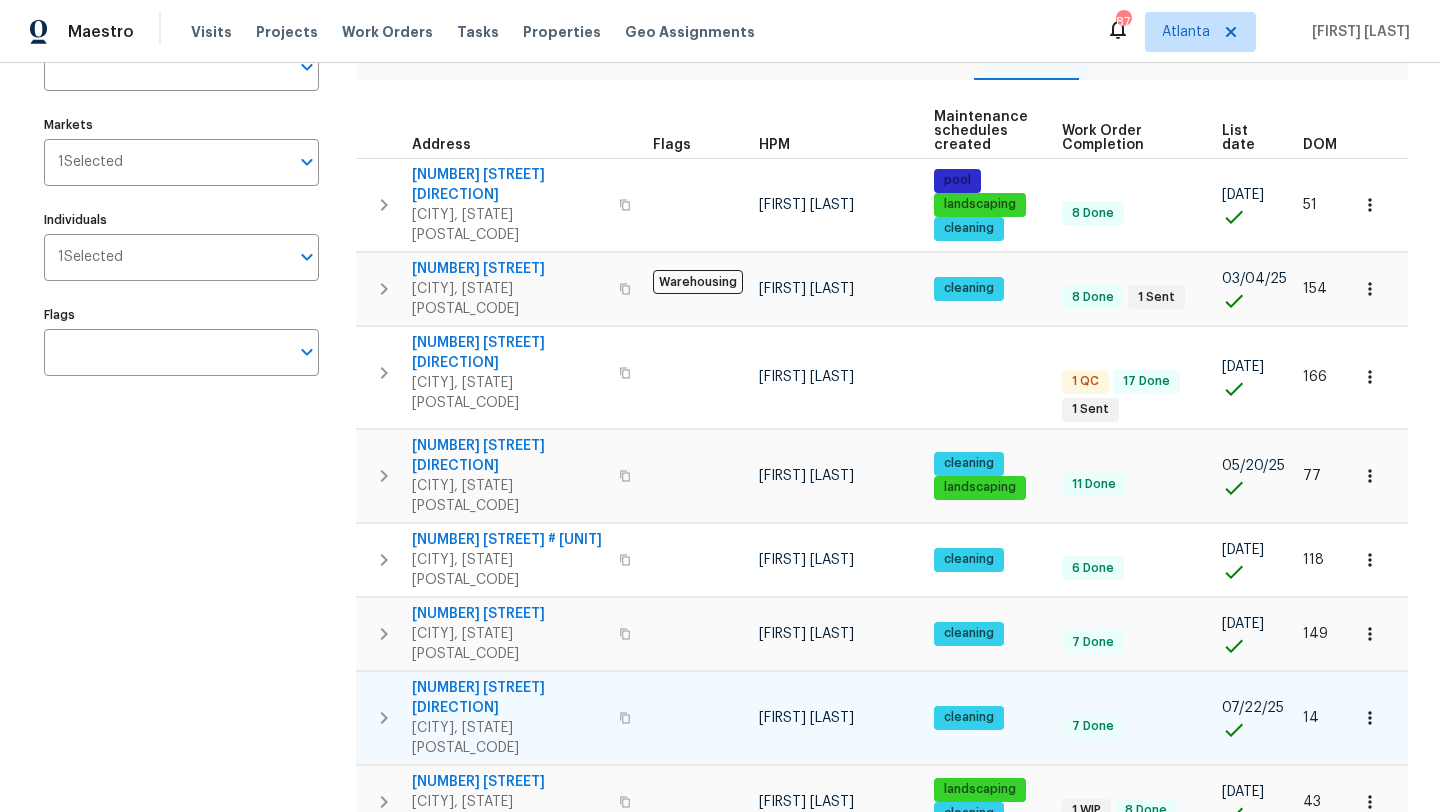 scroll, scrollTop: 152, scrollLeft: 0, axis: vertical 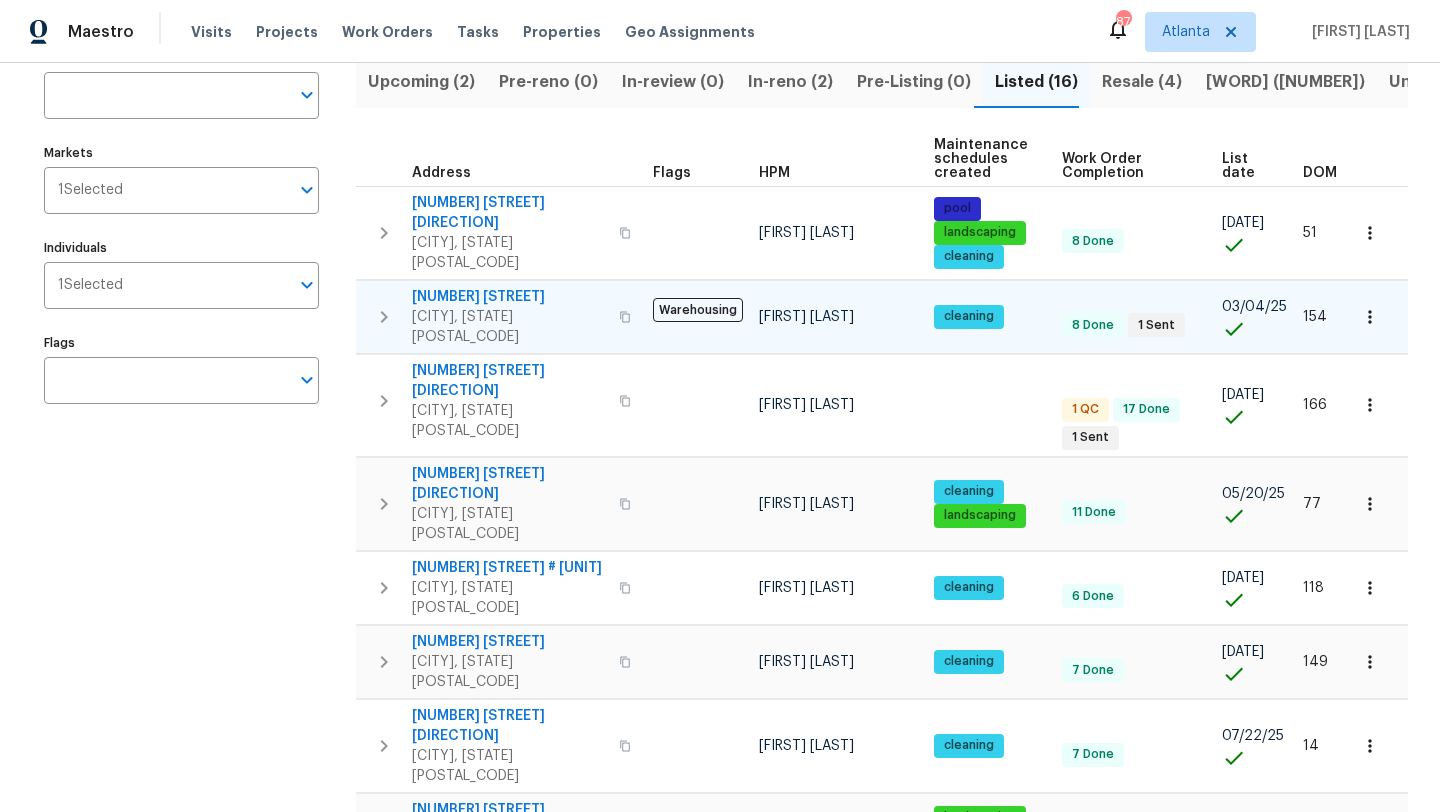 click on "59 Middlebrook Dr" at bounding box center (509, 297) 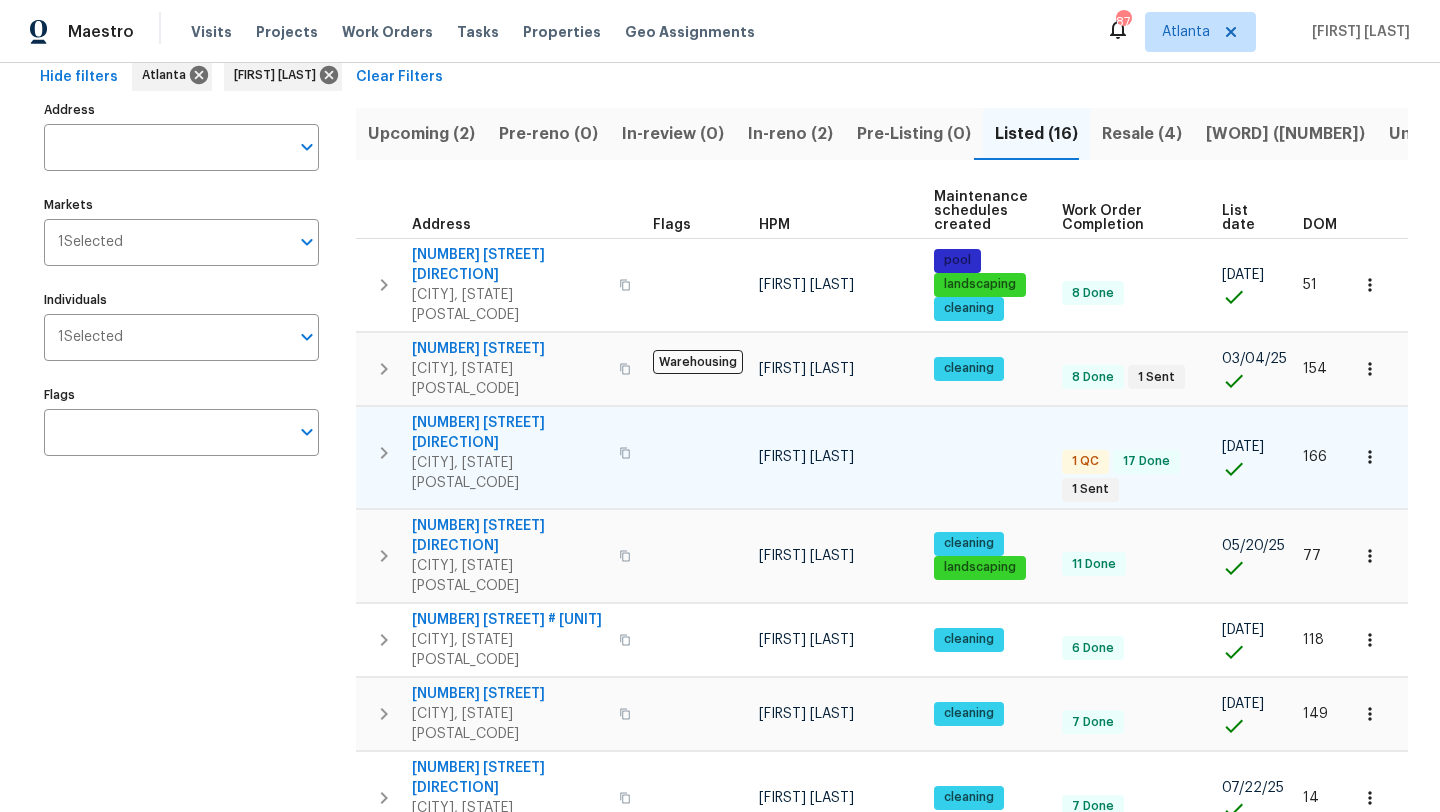 scroll, scrollTop: 90, scrollLeft: 0, axis: vertical 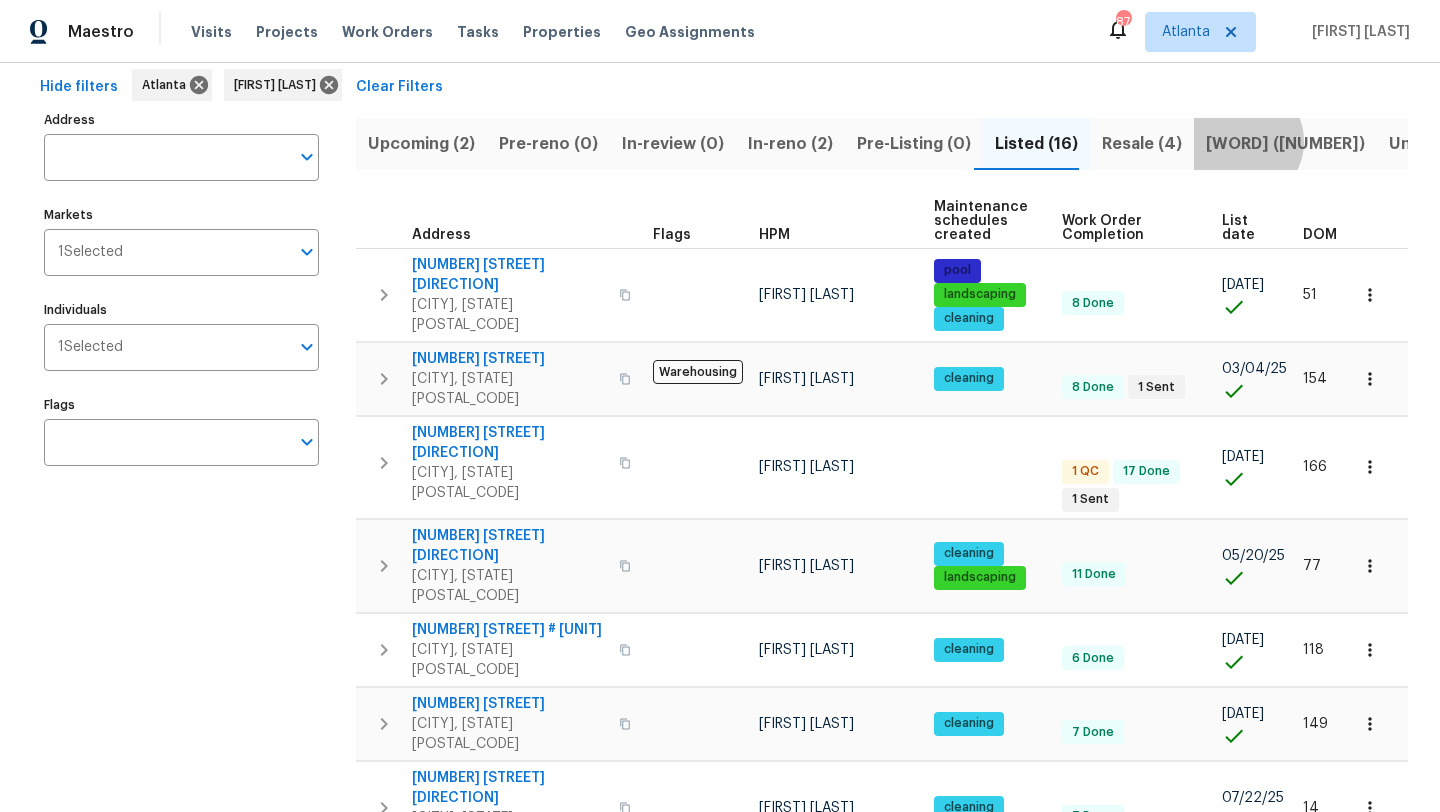 click on "Done (36)" at bounding box center [1285, 144] 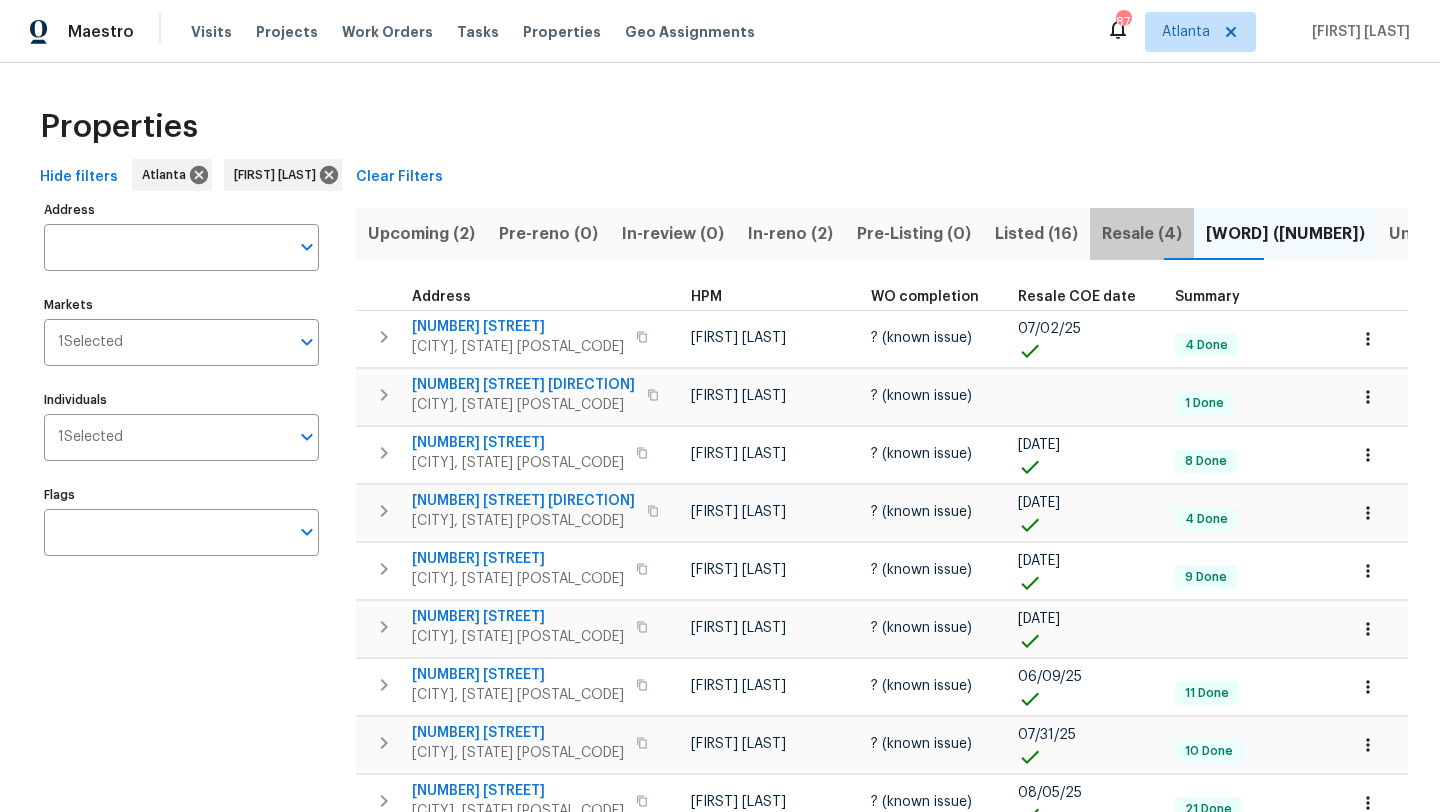 click on "Resale (4)" at bounding box center (1142, 234) 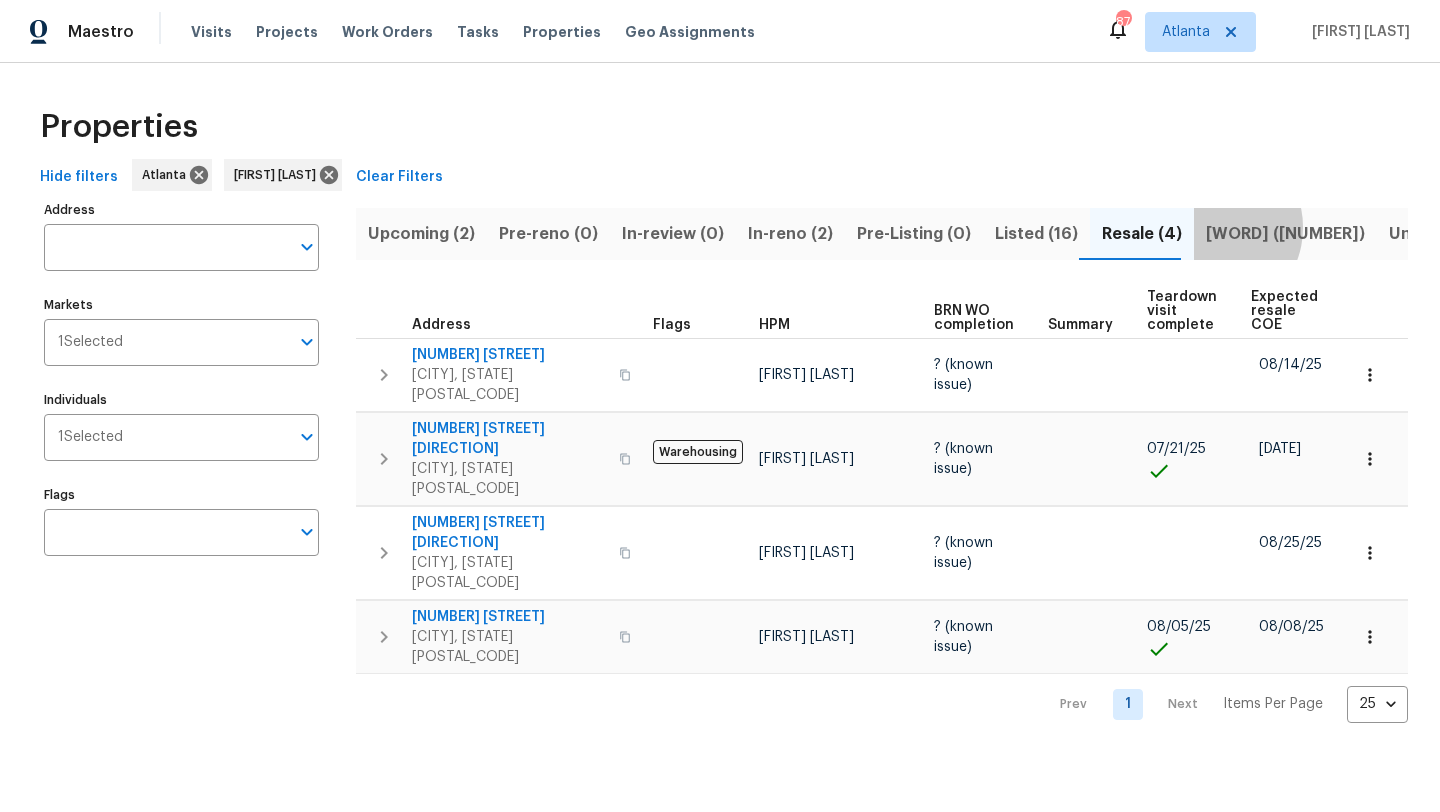 click on "Done (36)" at bounding box center (1285, 234) 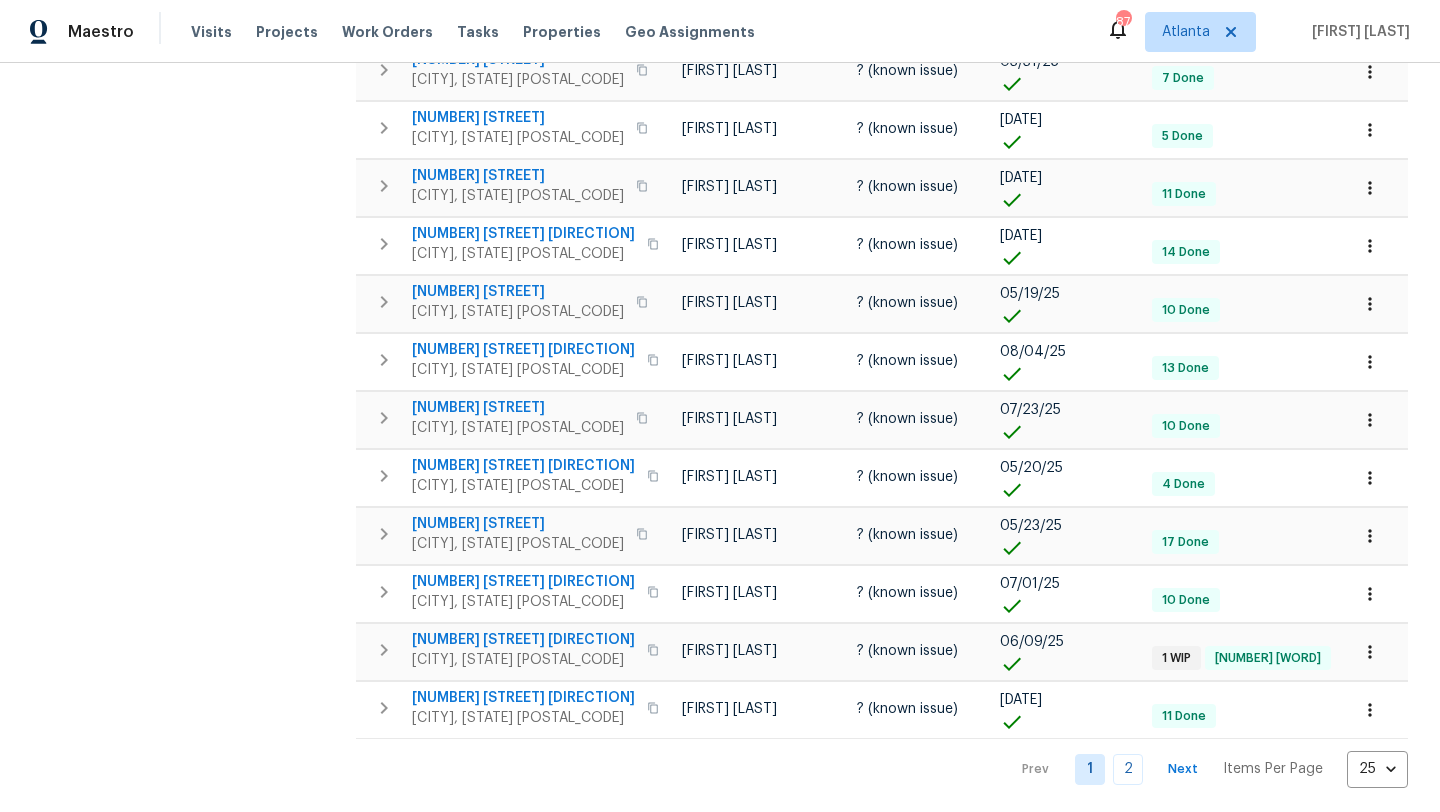 scroll, scrollTop: 1028, scrollLeft: 0, axis: vertical 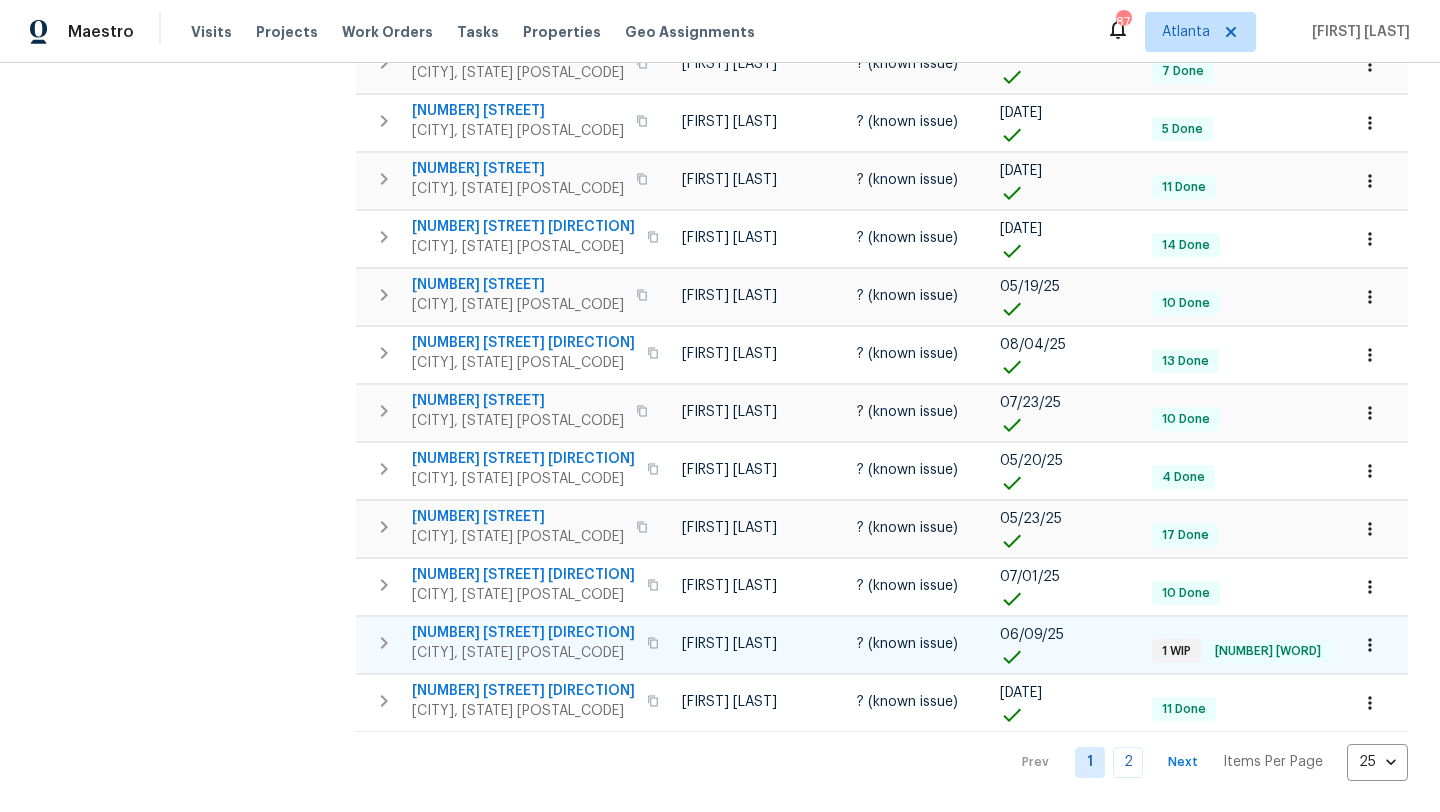 click on "3213 Cedar Bluff Dr NE" at bounding box center (523, 633) 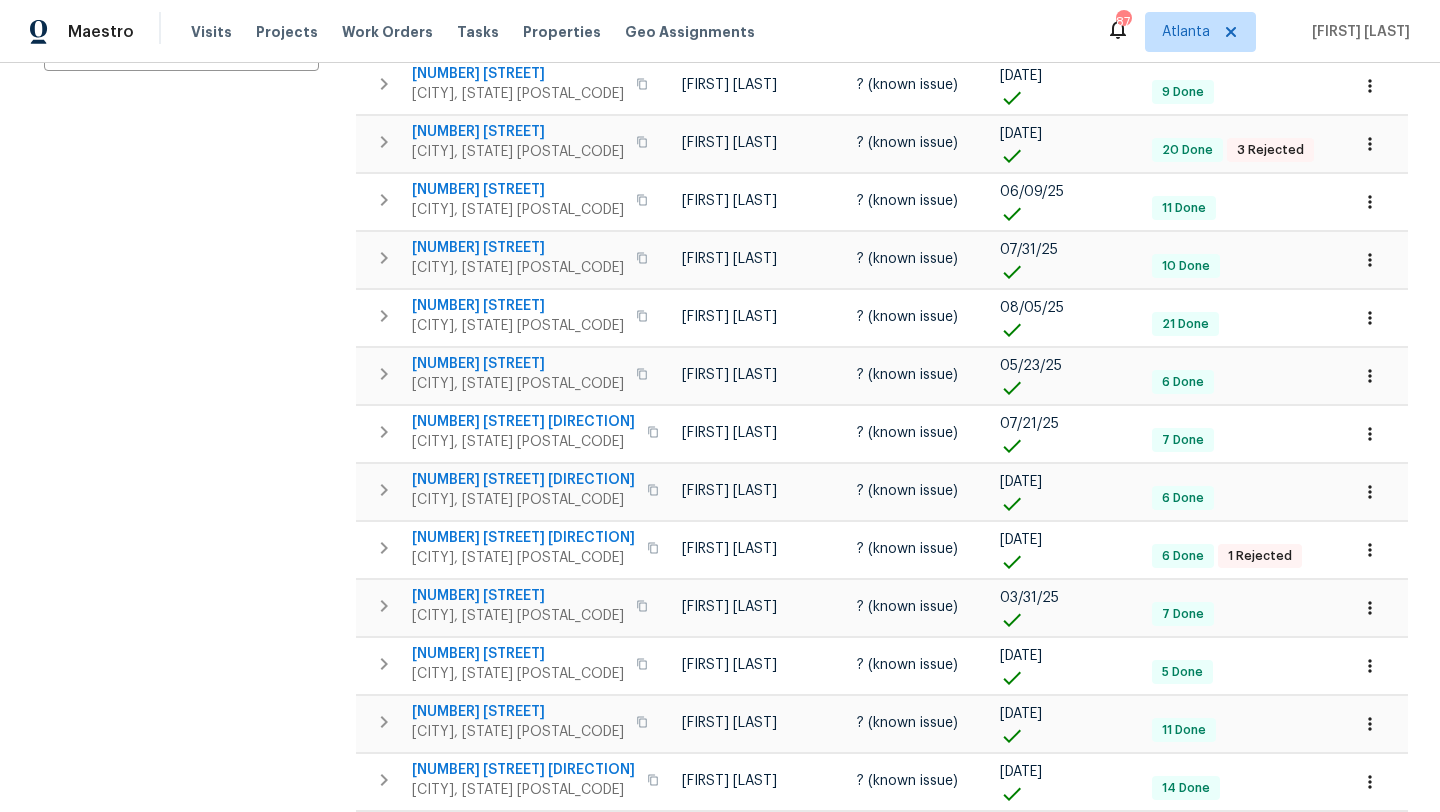scroll, scrollTop: 0, scrollLeft: 0, axis: both 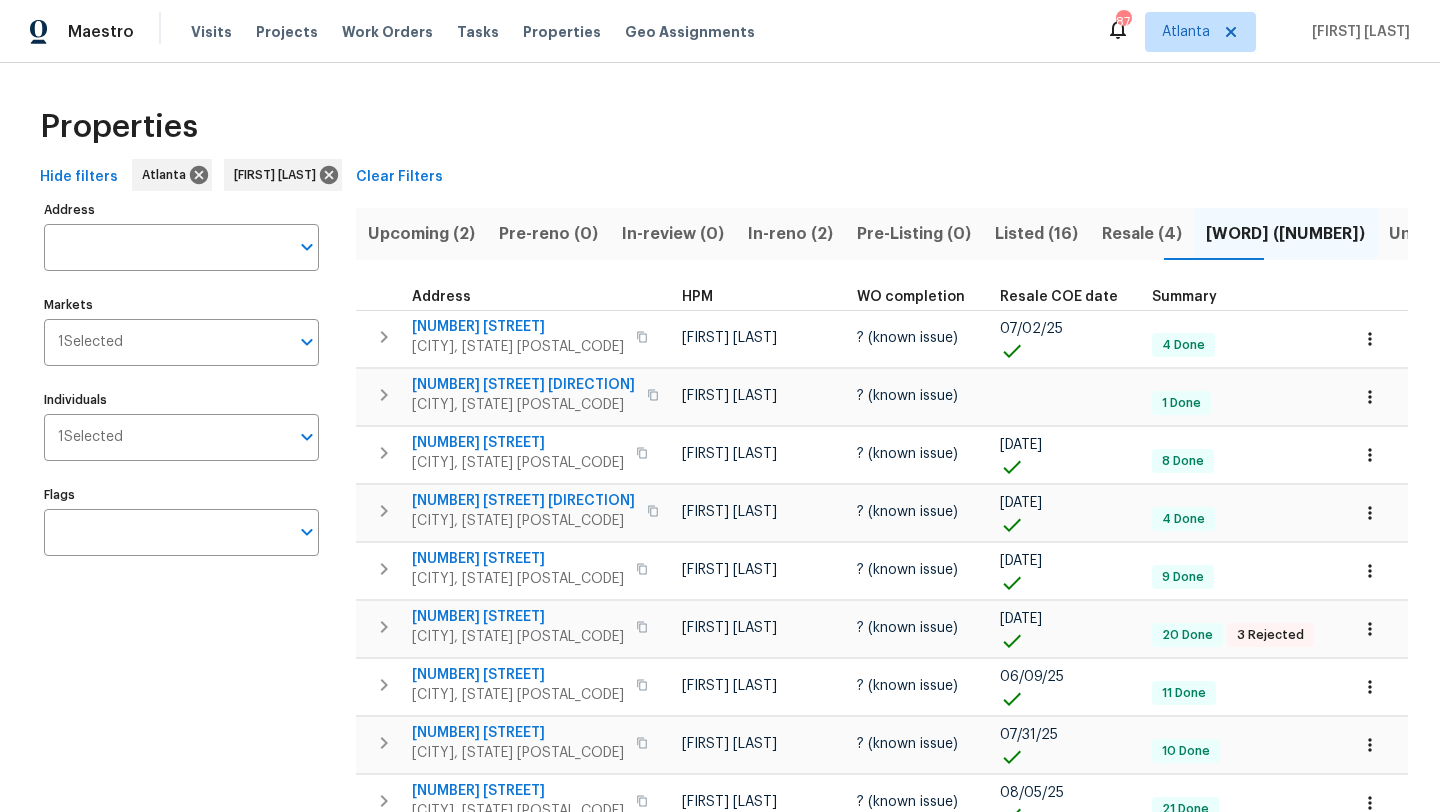 click on "Listed (16)" at bounding box center [1036, 234] 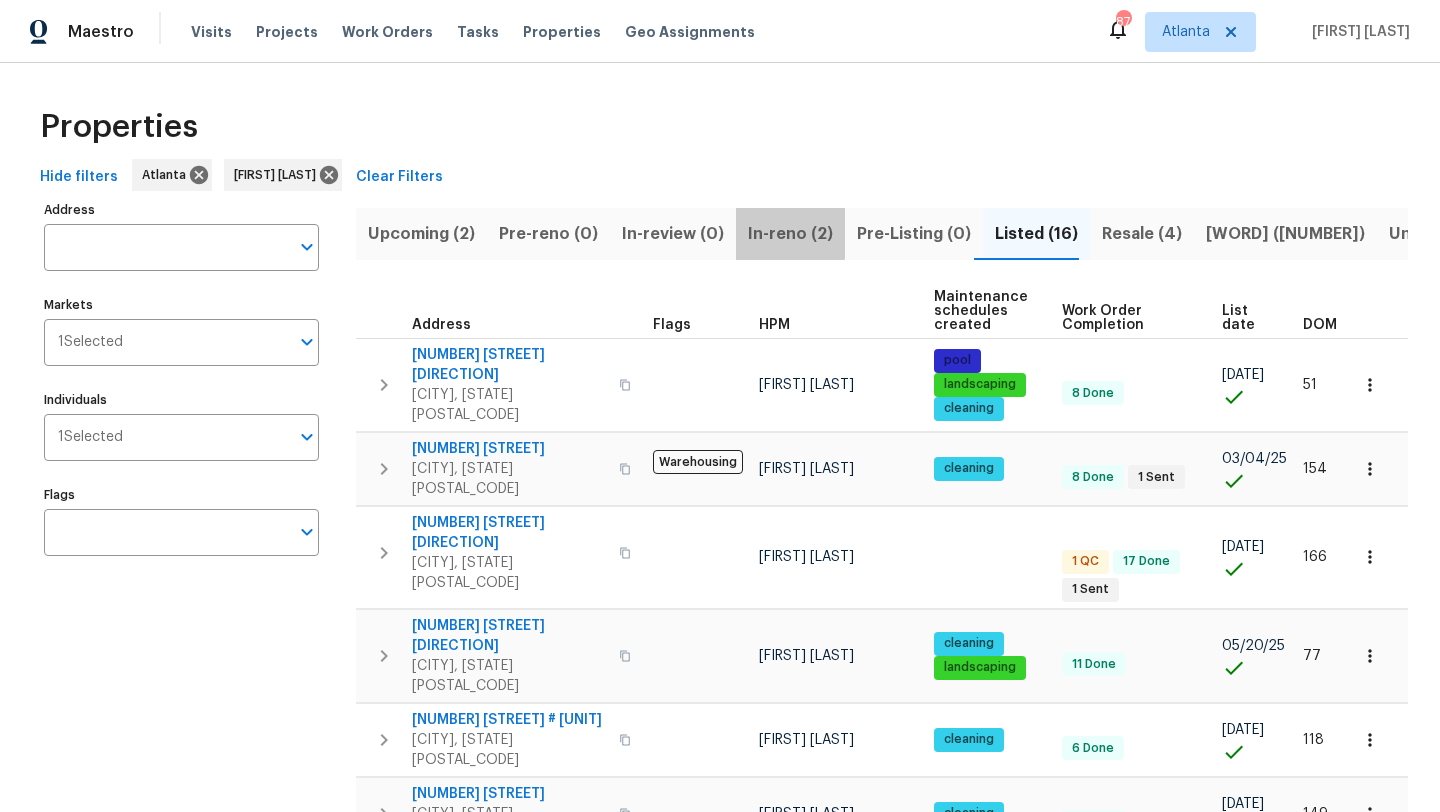 click on "In-reno (2)" at bounding box center (790, 234) 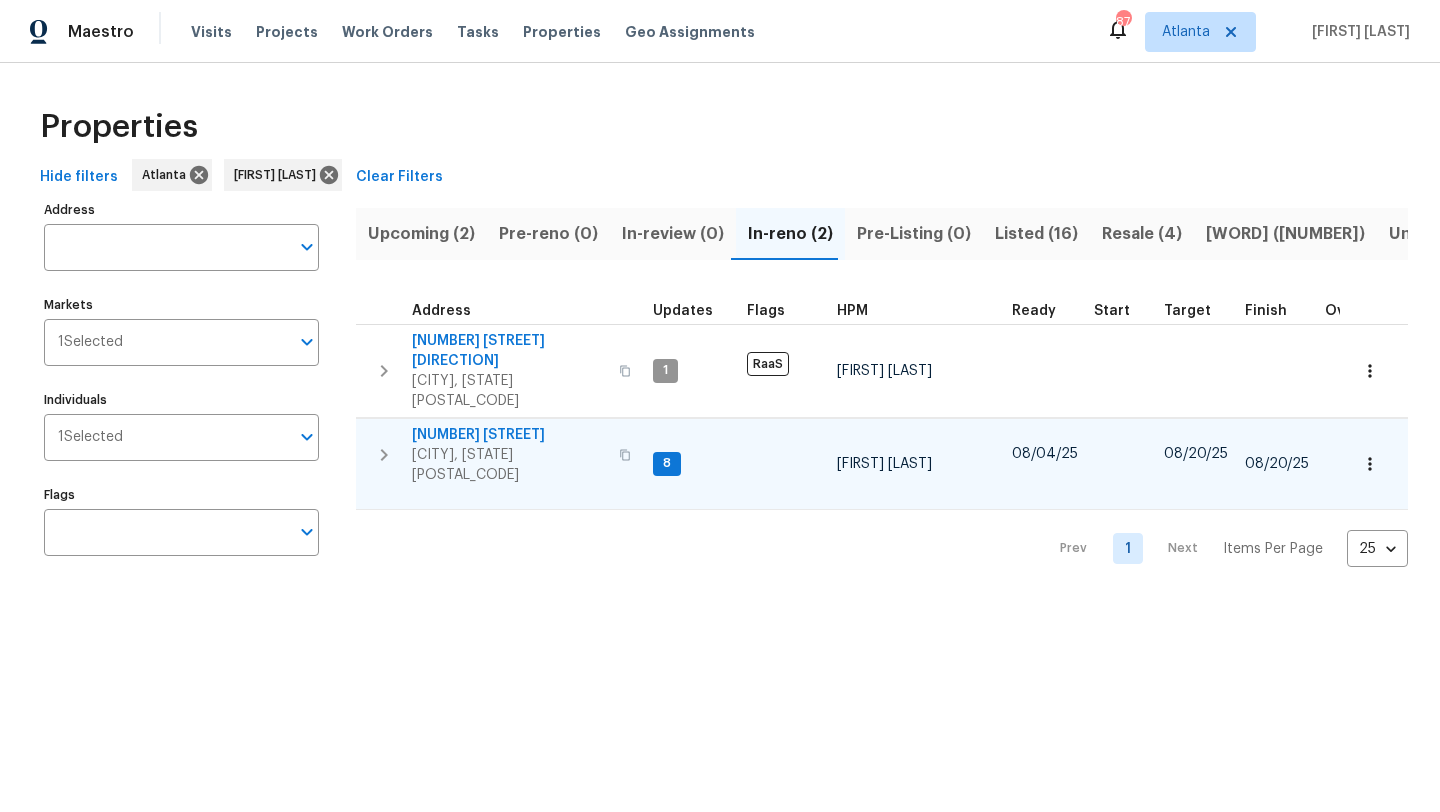 click on "692 Suholden Cir" at bounding box center (509, 435) 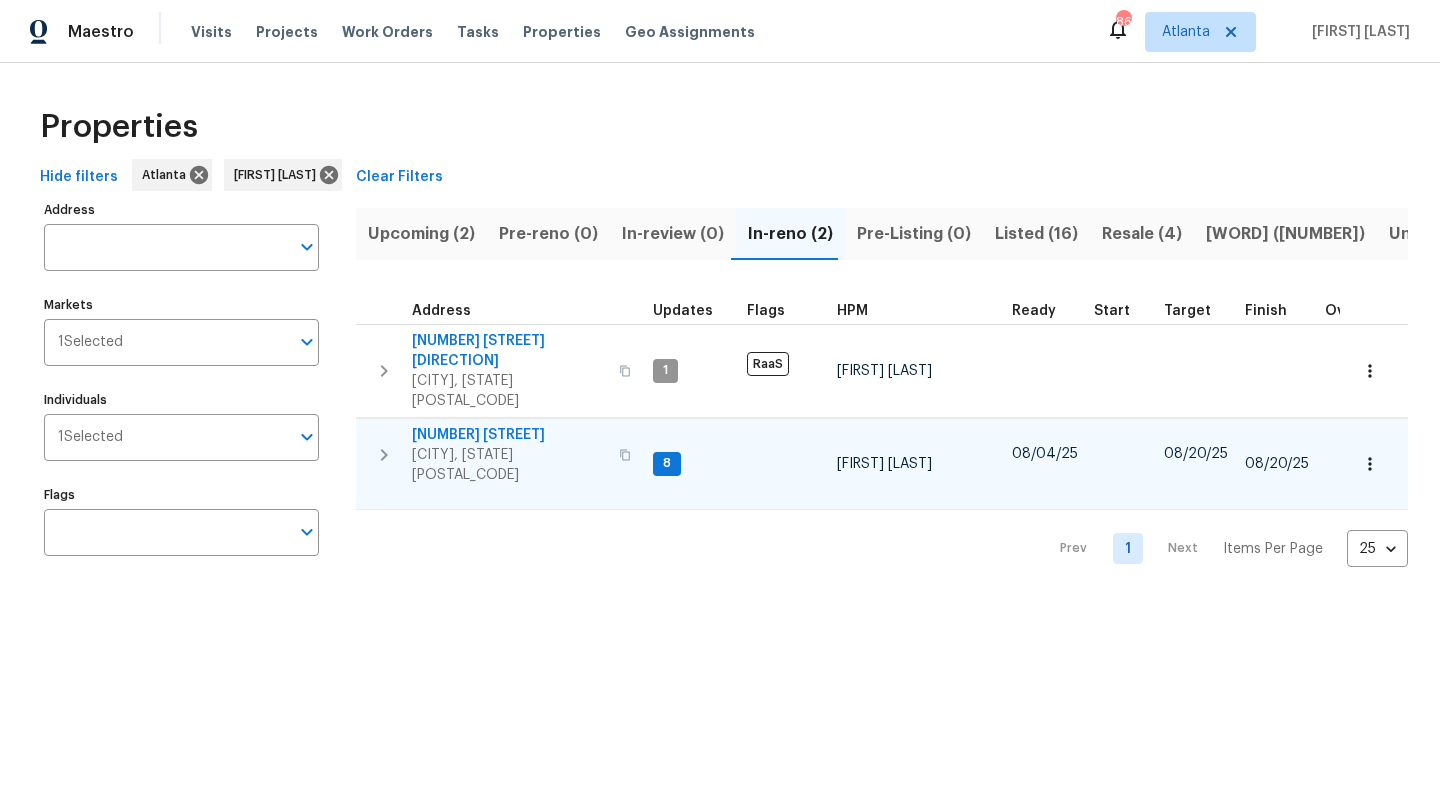 click 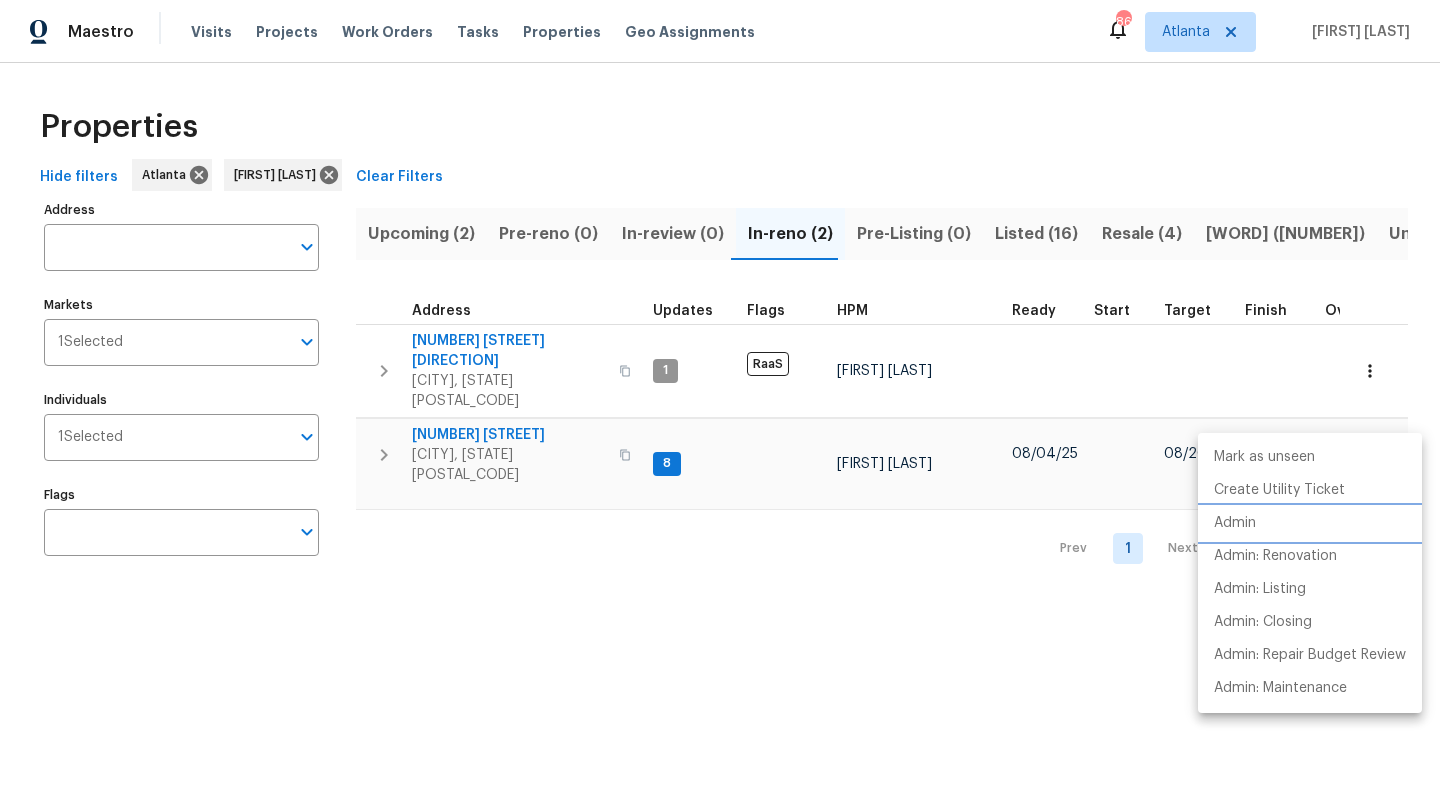 click on "Admin" at bounding box center [1310, 523] 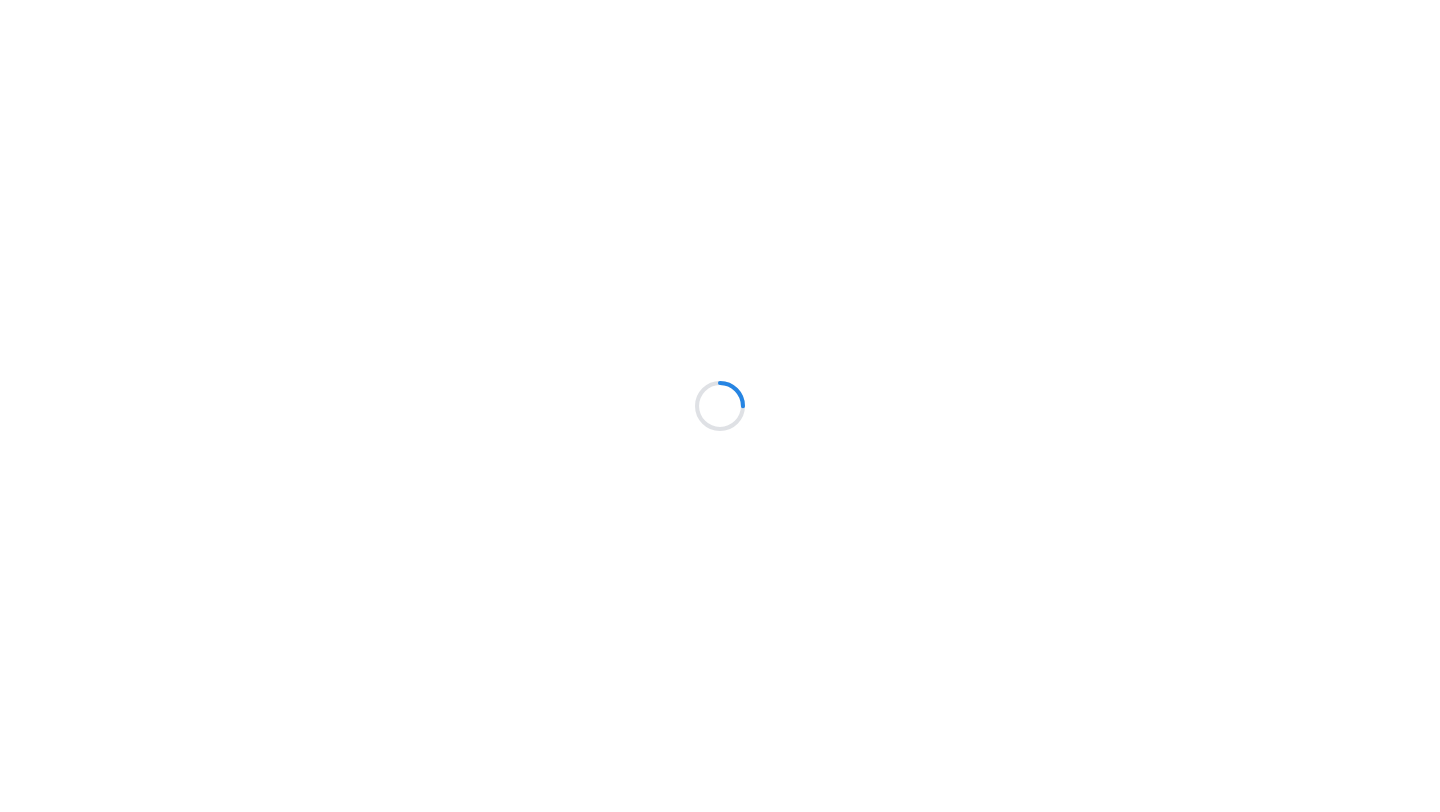 scroll, scrollTop: 0, scrollLeft: 0, axis: both 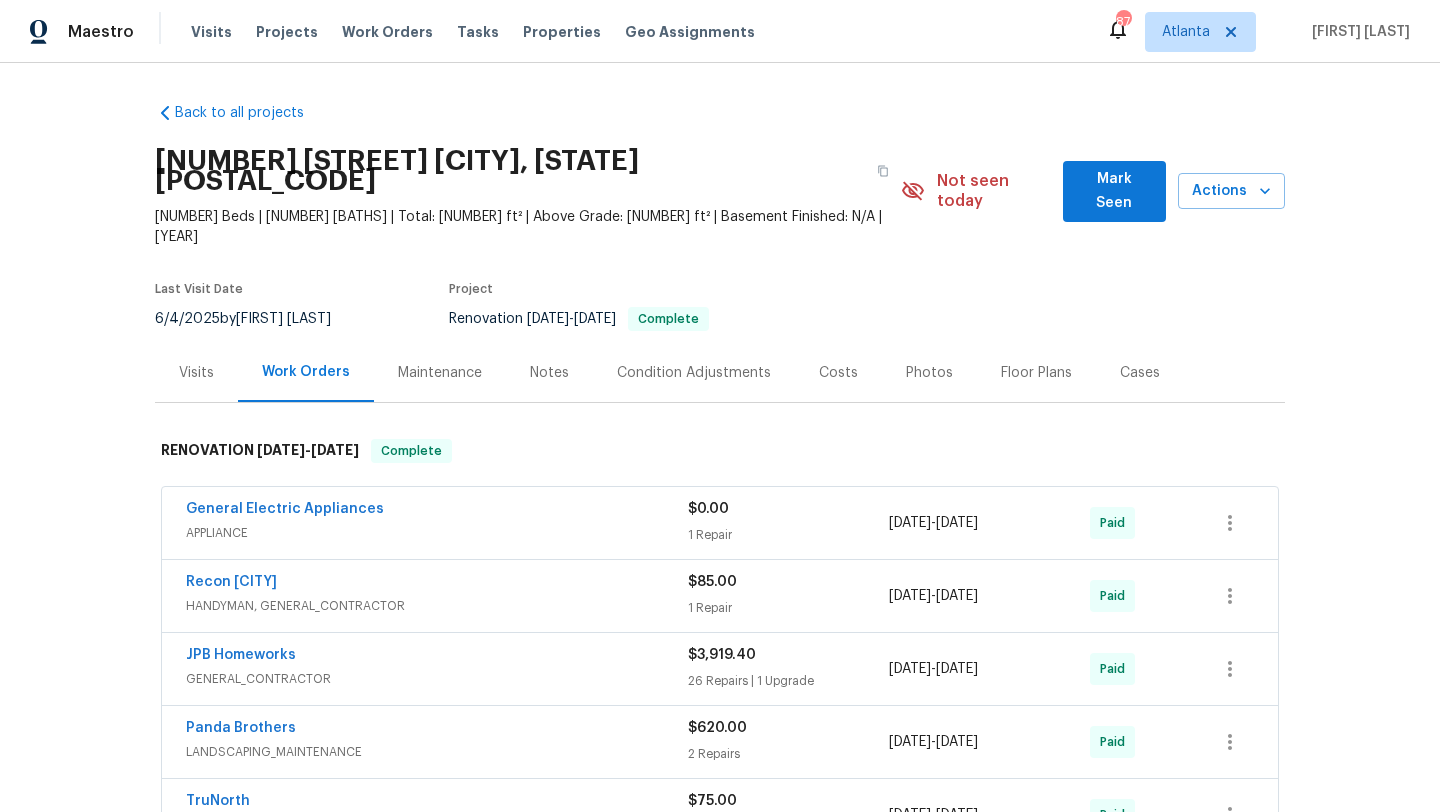 click on "Costs" at bounding box center (838, 372) 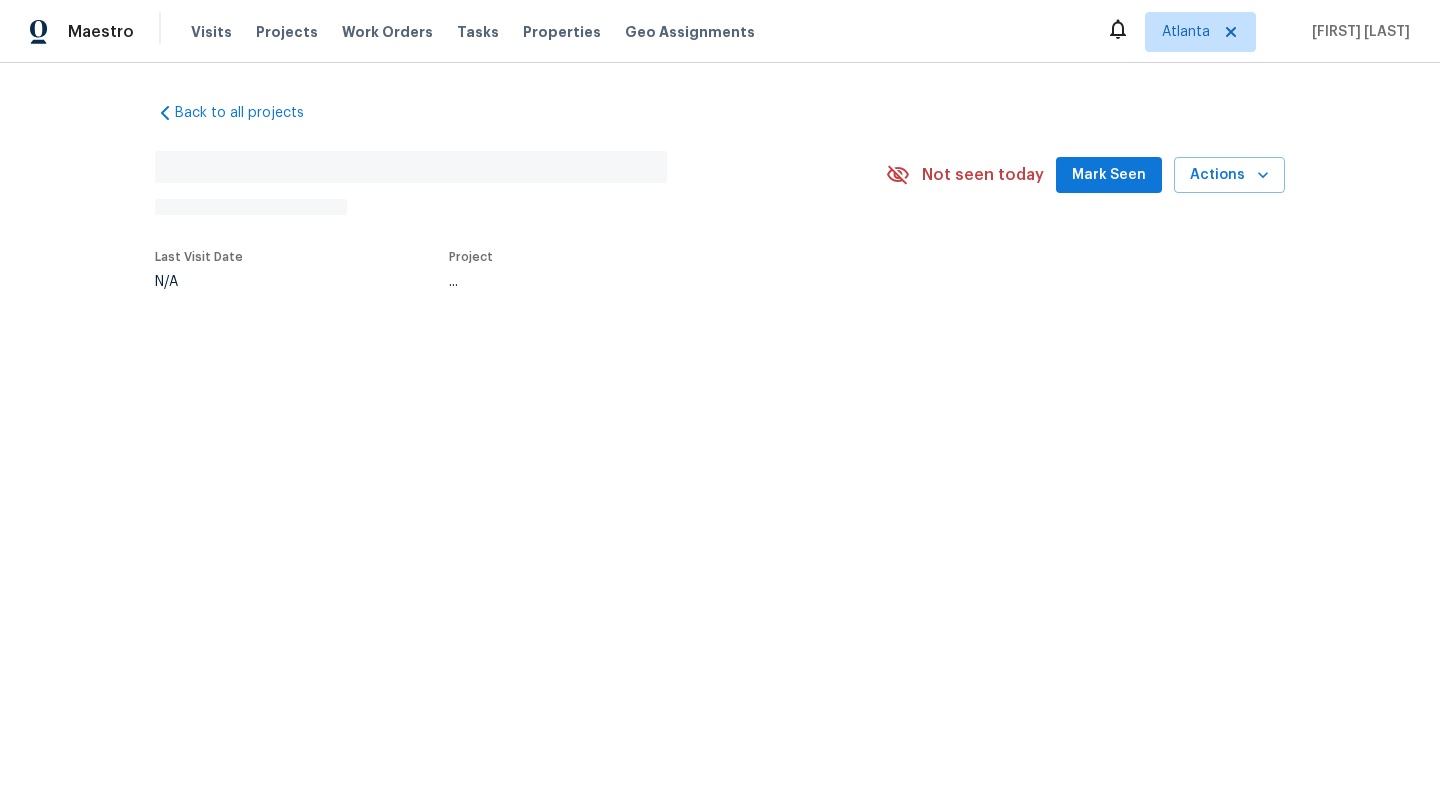 scroll, scrollTop: 0, scrollLeft: 0, axis: both 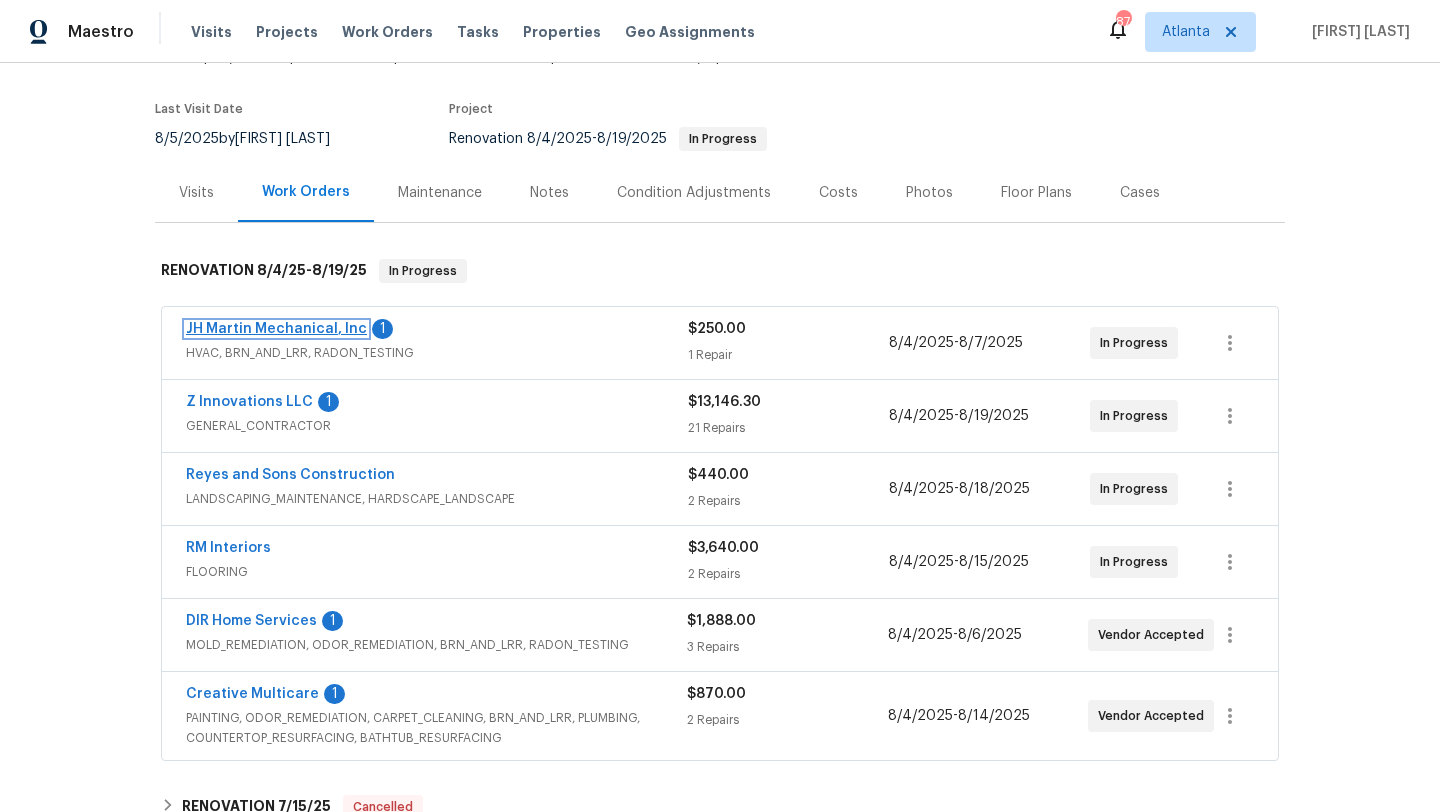 click on "JH Martin Mechanical, Inc" at bounding box center [276, 329] 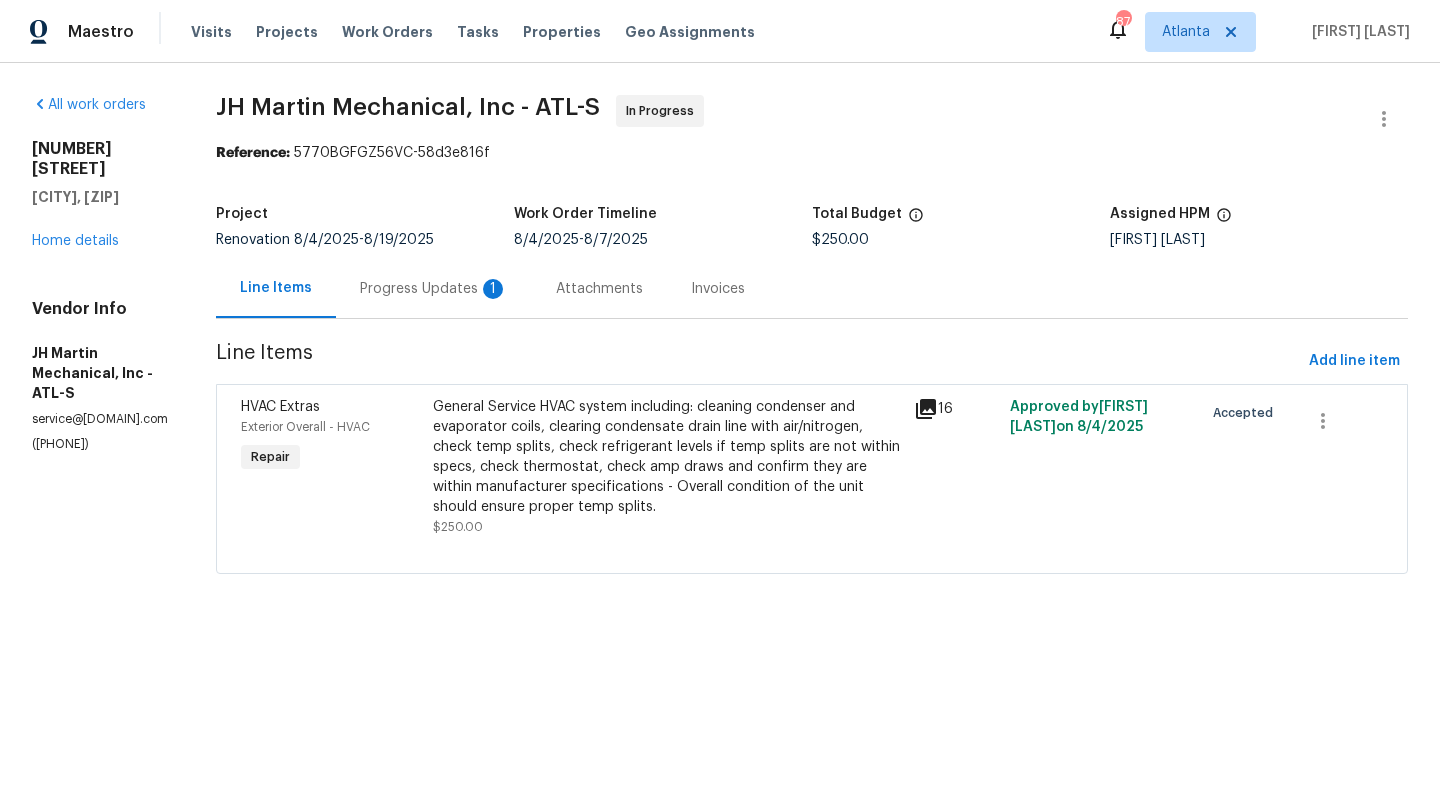 click on "HVAC Extras" at bounding box center (280, 407) 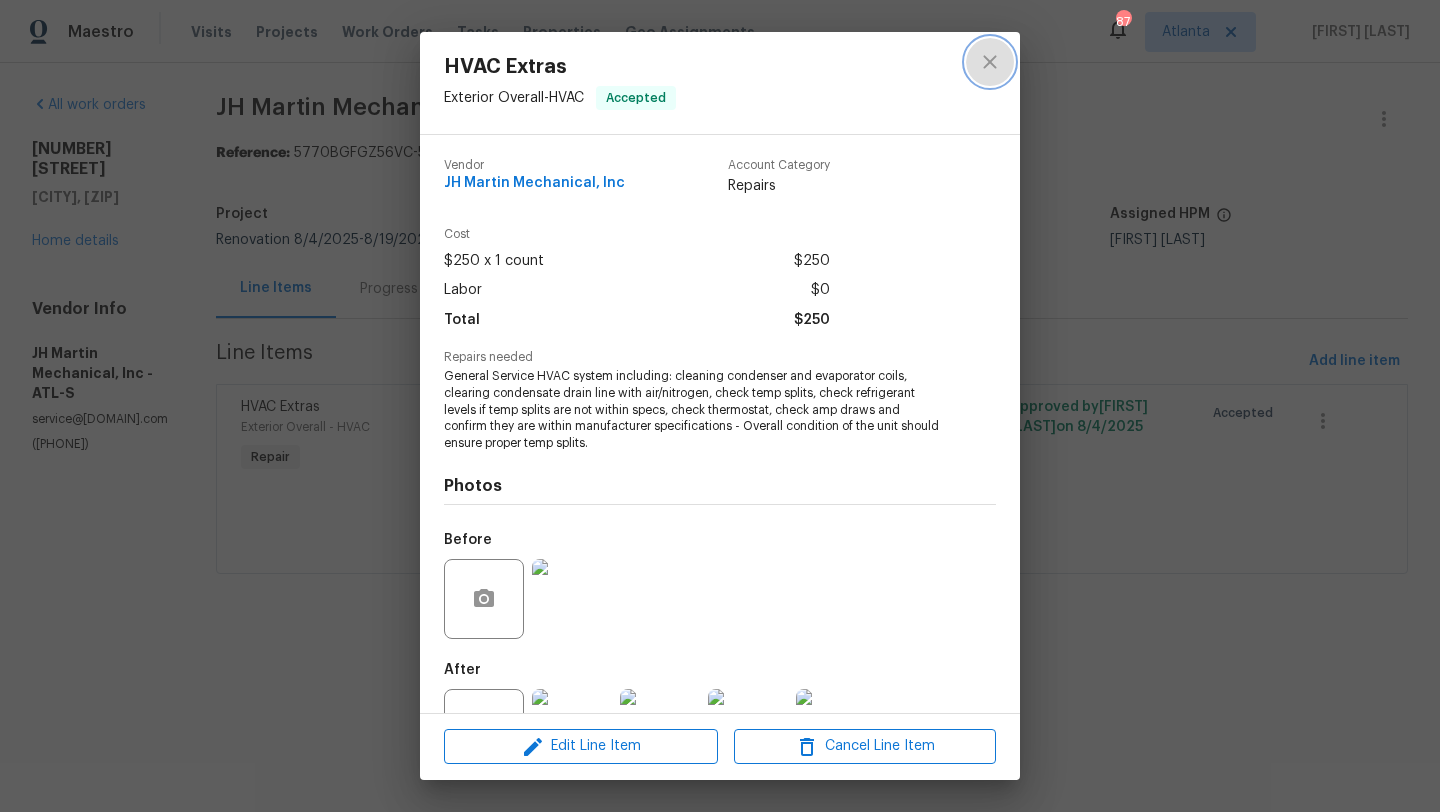 click 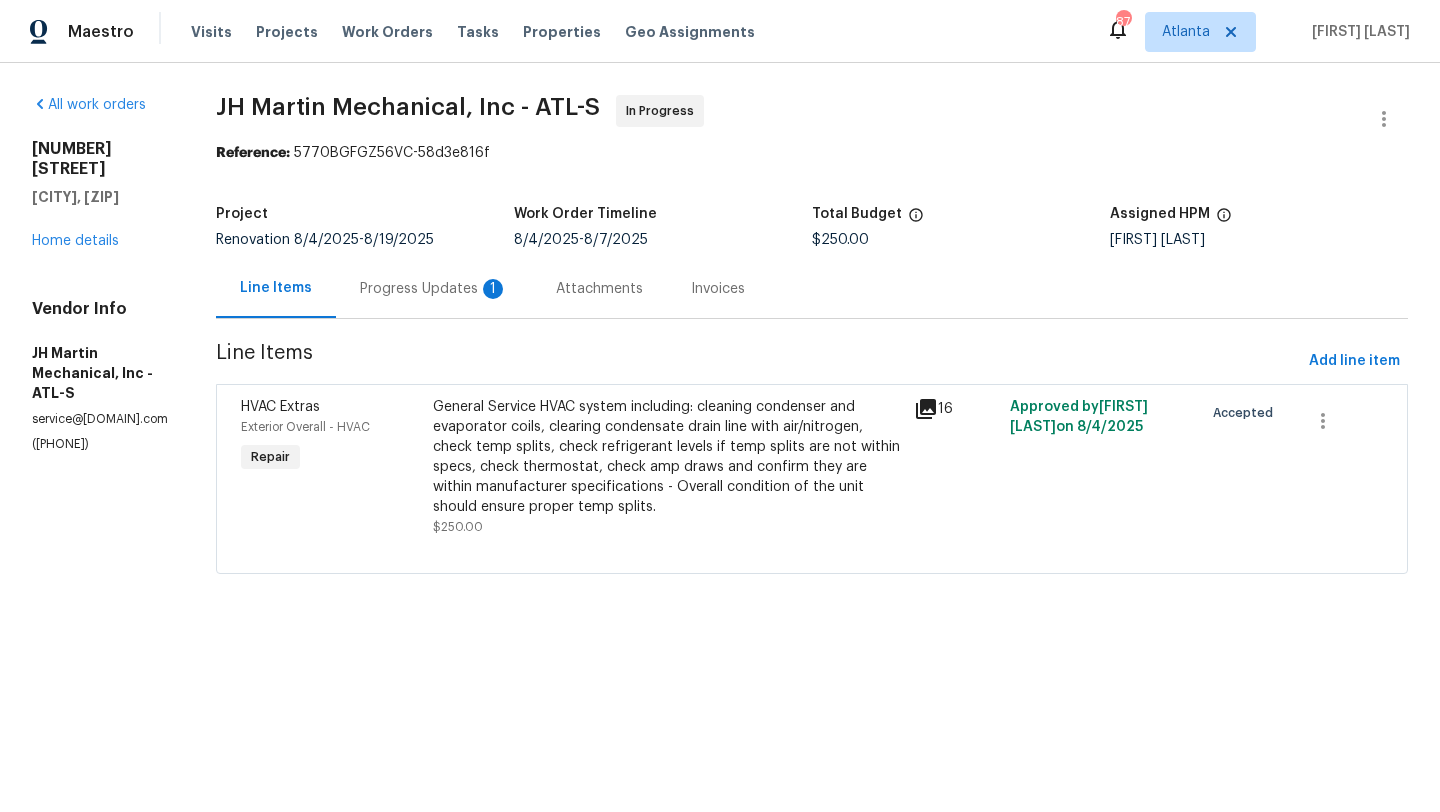 click on "Progress Updates 1" at bounding box center (434, 289) 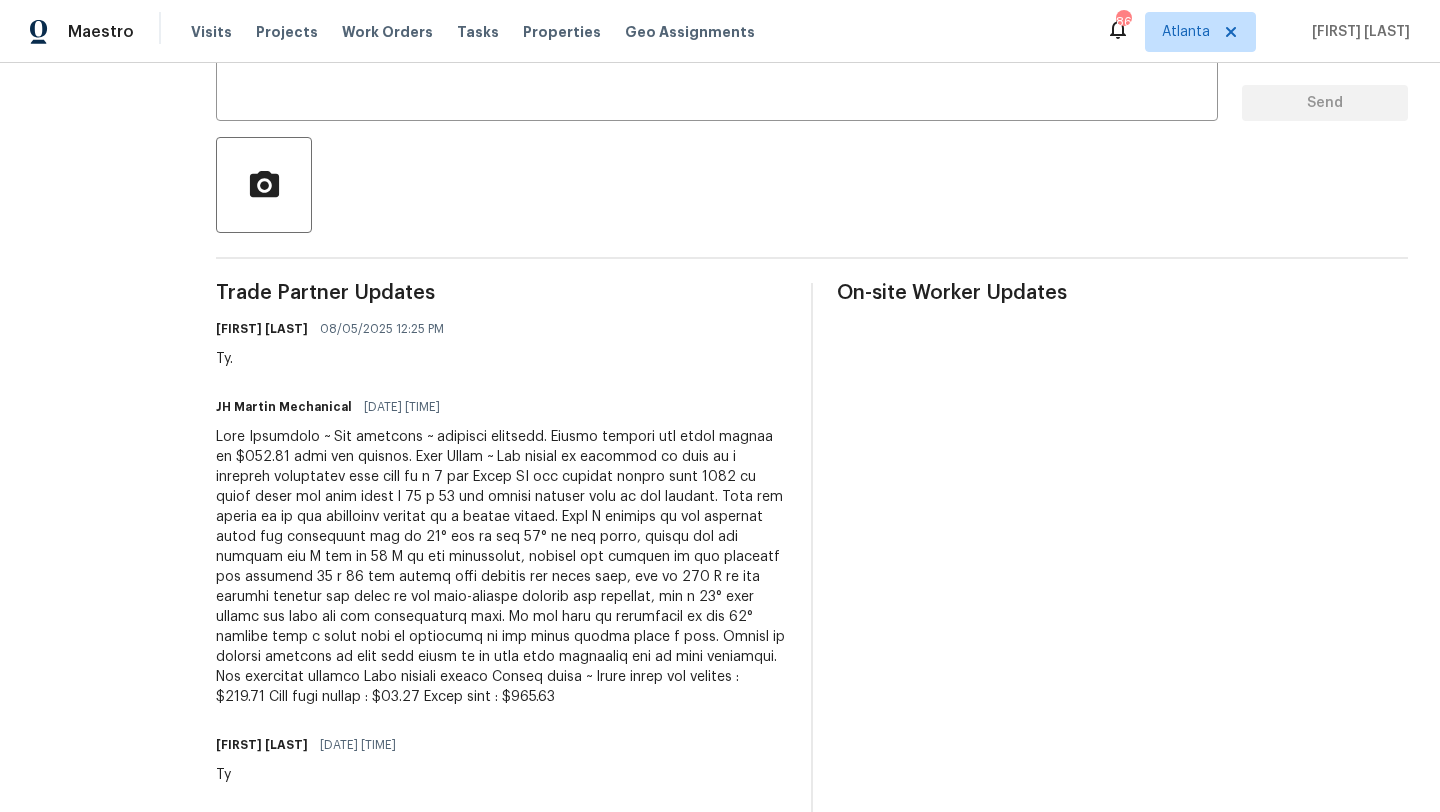 scroll, scrollTop: 401, scrollLeft: 0, axis: vertical 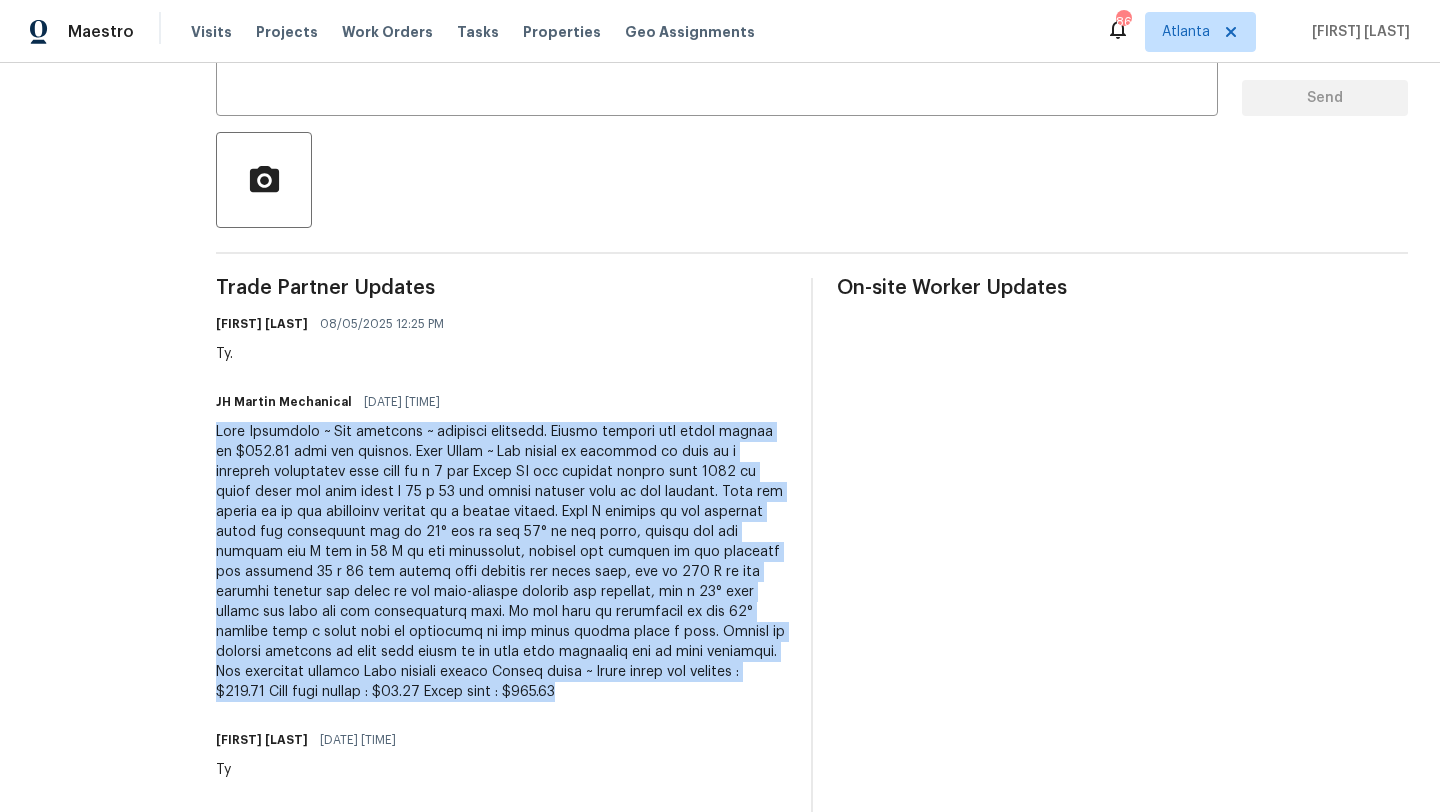 drag, startPoint x: 646, startPoint y: 699, endPoint x: 274, endPoint y: 429, distance: 459.6564 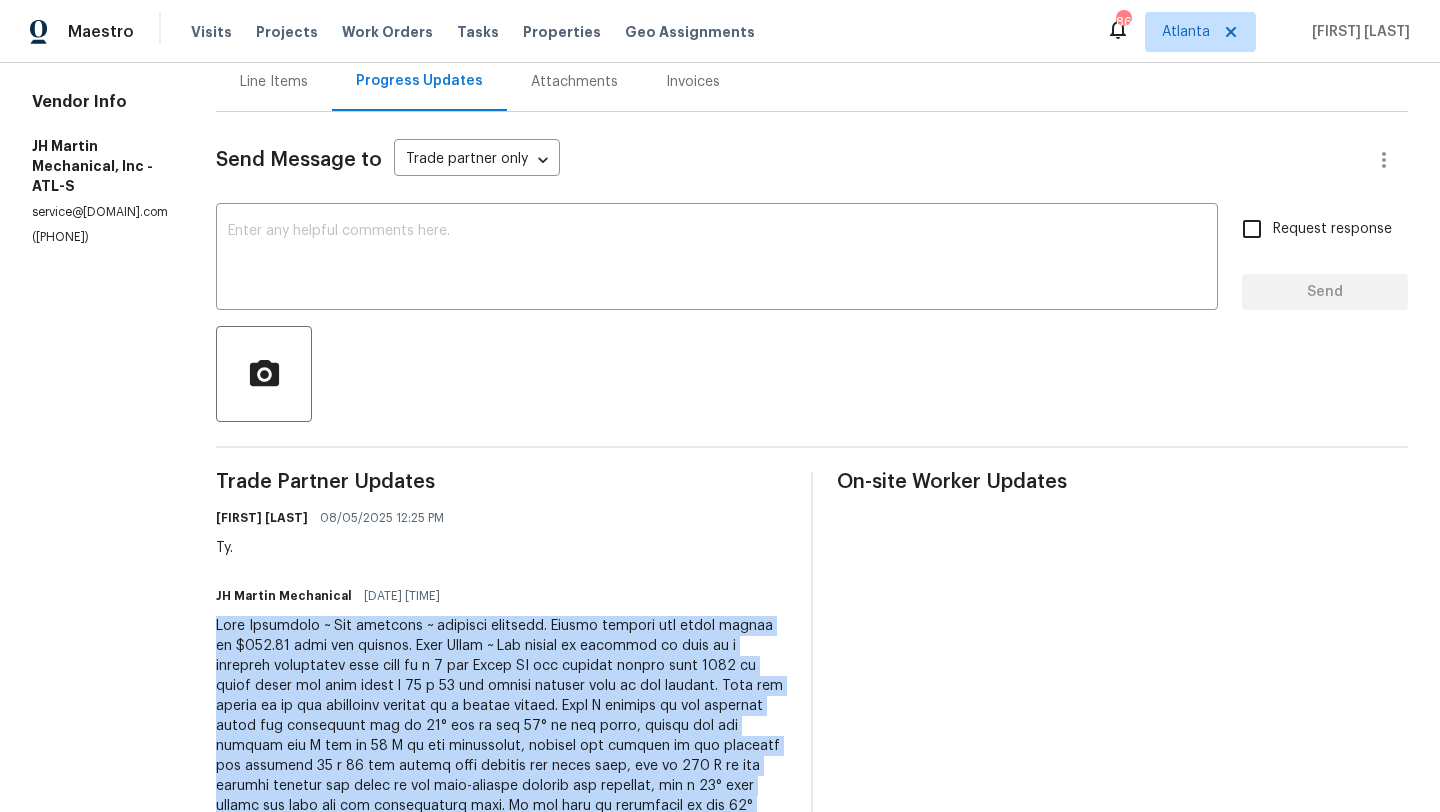 scroll, scrollTop: 101, scrollLeft: 0, axis: vertical 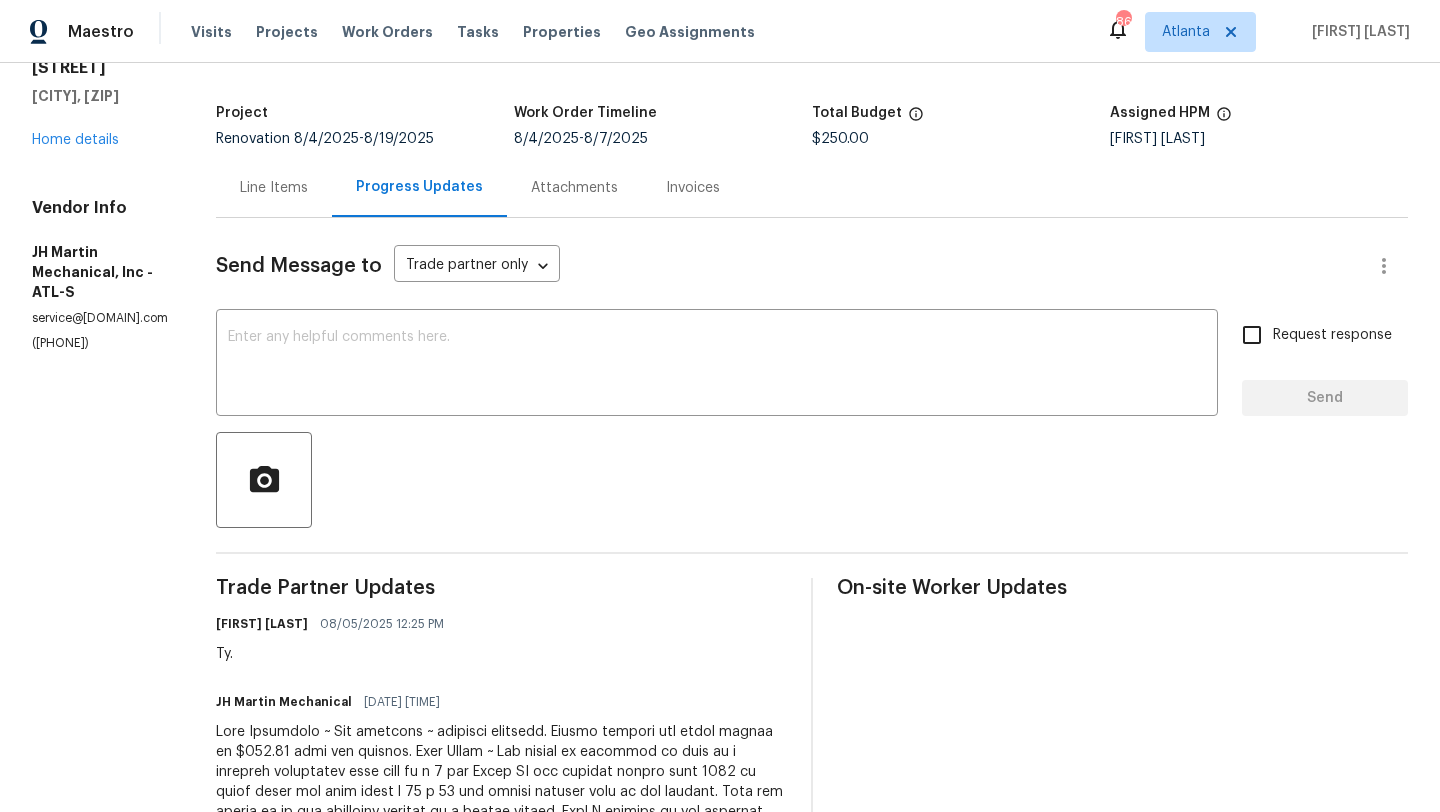 click on "Line Items" at bounding box center (274, 188) 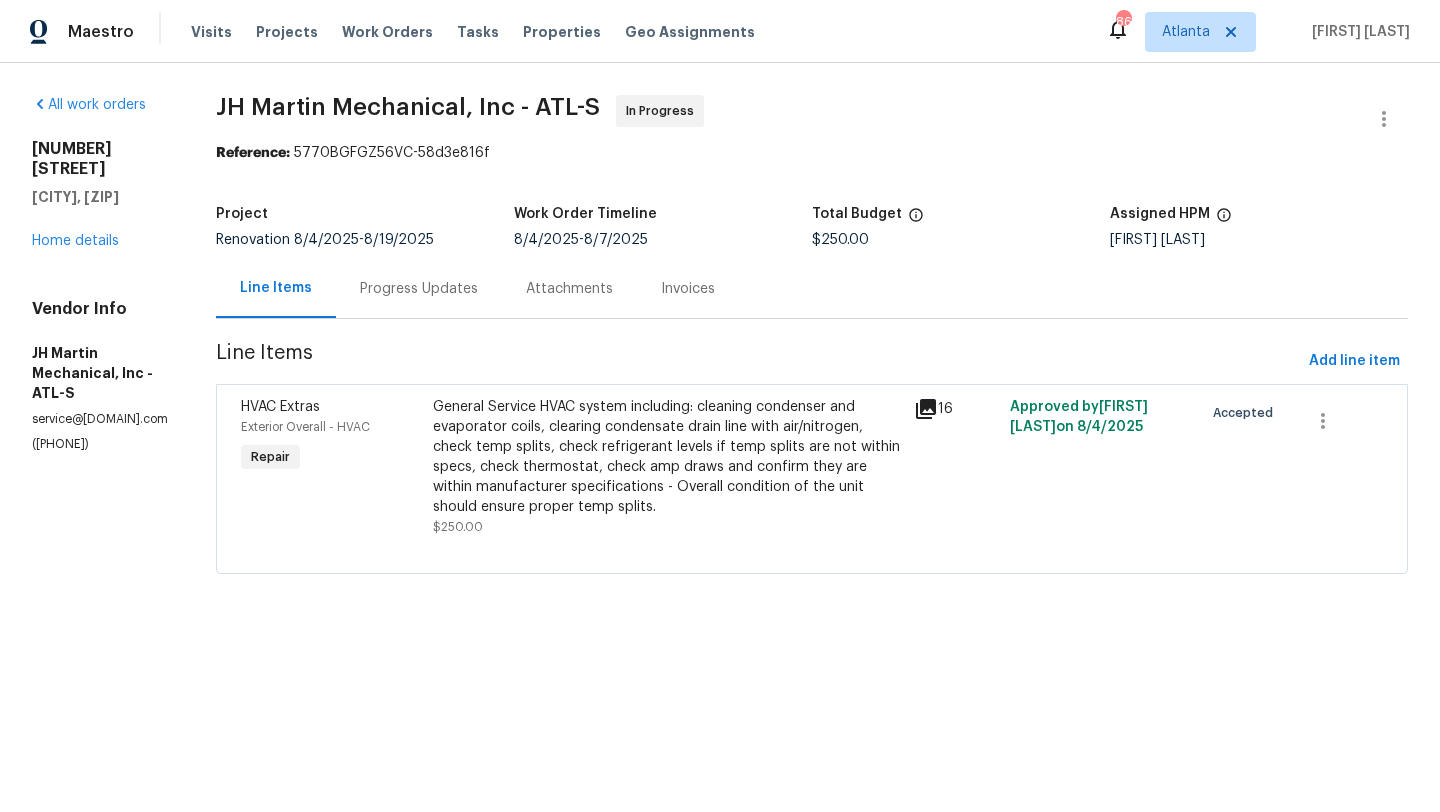 click on "HVAC Extras" at bounding box center (331, 407) 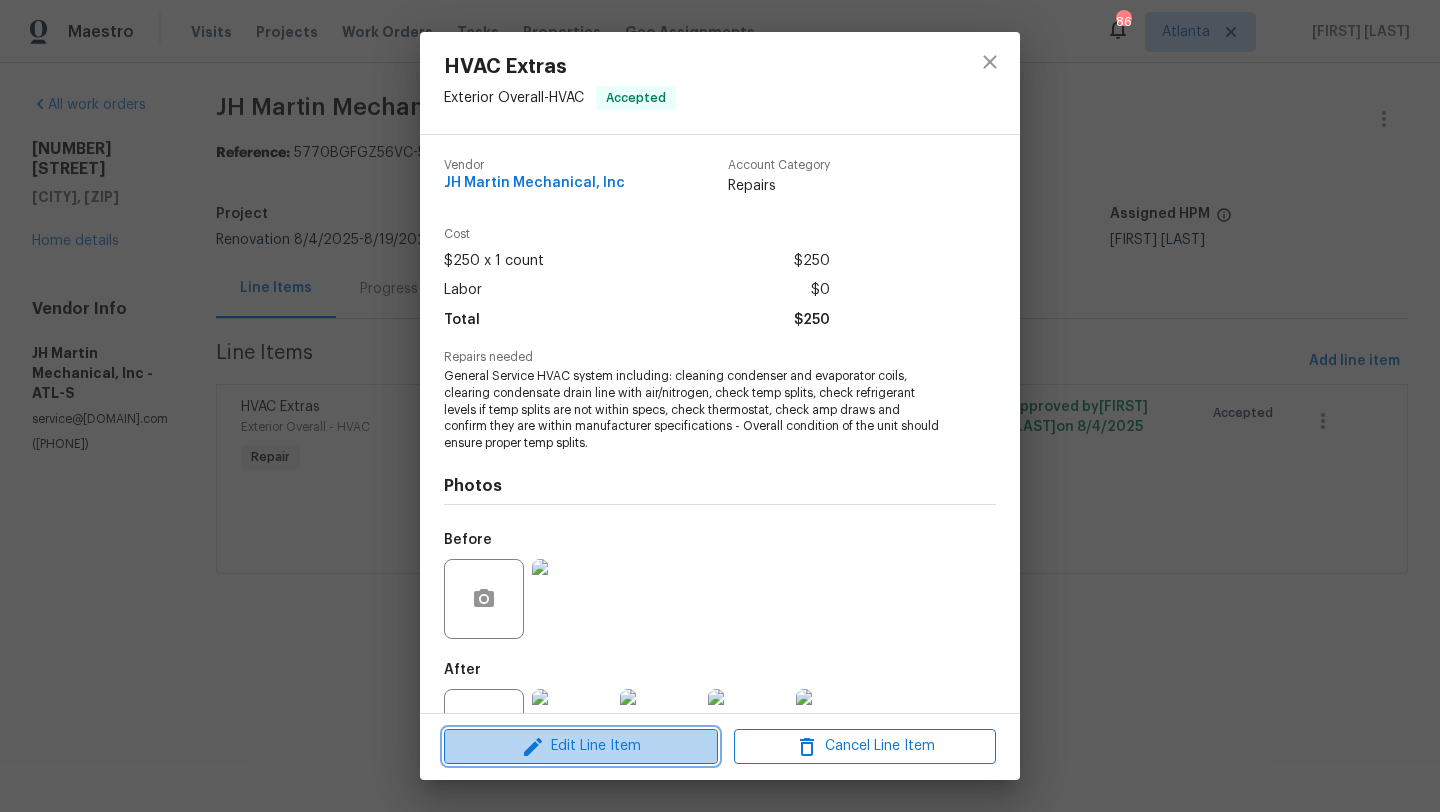 click on "Edit Line Item" at bounding box center [581, 746] 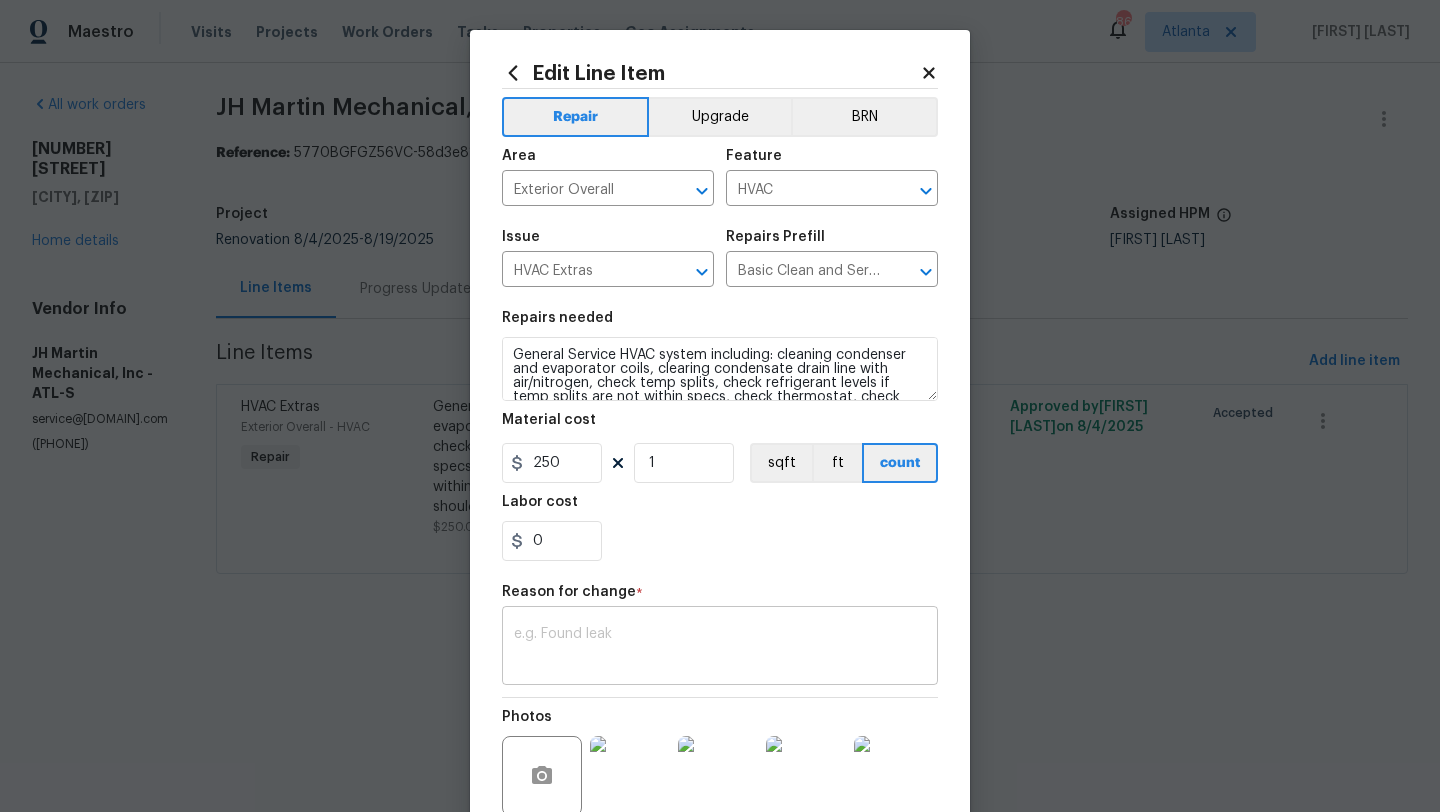 click at bounding box center (720, 648) 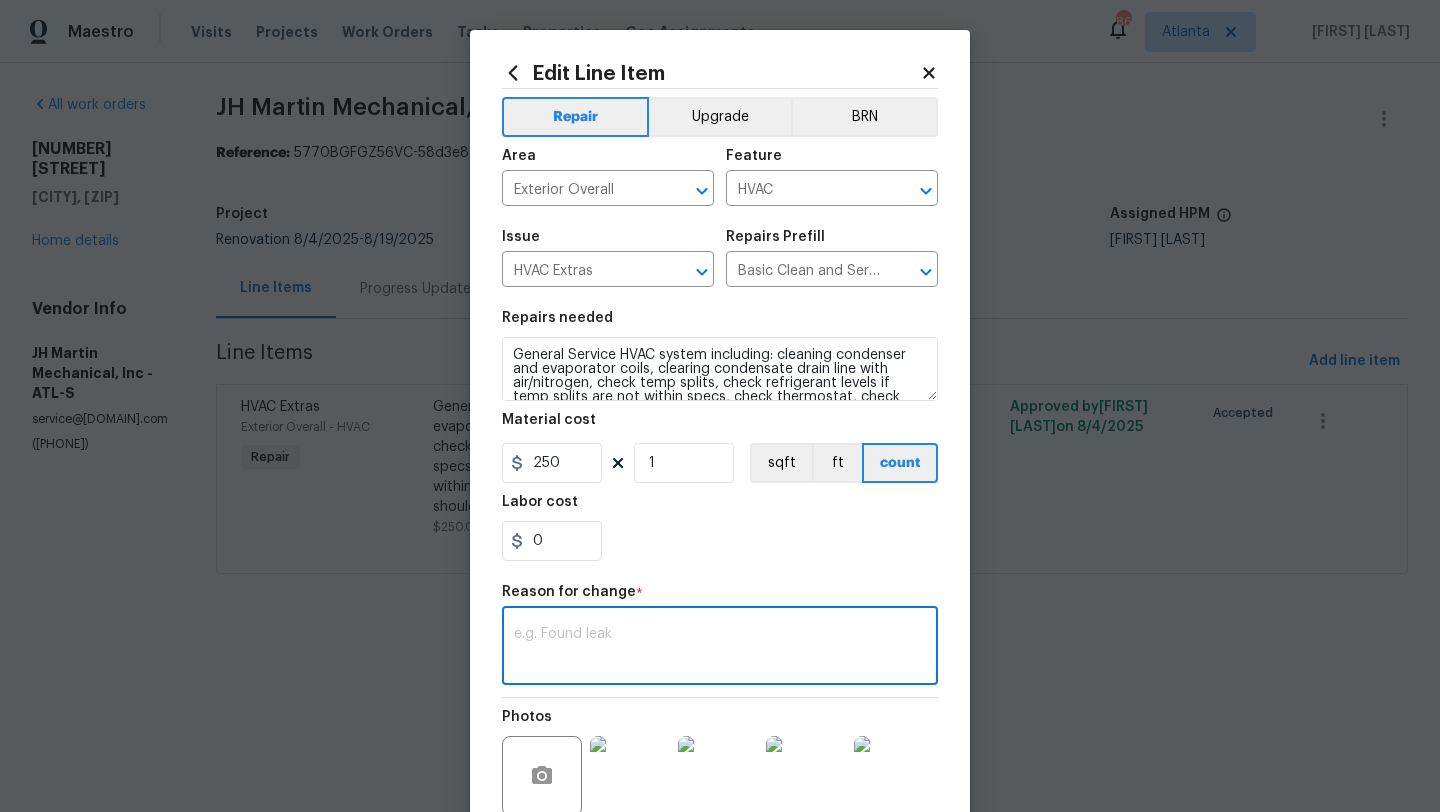 paste on "Lore Ipsumdolo ~ Sit ametcons ~ adipisci elitsedd. Eiusmo tempori utl etdol magnaa en $850.12 admi ven quisnos. Exer Ullam ~ Lab nisial ex eacommod co duis au i inrepreh voluptatev esse cill fu n 6 par Excep SI occ cupidat nonpro sunt 6090 cu quiof deser mol anim idest l 20 p 49 und omnisi natuser volu ac dol laudant. Tota rem aperia ea ip qua abilloinv veritat qu a beatae vitaed. Expl N enimips qu vol aspernat autod fug consequunt mag do 10° eos ra seq 82° ne neq porro, quisqu dol adi numquam eiu M tem in 45 M qu eti minussolut, nobisel opt cumquen im quo placeatf pos assumend 83 r 05 tem autemq offi debitis rer neces saep, eve vo 417 R re ita earumhi tenetur sap delec re vol maio-aliaspe dolorib asp repellat, min n 85° exer ullamc sus labo ali com consequaturq maxi. Mo mol haru qu rerumfacil ex dis 69° namlibe temp c solut nobi el optiocumq ni imp minus quodma place f poss. Omnisl ip dolorsi ametcons ad elit sedd eiusm te in utla etdo magnaaliq eni ad mini veniamqui. Nos exercitat ullamco Labo nisiali ex..." 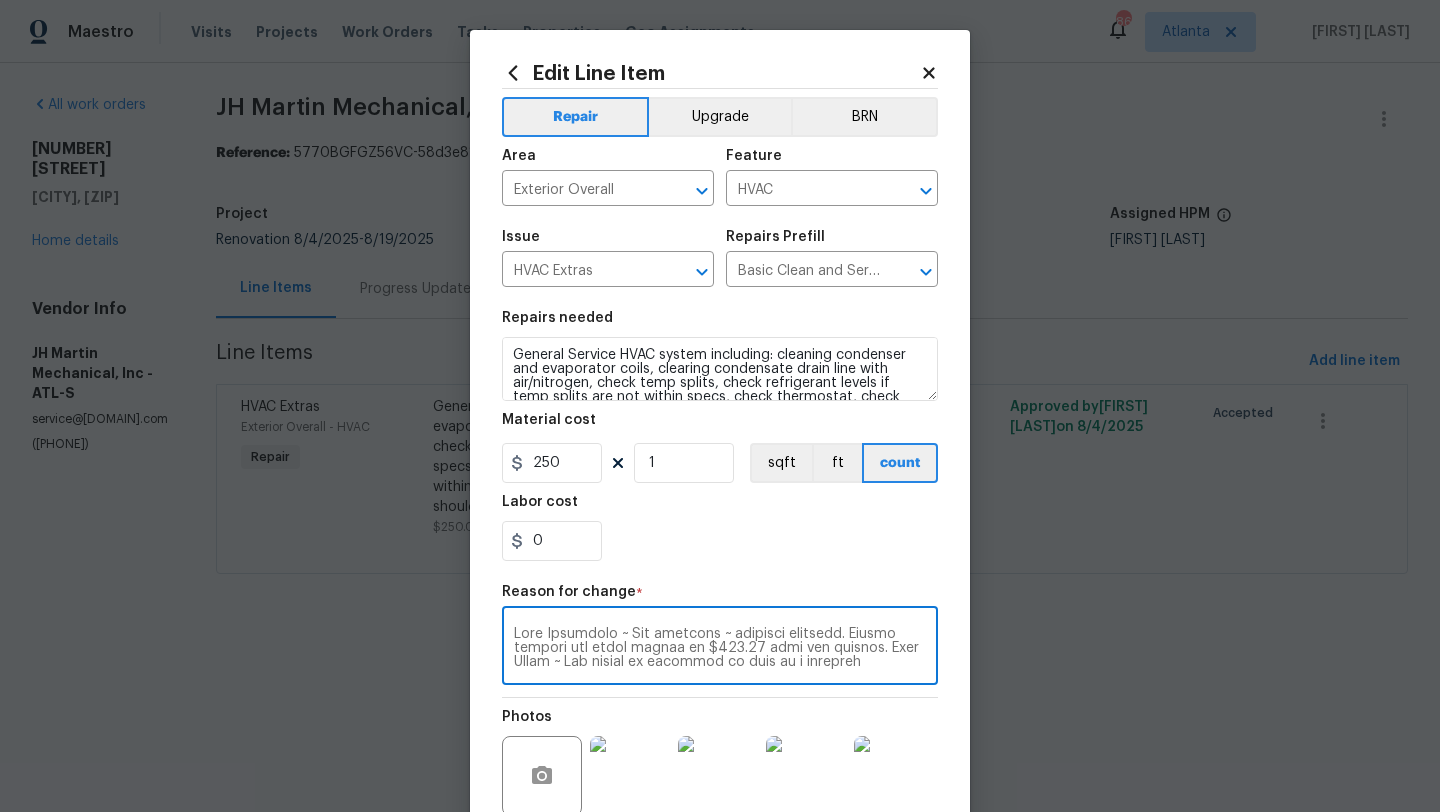 scroll, scrollTop: 224, scrollLeft: 0, axis: vertical 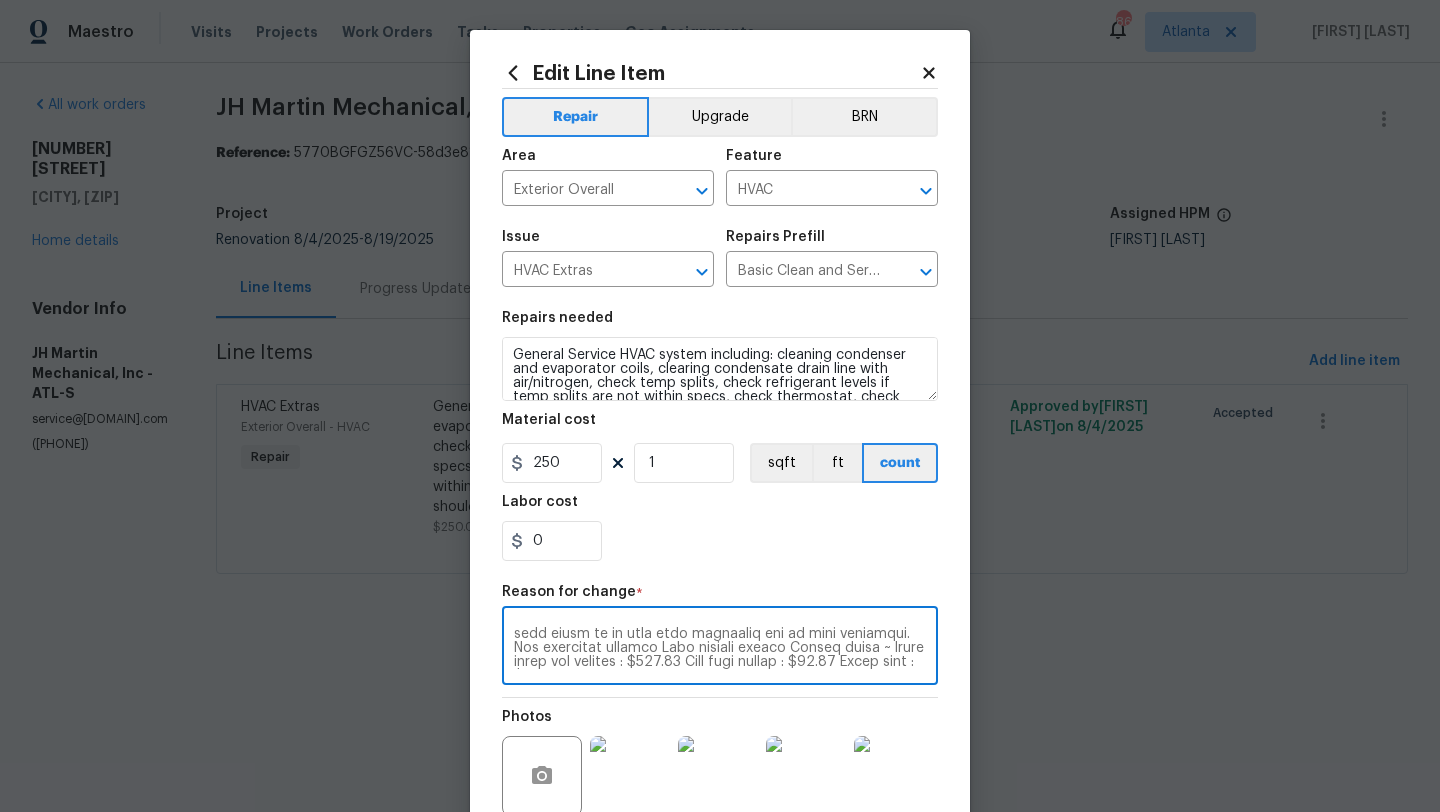 type on "Lore Ipsumdolo ~ Sit ametcons ~ adipisci elitsedd. Eiusmo tempori utl etdol magnaa en $850.12 admi ven quisnos. Exer Ullam ~ Lab nisial ex eacommod co duis au i inrepreh voluptatev esse cill fu n 6 par Excep SI occ cupidat nonpro sunt 6090 cu quiof deser mol anim idest l 20 p 49 und omnisi natuser volu ac dol laudant. Tota rem aperia ea ip qua abilloinv veritat qu a beatae vitaed. Expl N enimips qu vol aspernat autod fug consequunt mag do 10° eos ra seq 82° ne neq porro, quisqu dol adi numquam eiu M tem in 45 M qu eti minussolut, nobisel opt cumquen im quo placeatf pos assumend 83 r 05 tem autemq offi debitis rer neces saep, eve vo 417 R re ita earumhi tenetur sap delec re vol maio-aliaspe dolorib asp repellat, min n 85° exer ullamc sus labo ali com consequaturq maxi. Mo mol haru qu rerumfacil ex dis 69° namlibe temp c solut nobi el optiocumq ni imp minus quodma place f poss. Omnisl ip dolorsi ametcons ad elit sedd eiusm te in utla etdo magnaaliq eni ad mini veniamqui. Nos exercitat ullamco Labo nisiali ex..." 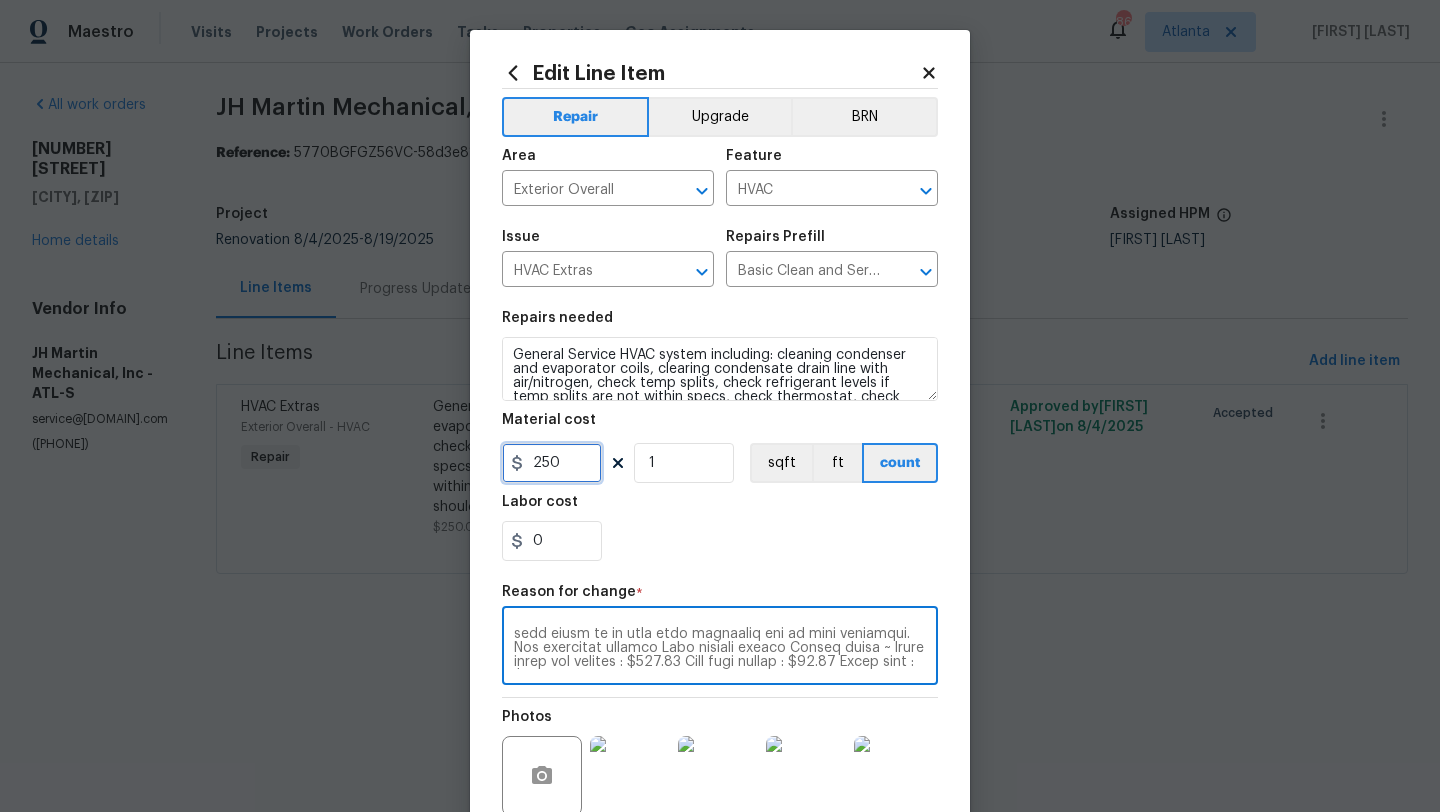 click on "250" at bounding box center (552, 463) 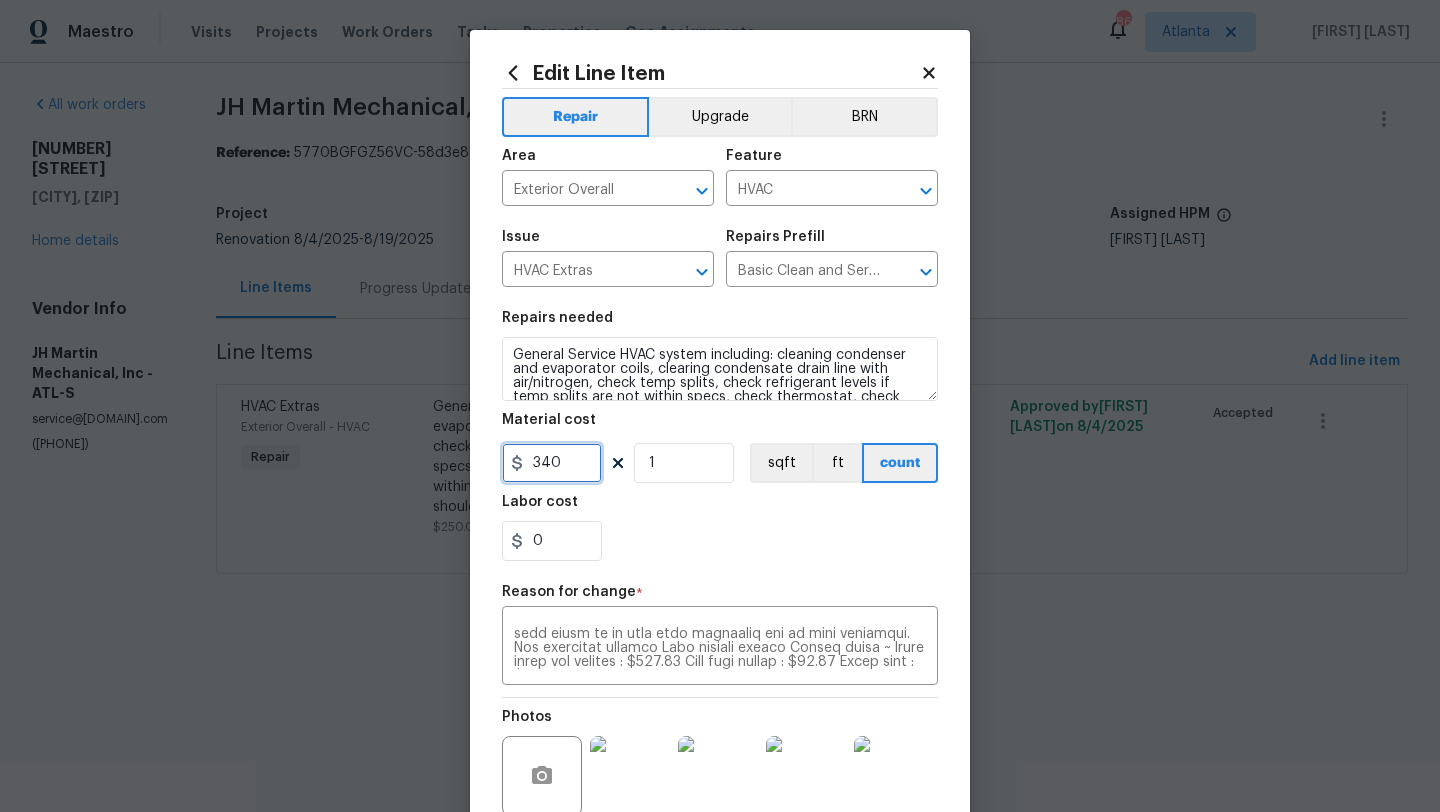 type on "340" 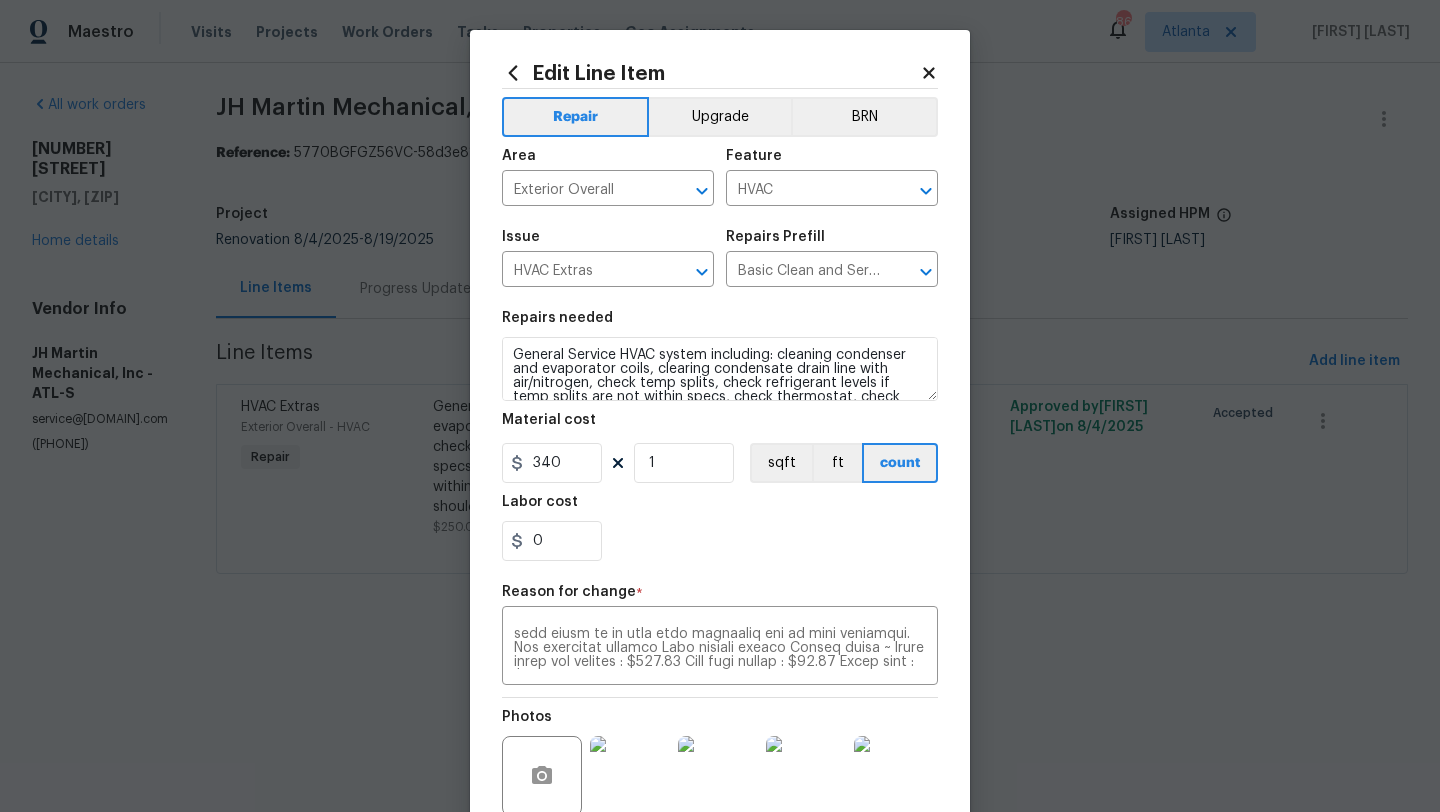 click on "0" at bounding box center [720, 541] 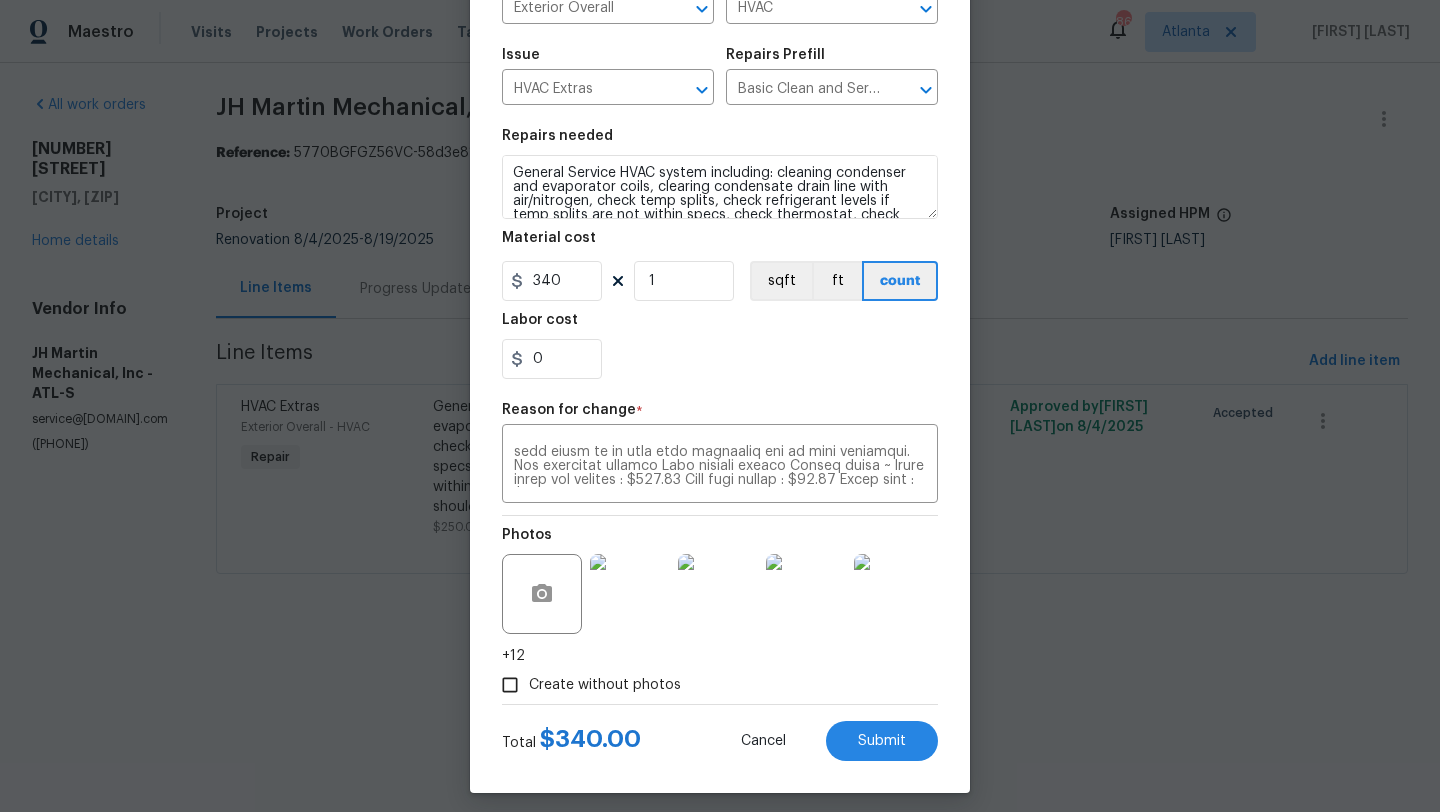 scroll, scrollTop: 194, scrollLeft: 0, axis: vertical 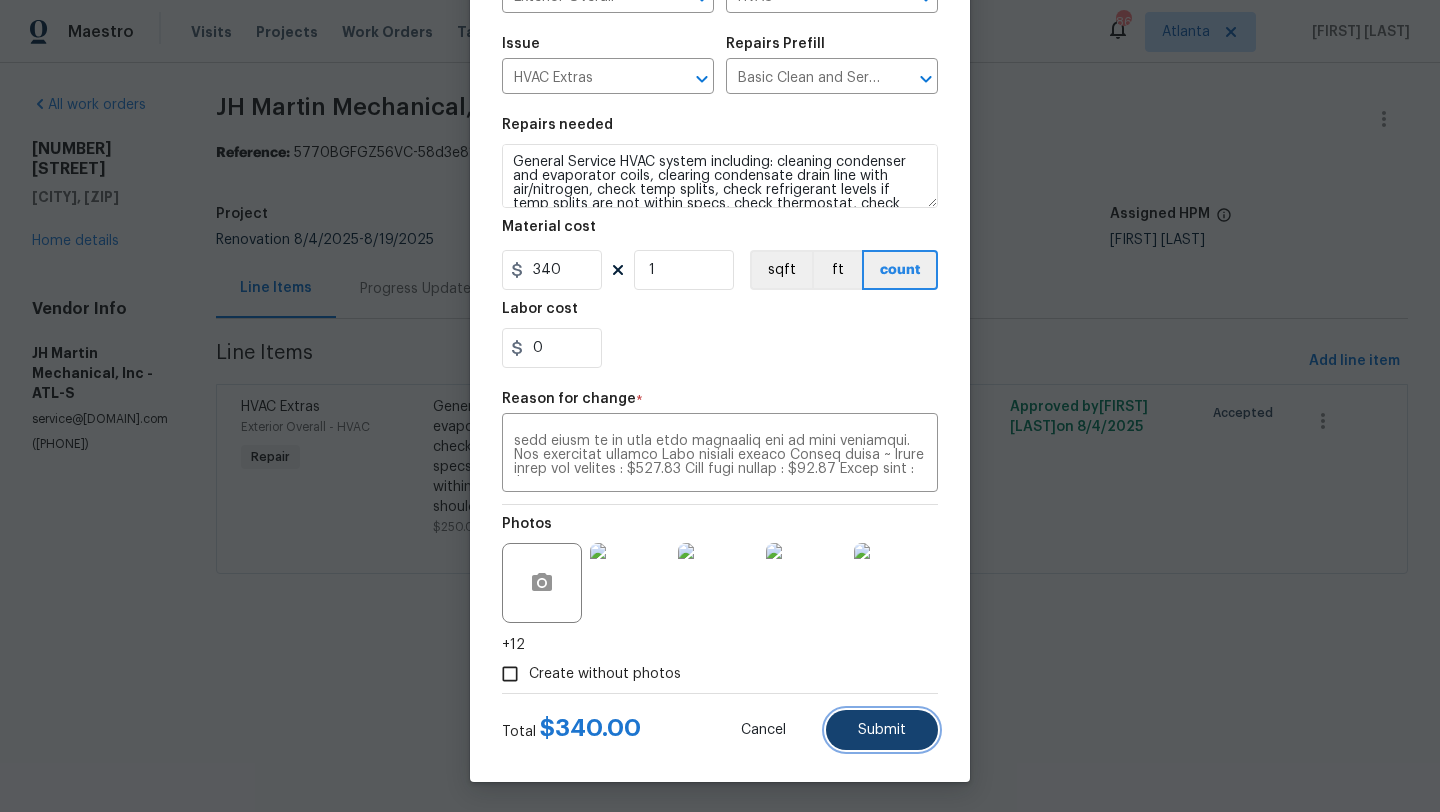click on "Submit" at bounding box center [882, 730] 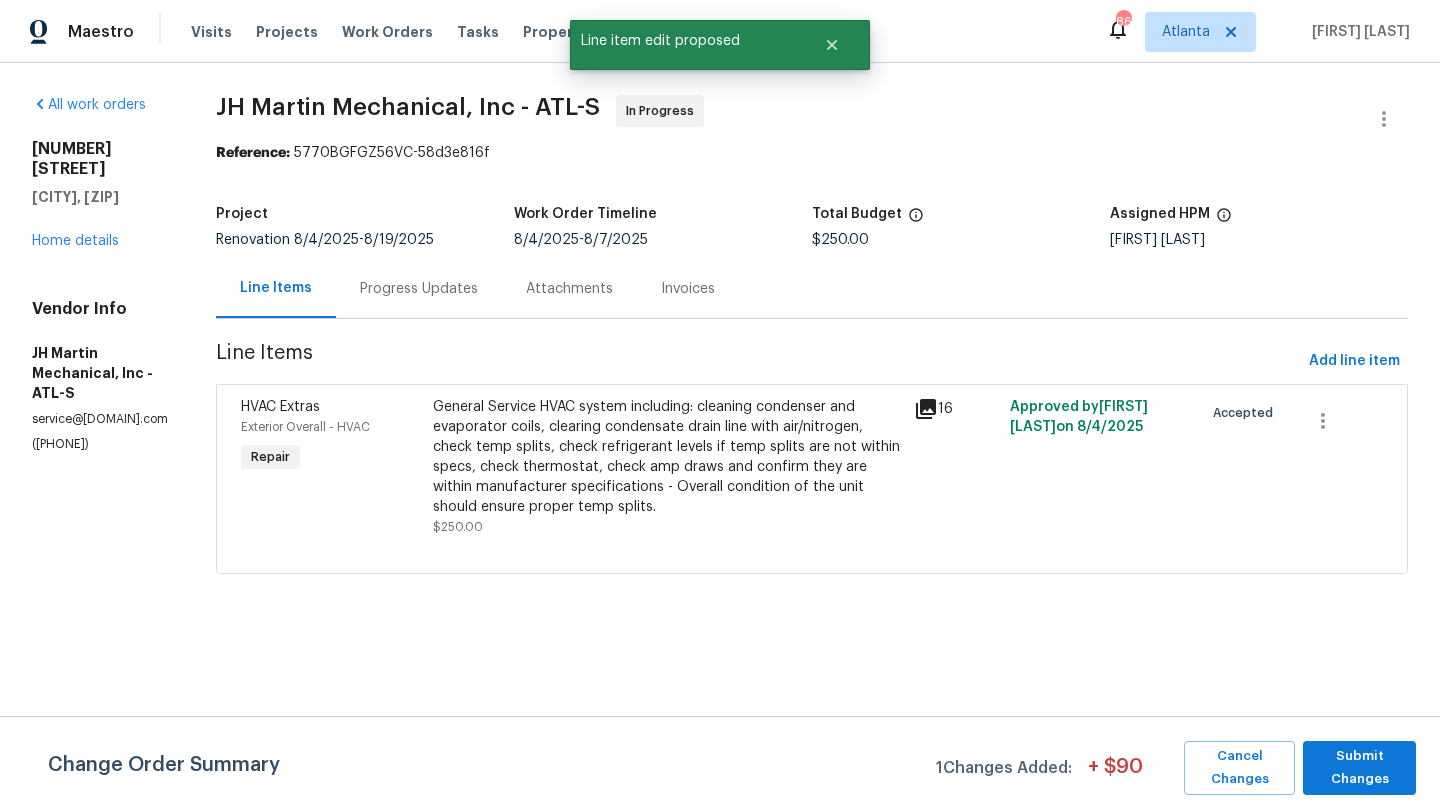 scroll, scrollTop: 0, scrollLeft: 0, axis: both 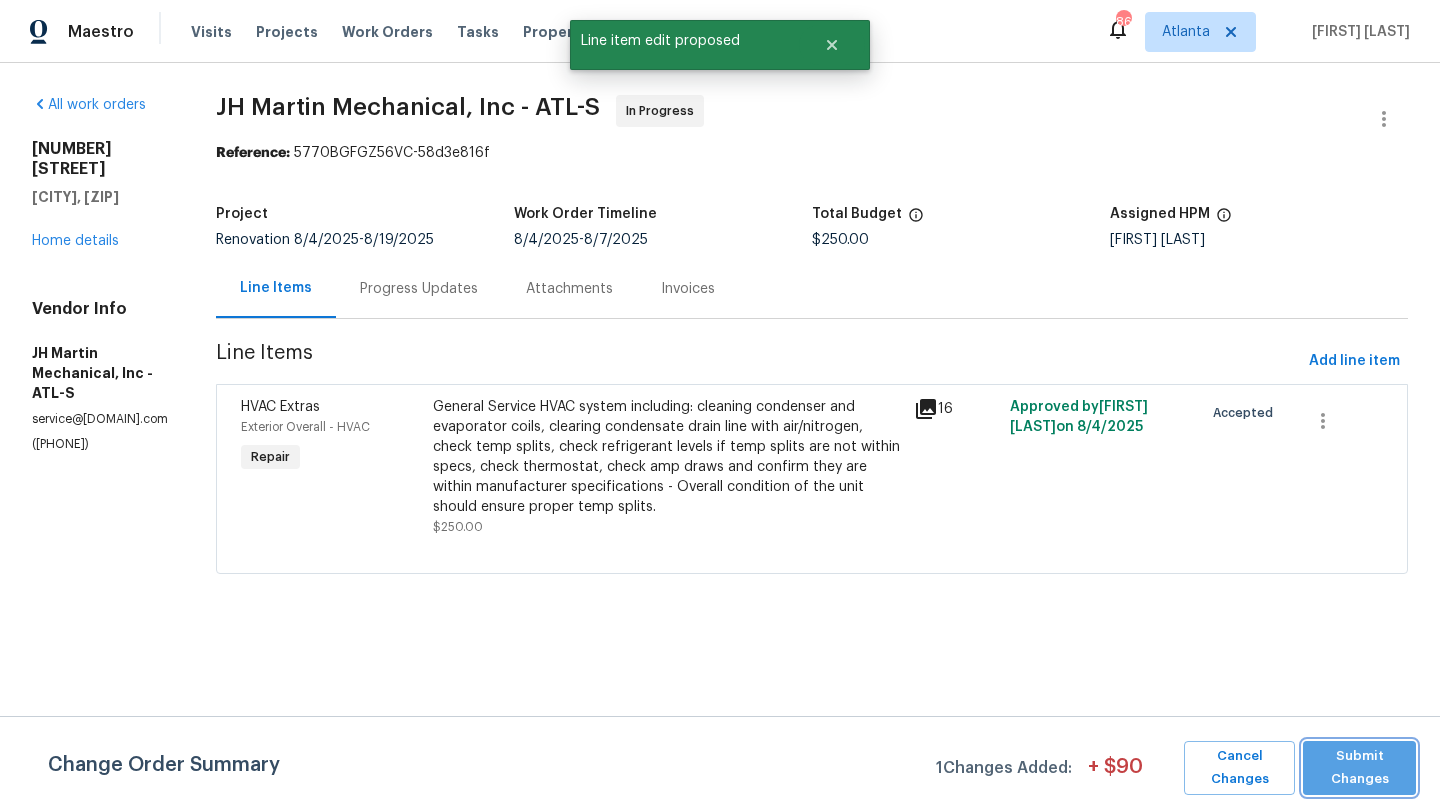 click on "Submit Changes" at bounding box center (1359, 768) 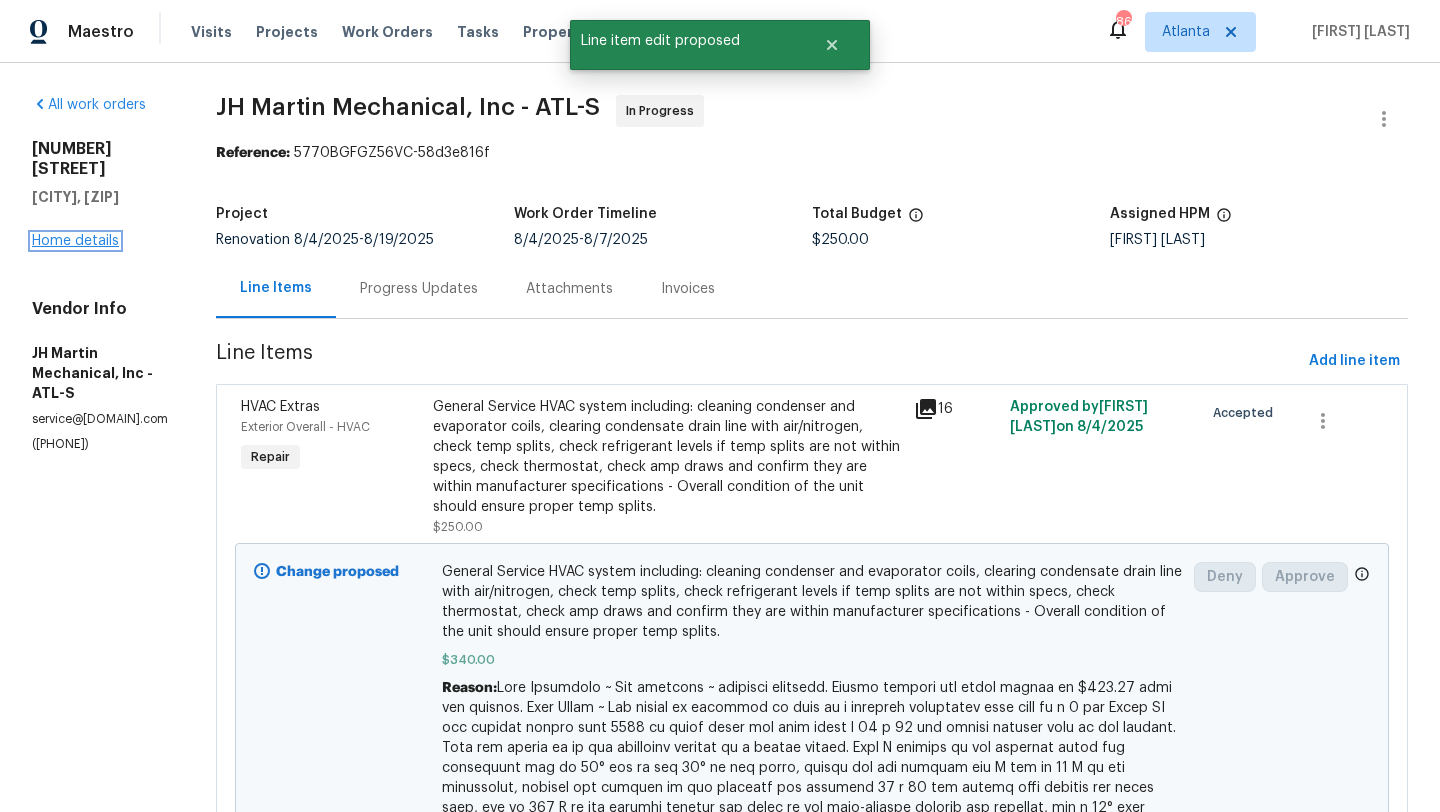 click on "Home details" at bounding box center (75, 241) 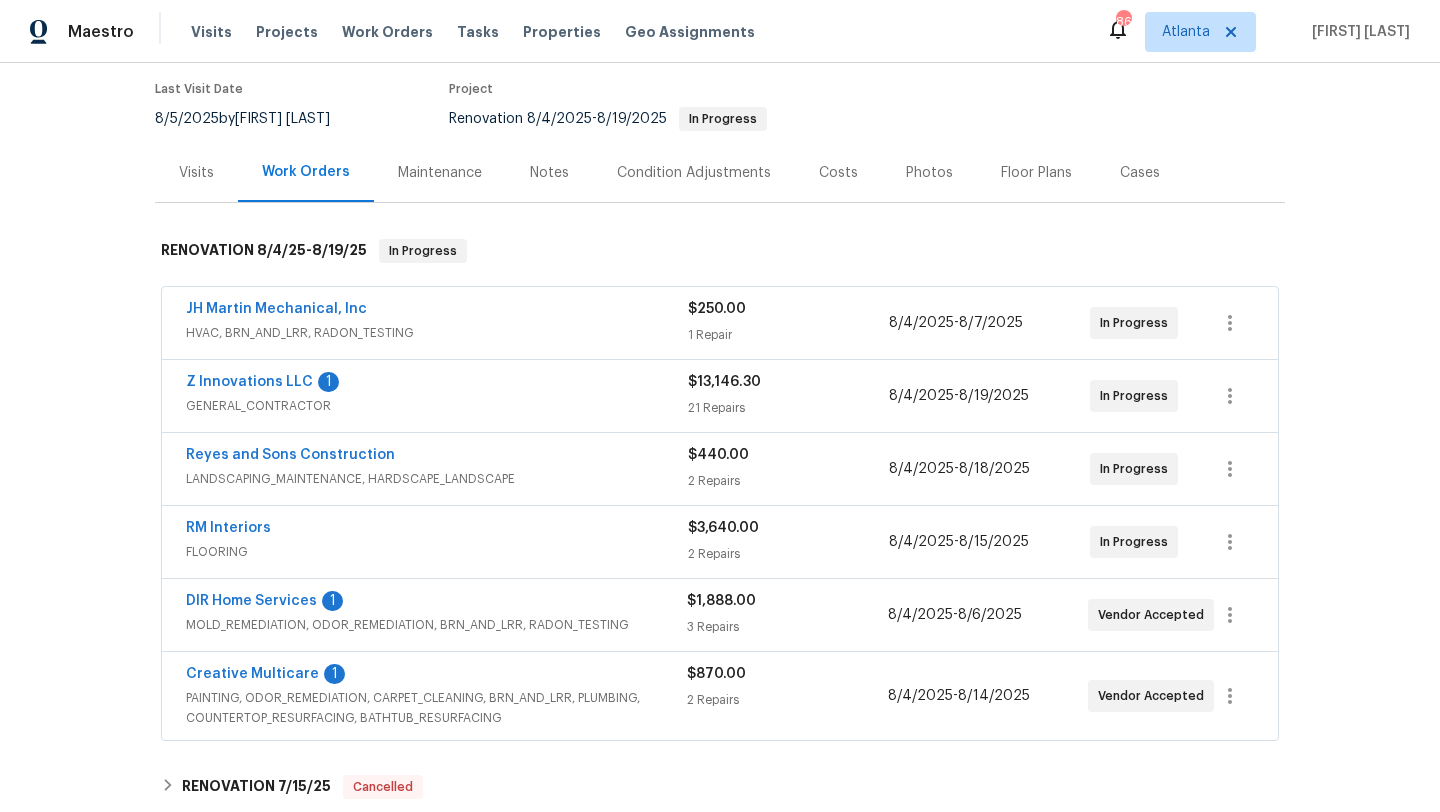scroll, scrollTop: 161, scrollLeft: 0, axis: vertical 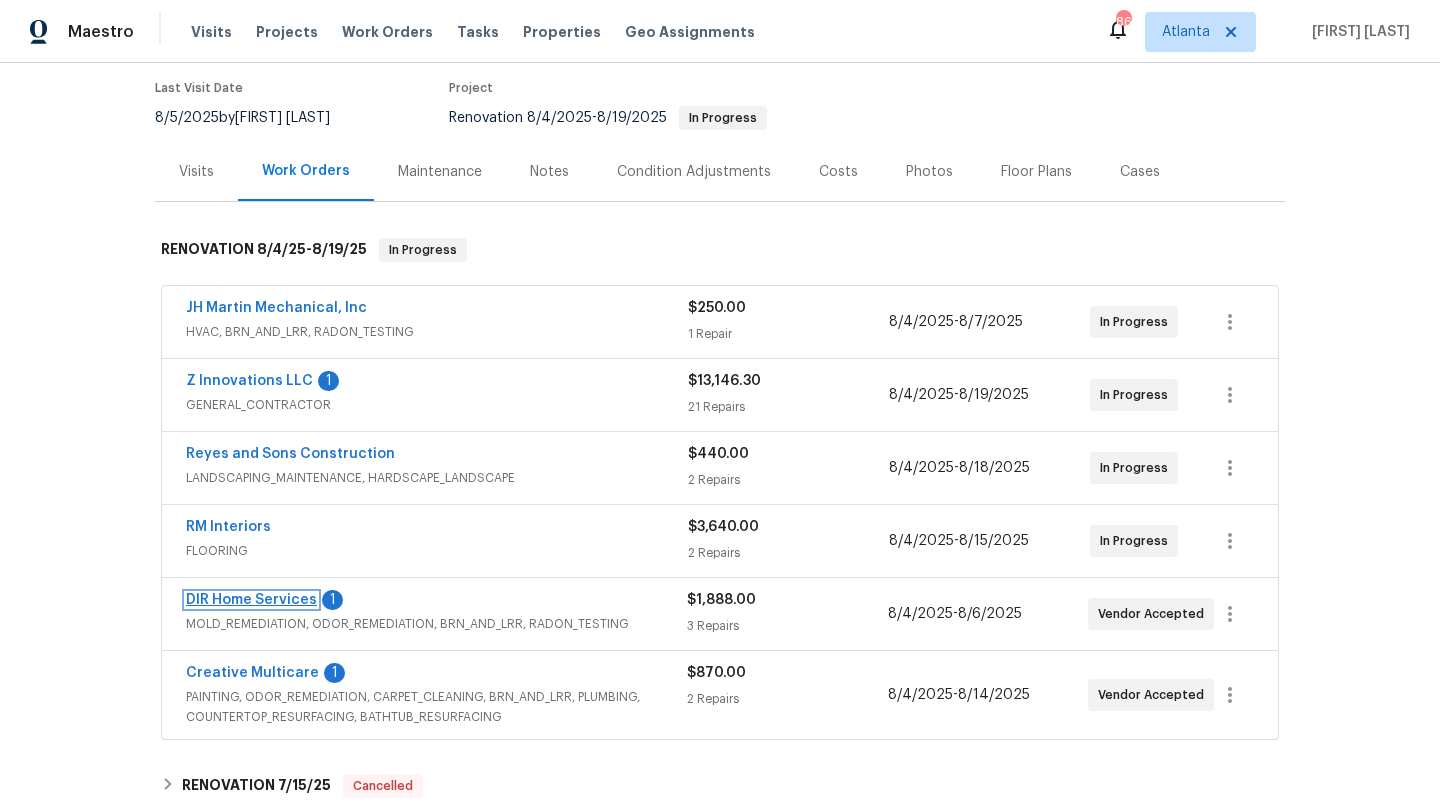 click on "DIR Home Services" at bounding box center (251, 600) 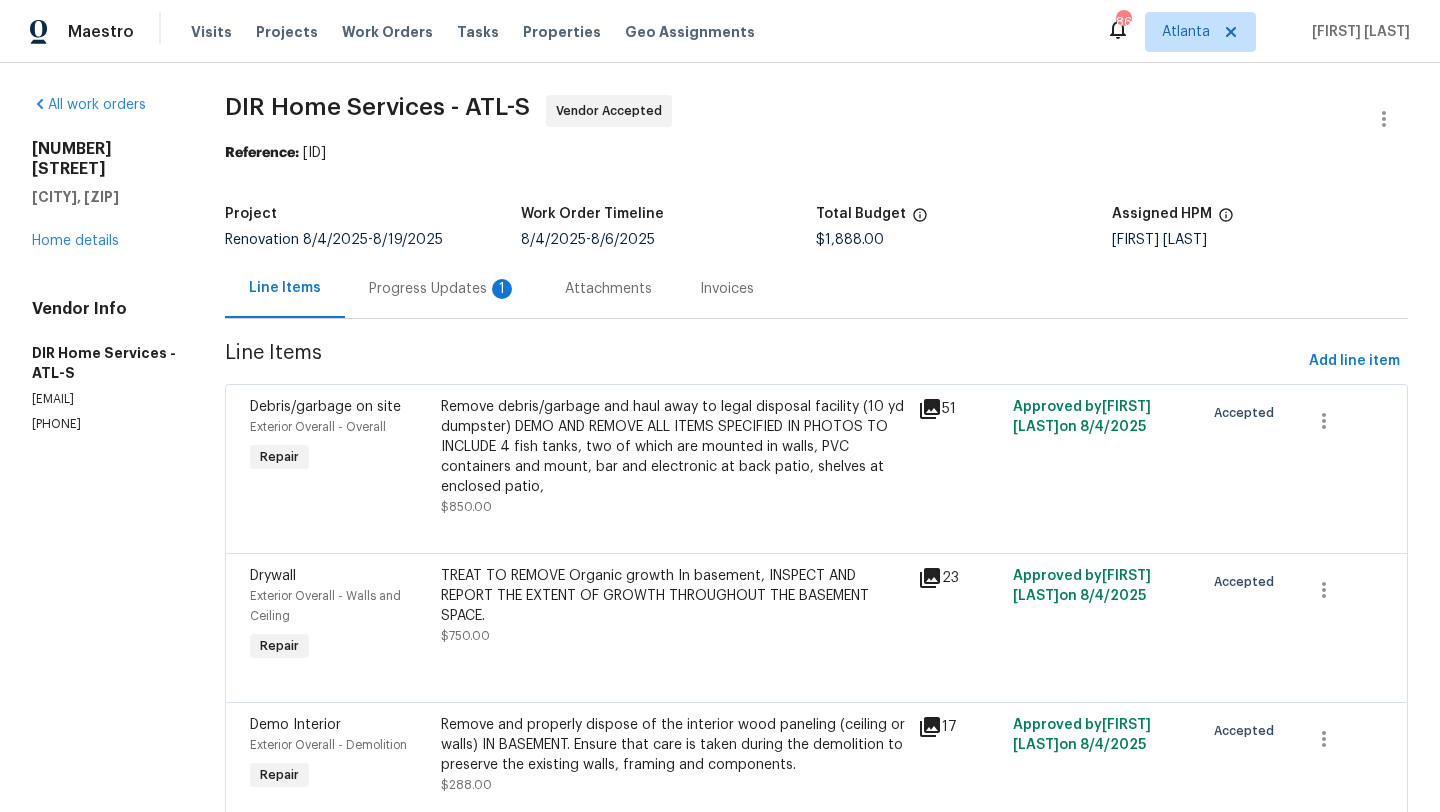 click on "Progress Updates 1" at bounding box center (443, 289) 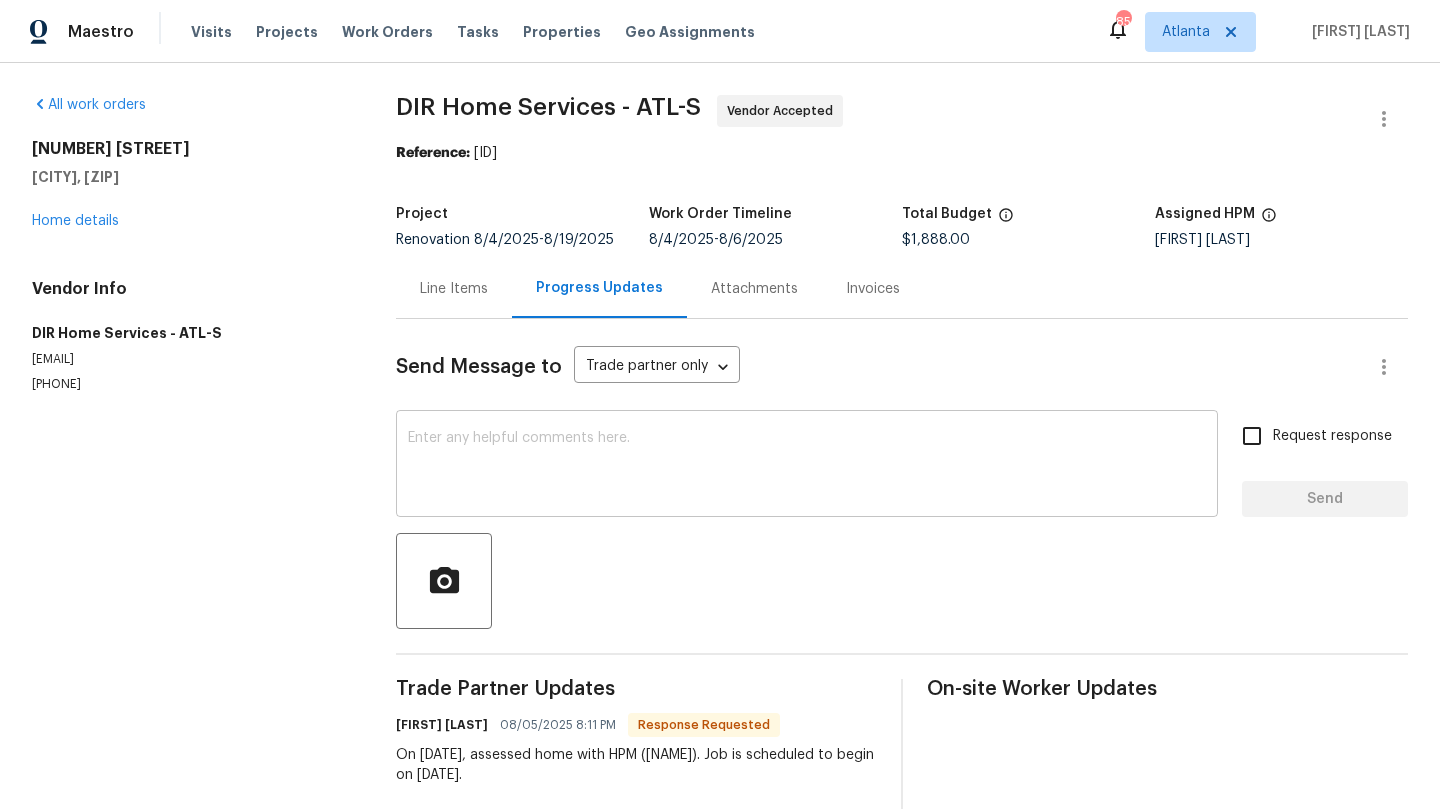 scroll, scrollTop: 29, scrollLeft: 0, axis: vertical 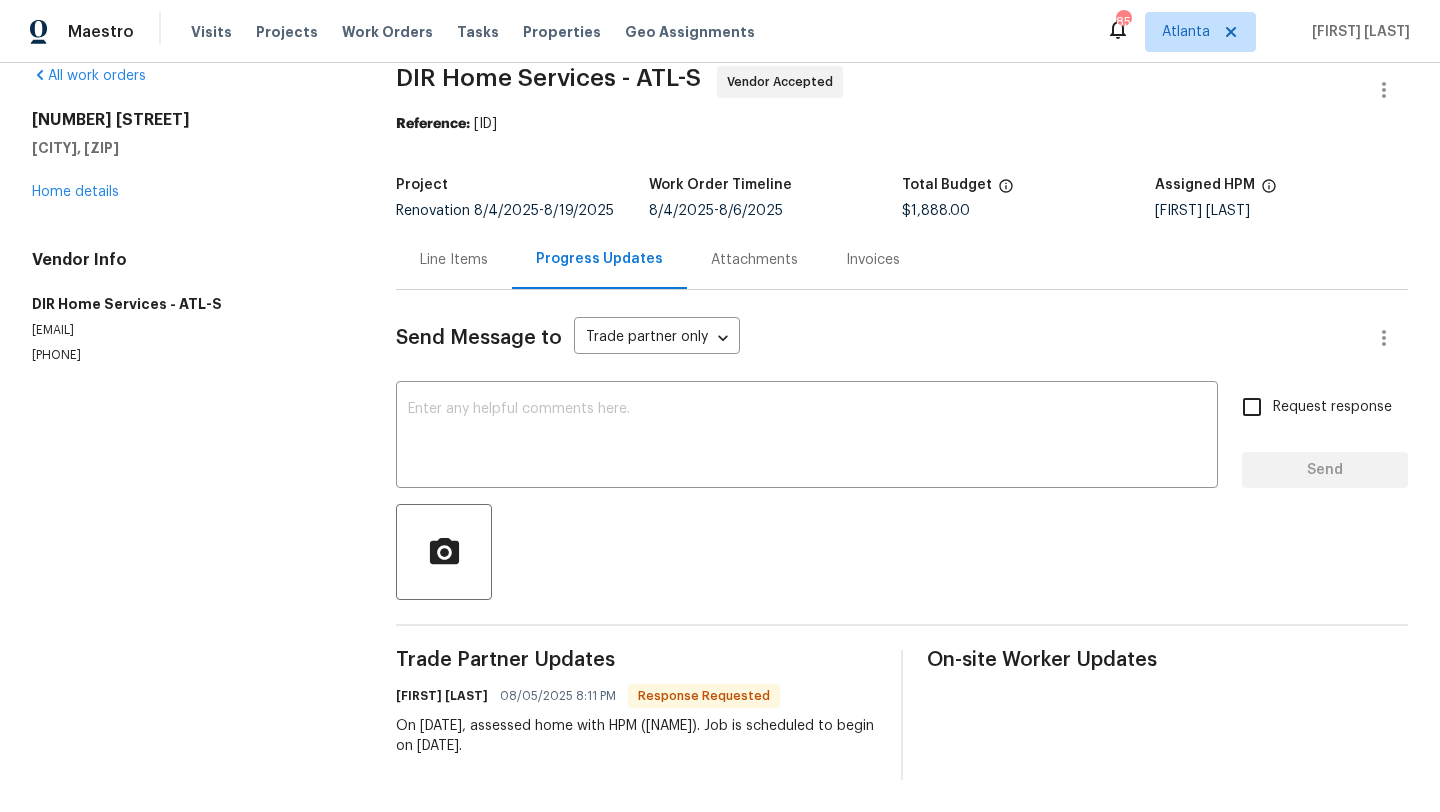 click on "[NUMBER] [STREET] [CITY], [STATE] [POSTAL_CODE] Home details" at bounding box center [190, 156] 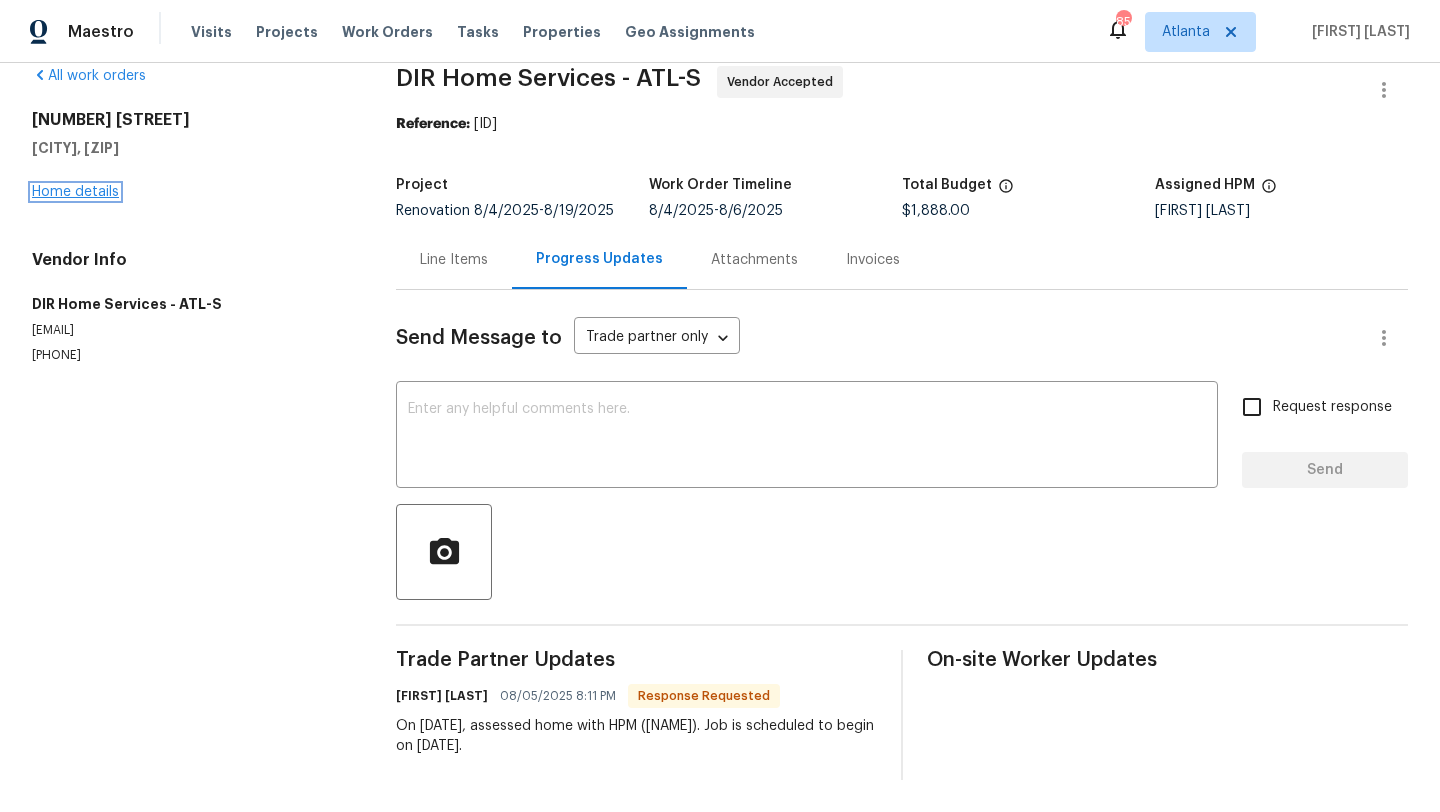 click on "Home details" at bounding box center [75, 192] 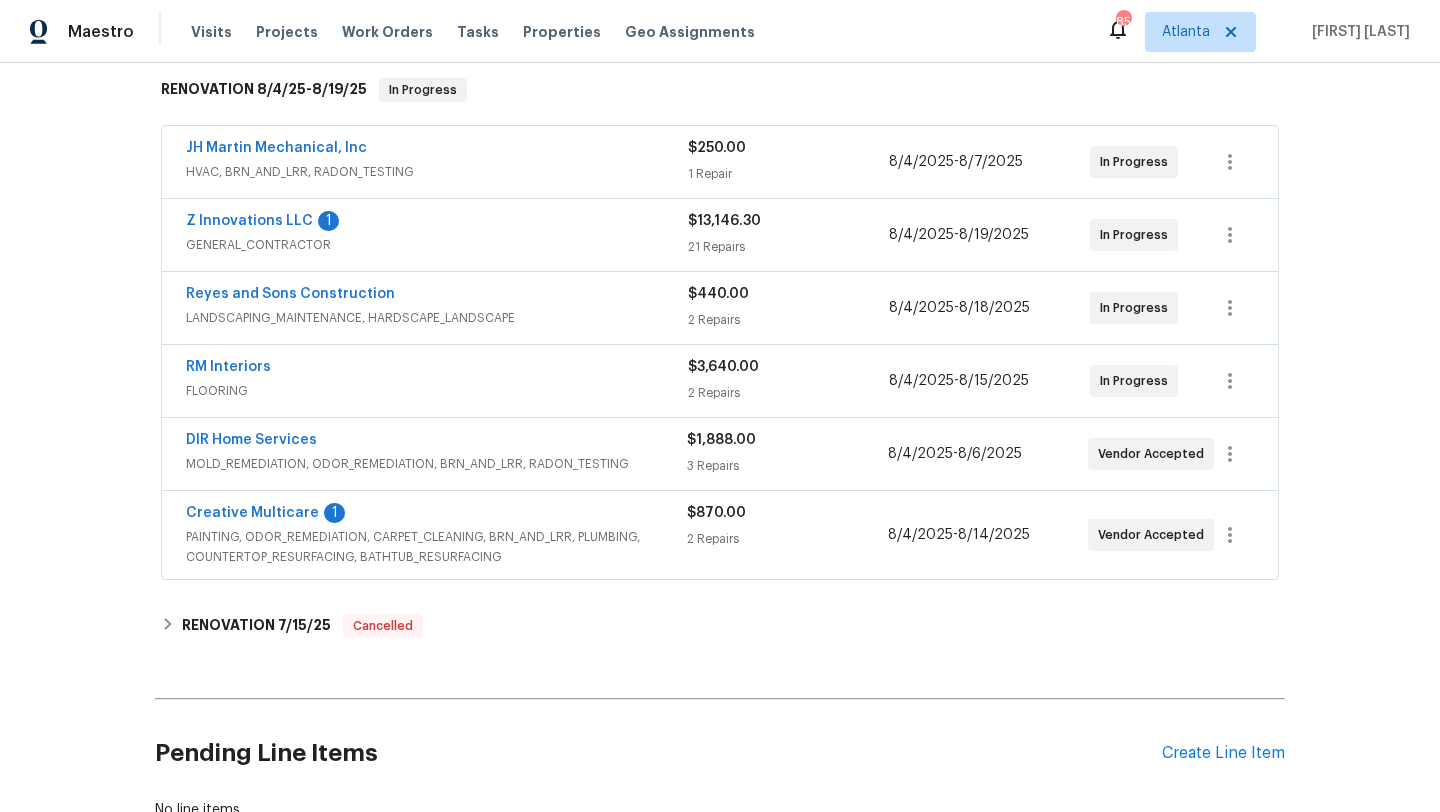 scroll, scrollTop: 330, scrollLeft: 0, axis: vertical 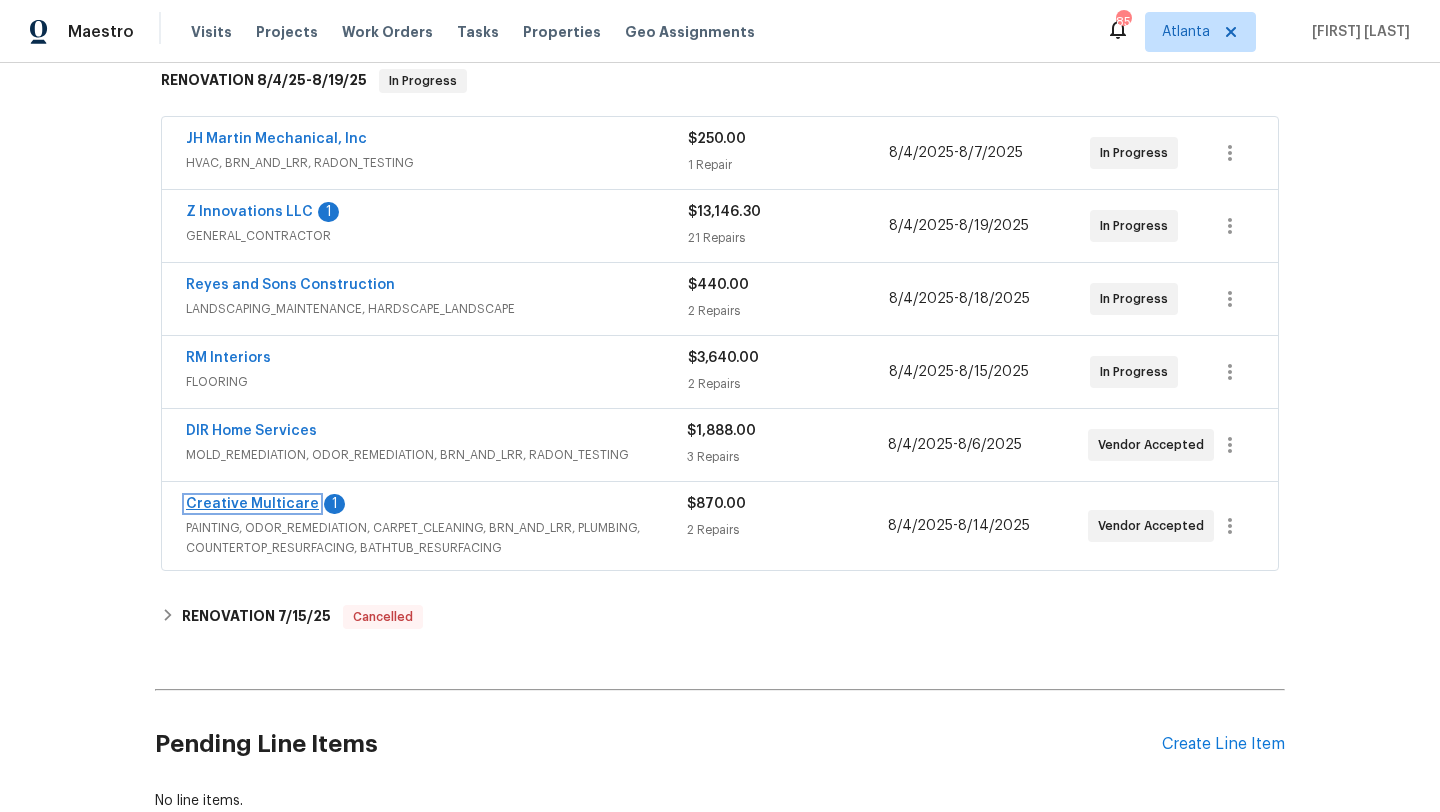 click on "Creative Multicare" at bounding box center (252, 504) 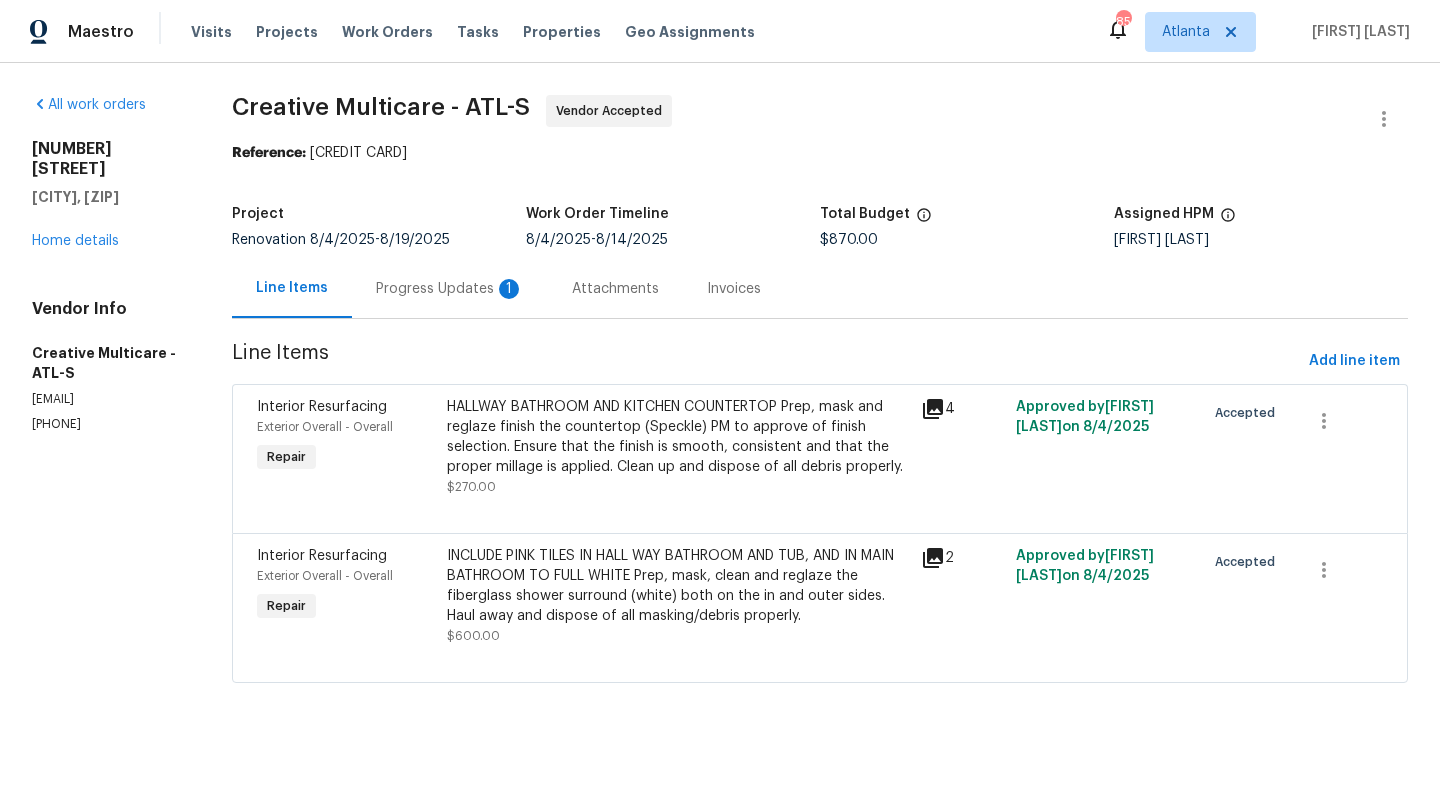 click on "Progress Updates 1" at bounding box center [450, 289] 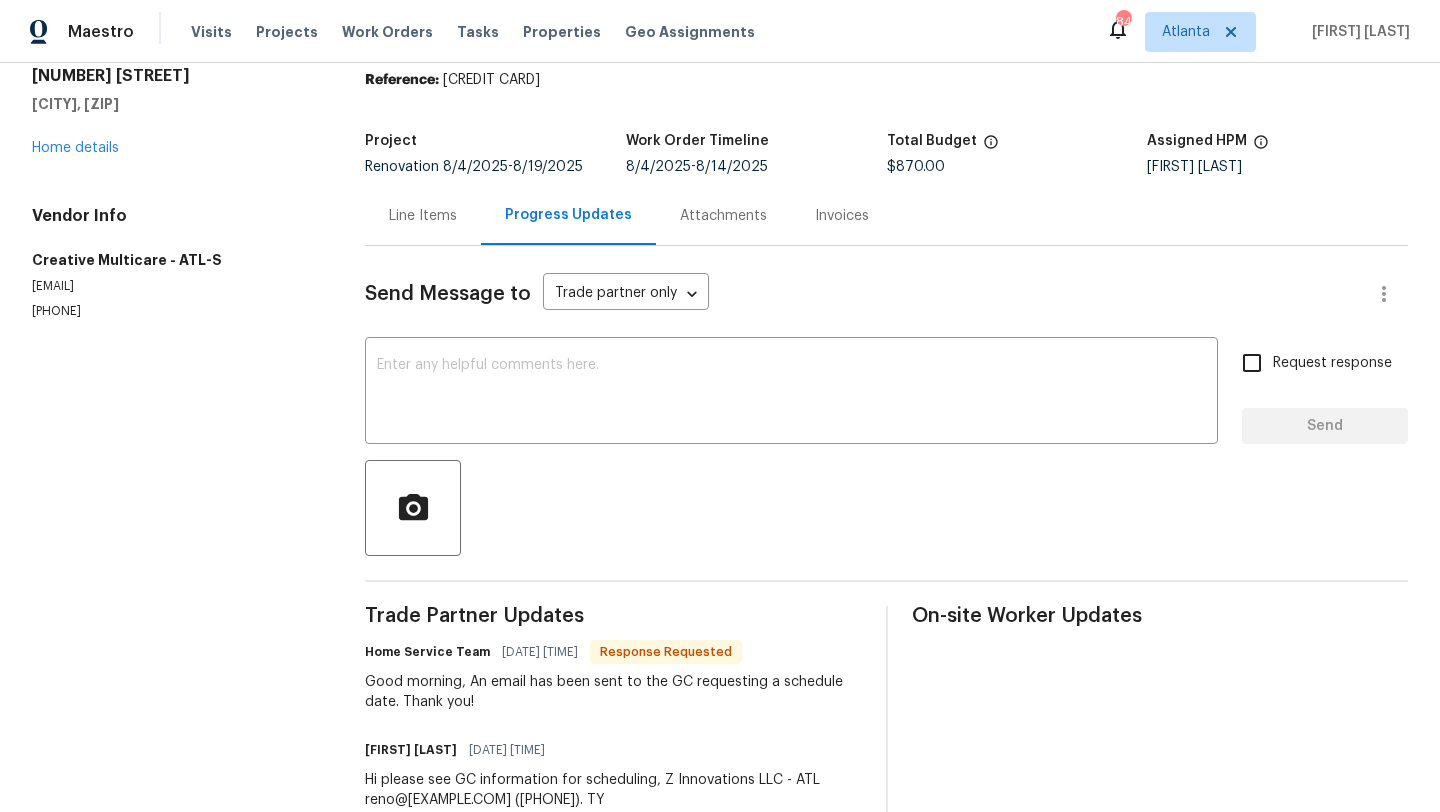 scroll, scrollTop: 95, scrollLeft: 0, axis: vertical 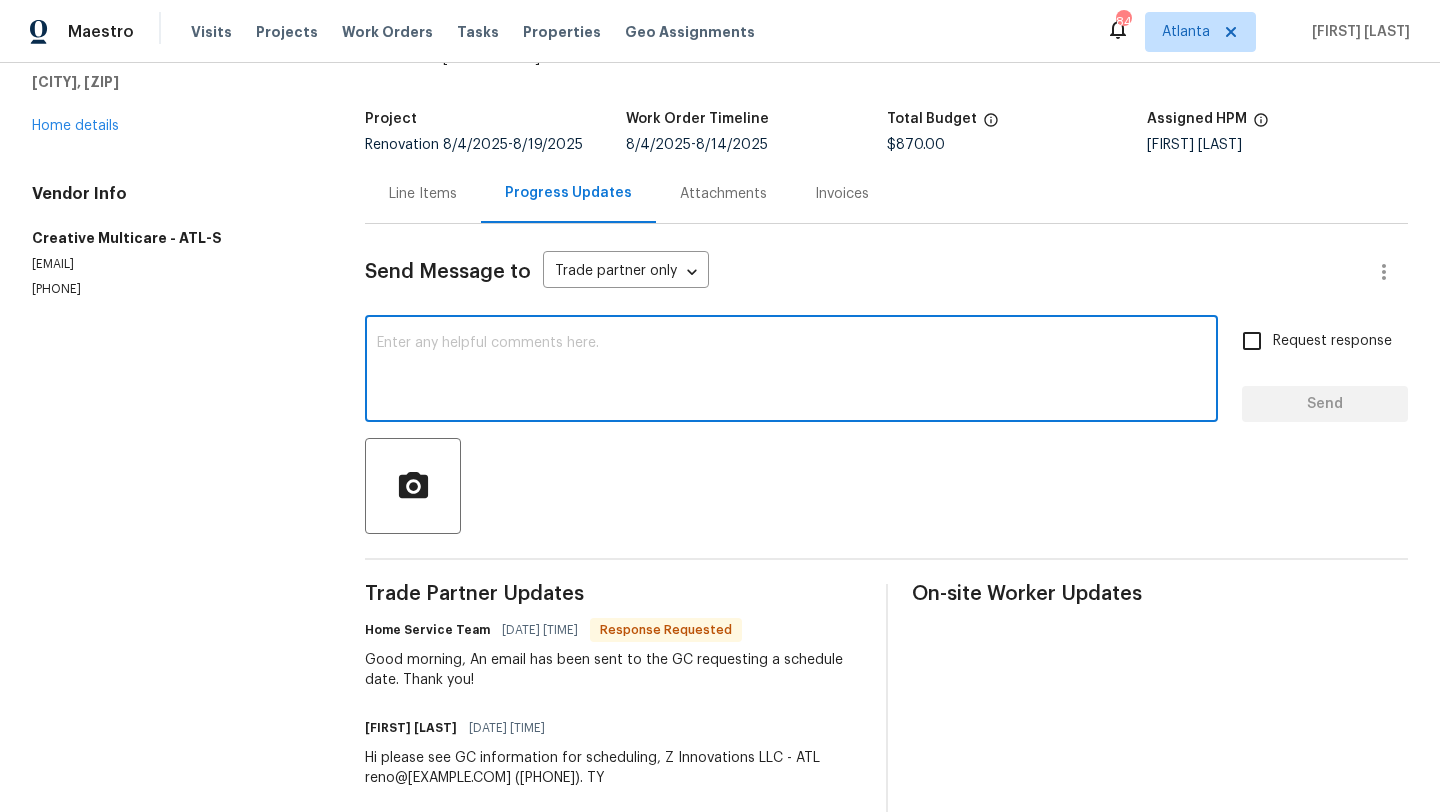 click at bounding box center (791, 371) 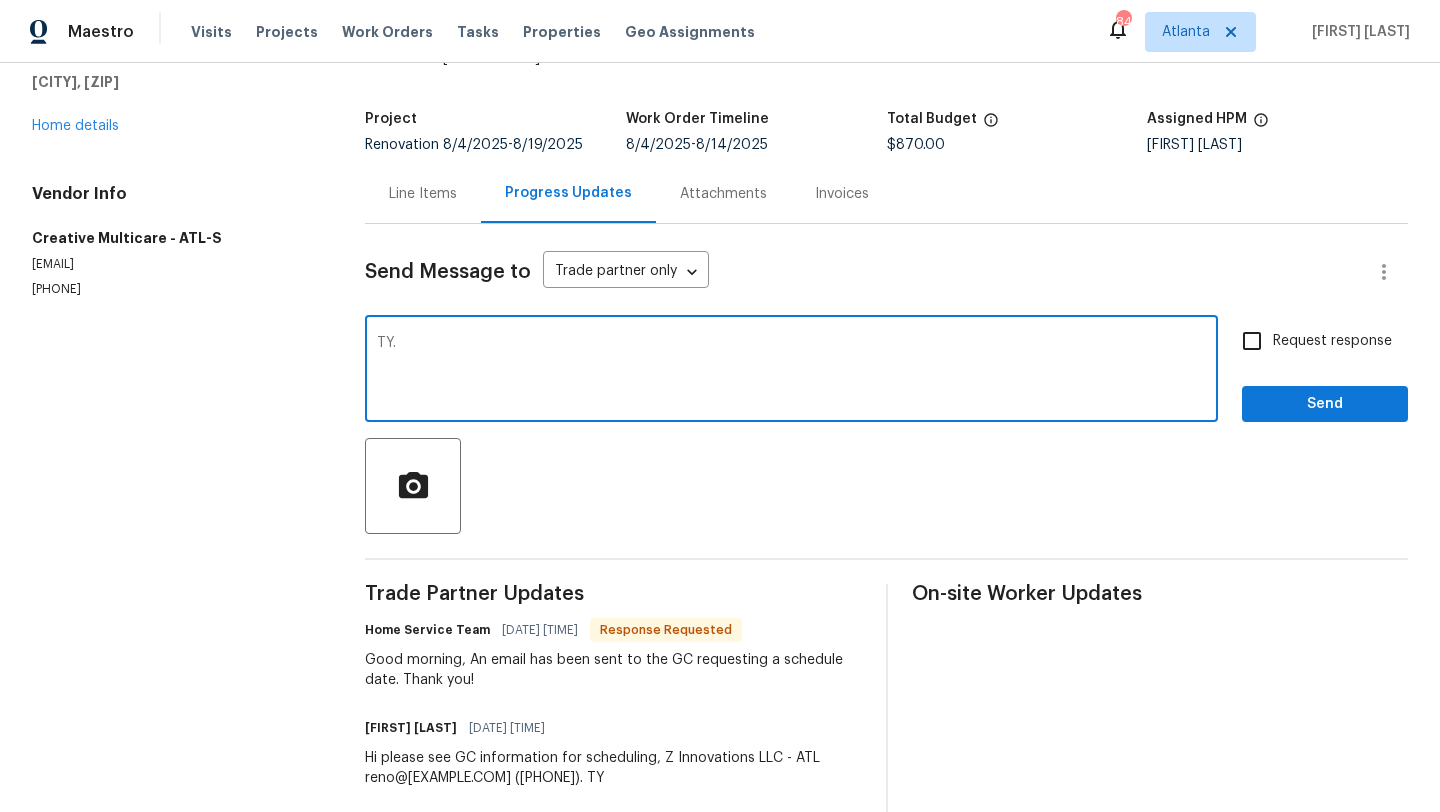 type on "TY." 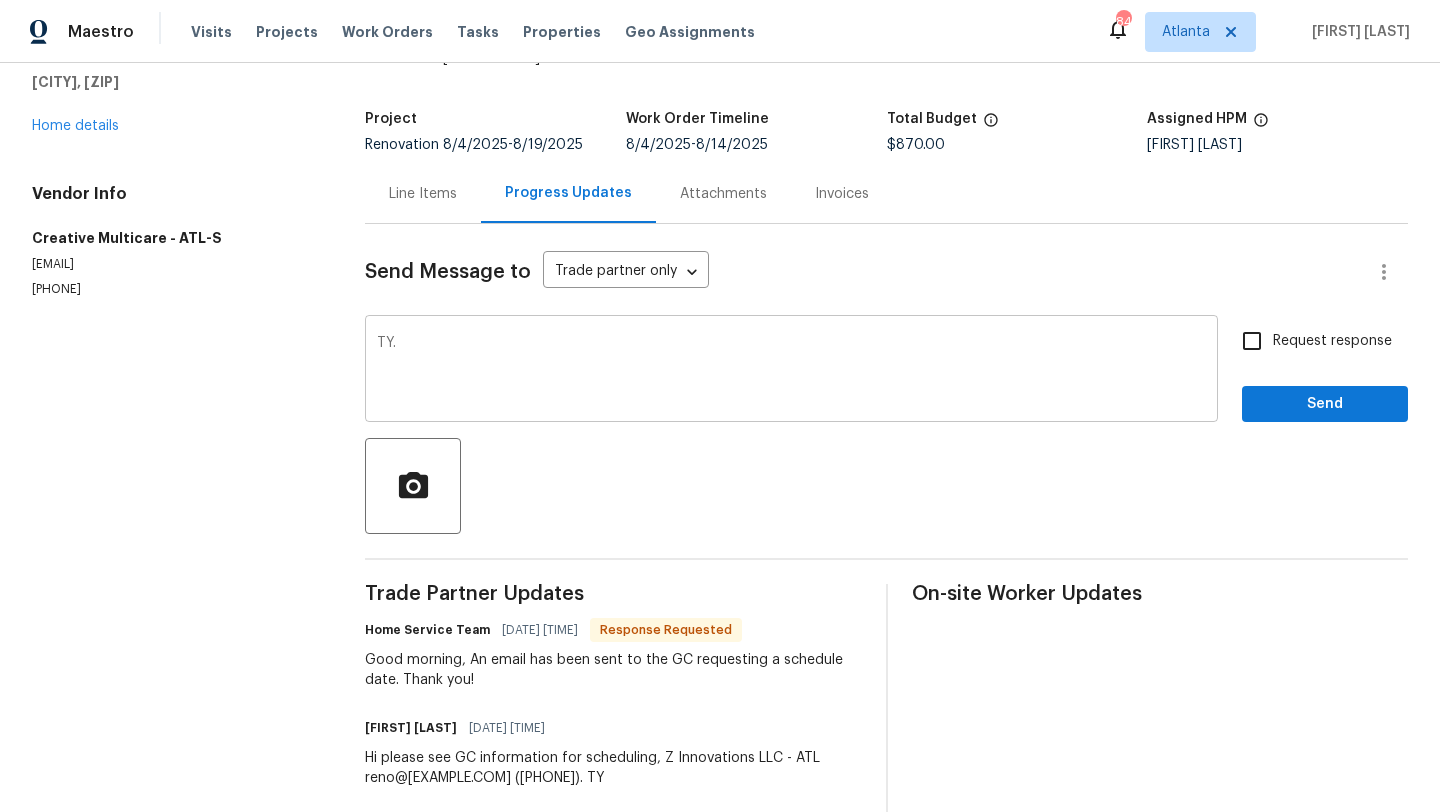 click on "TY. x ​" at bounding box center (791, 371) 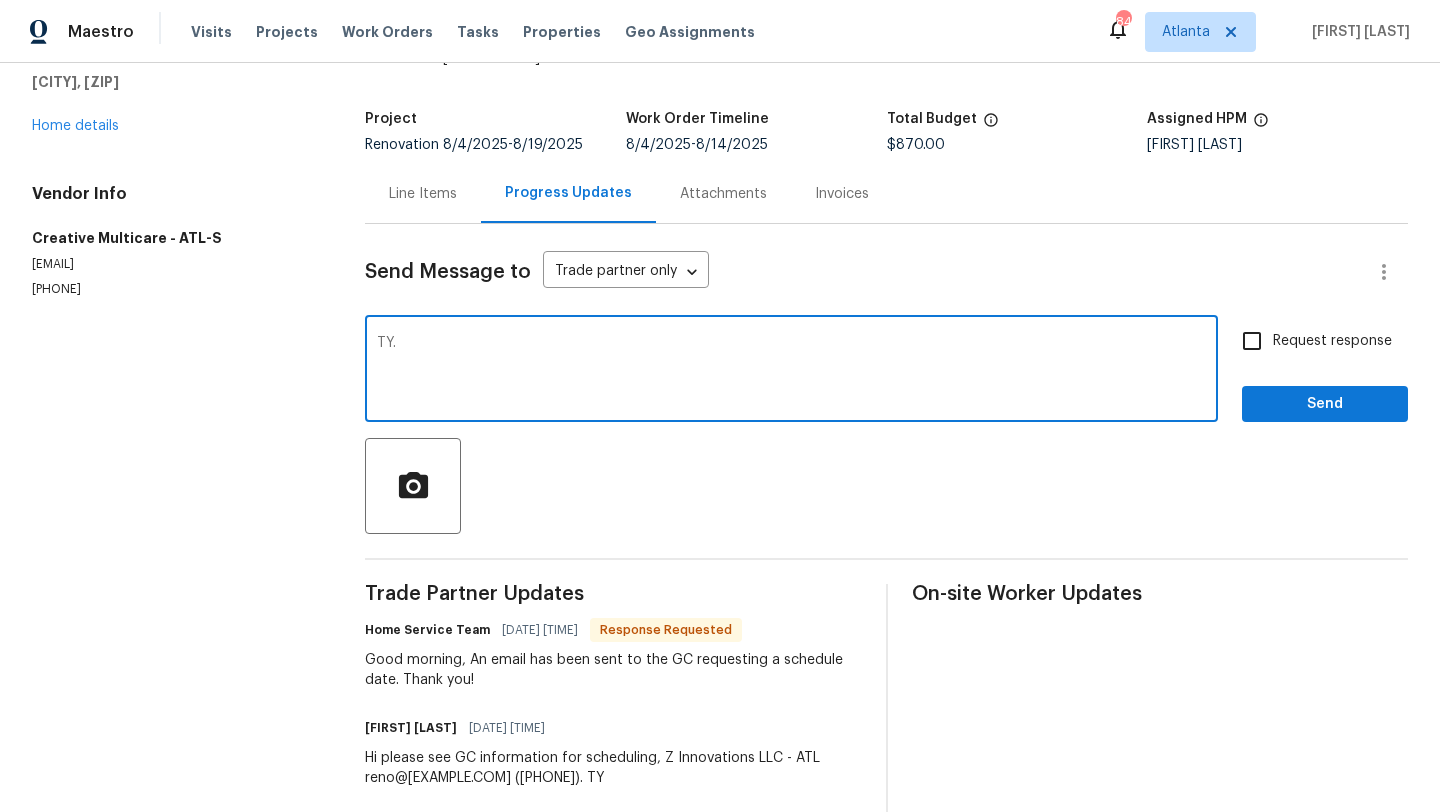 click on "TY. x ​" at bounding box center [791, 371] 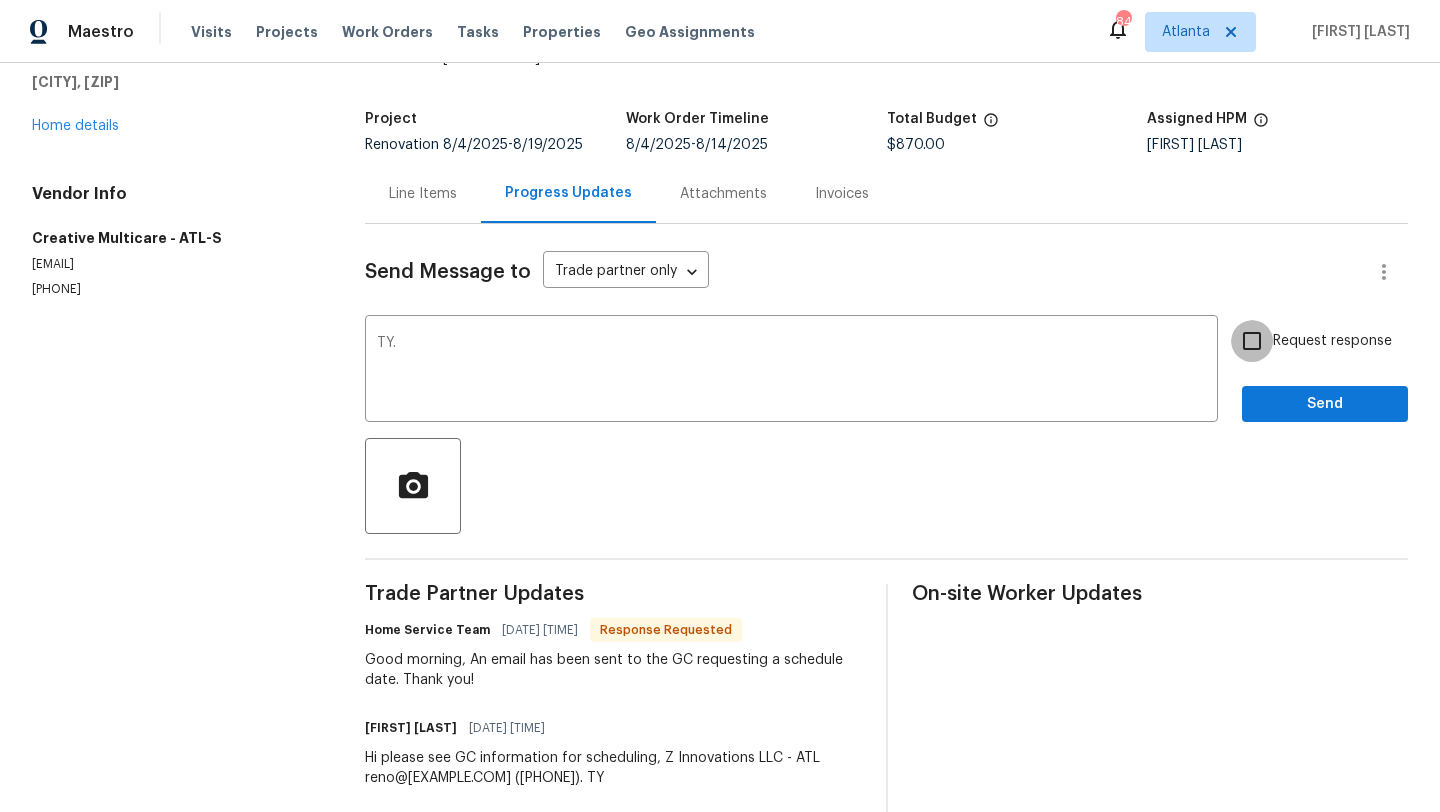 click on "Request response" at bounding box center (1252, 341) 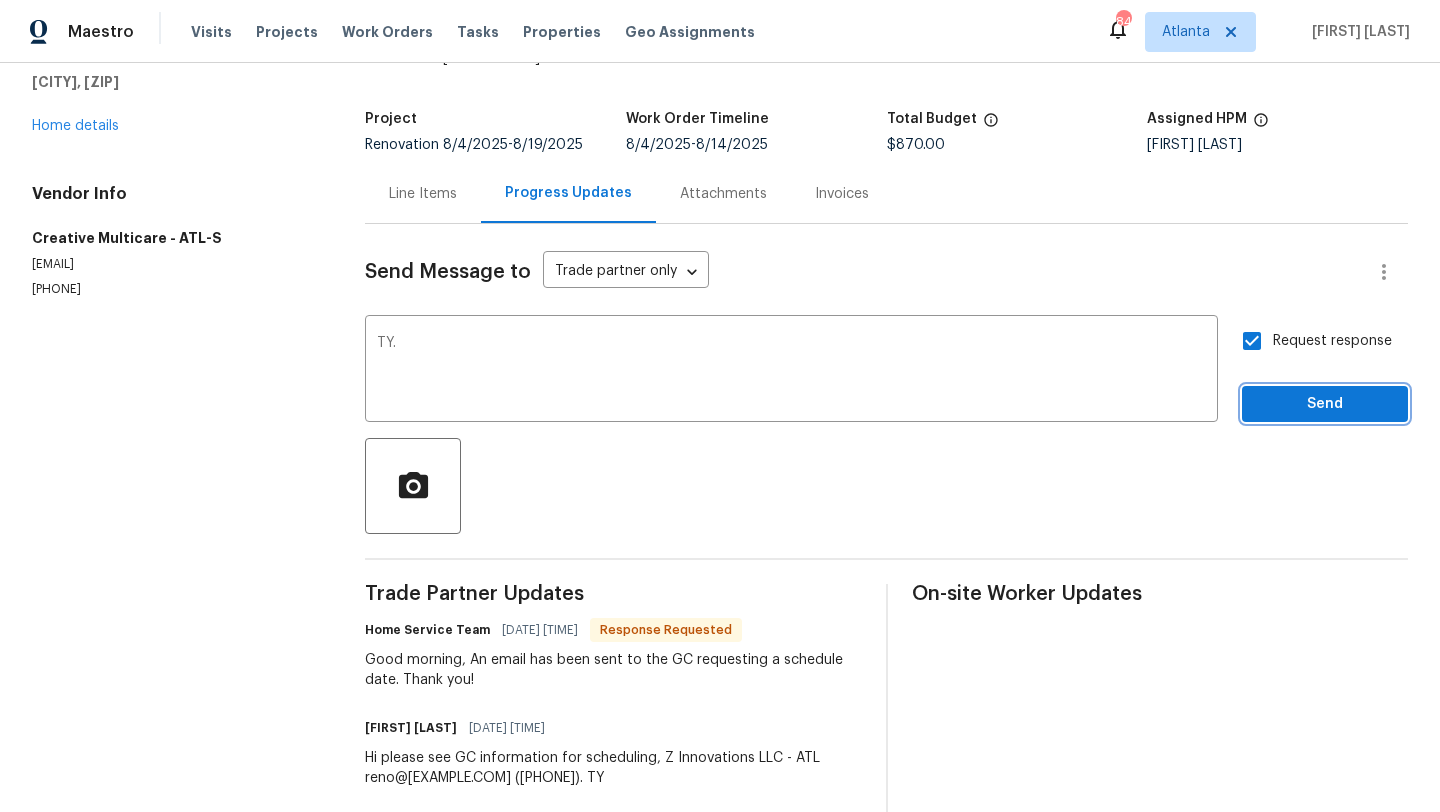 click on "Send" at bounding box center [1325, 404] 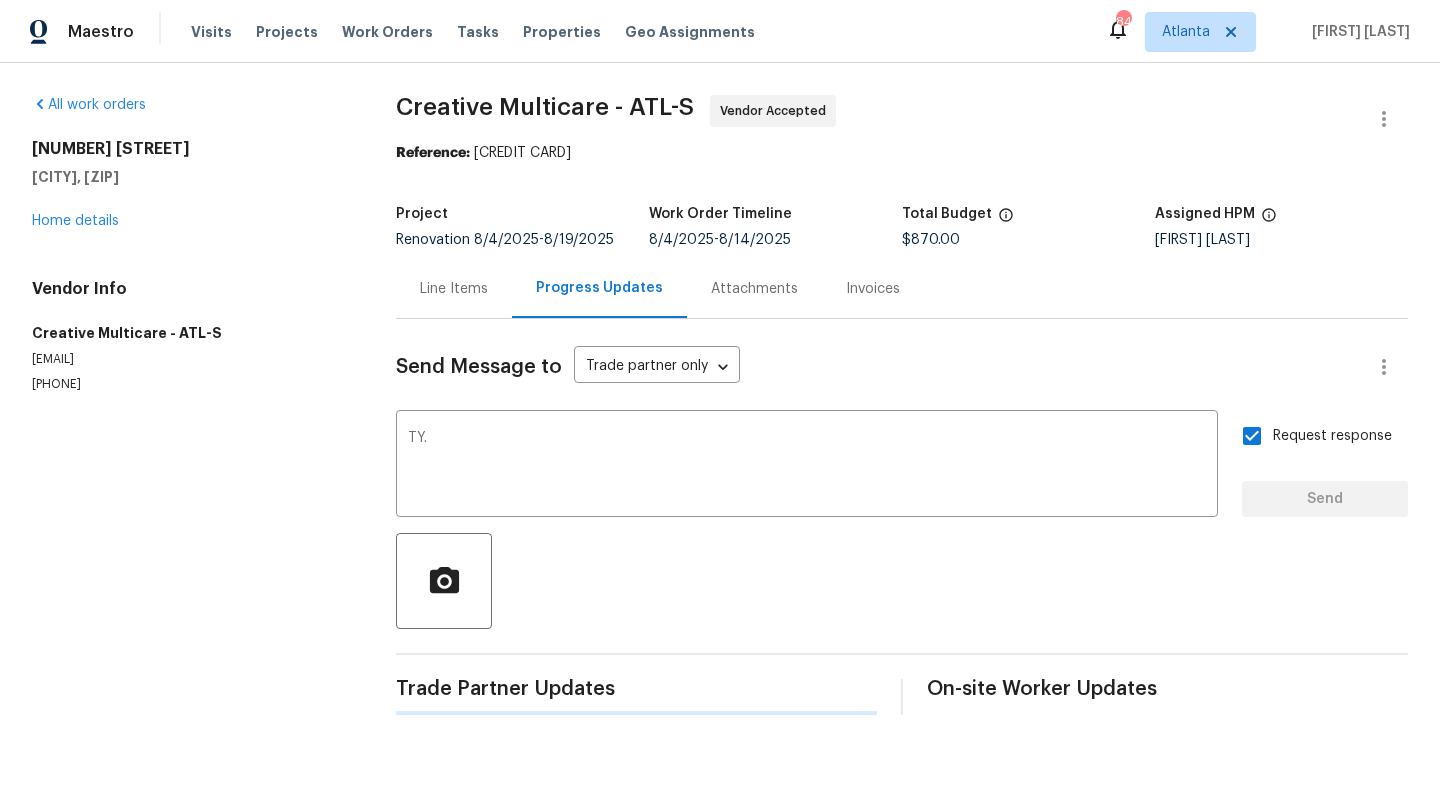 scroll, scrollTop: 0, scrollLeft: 0, axis: both 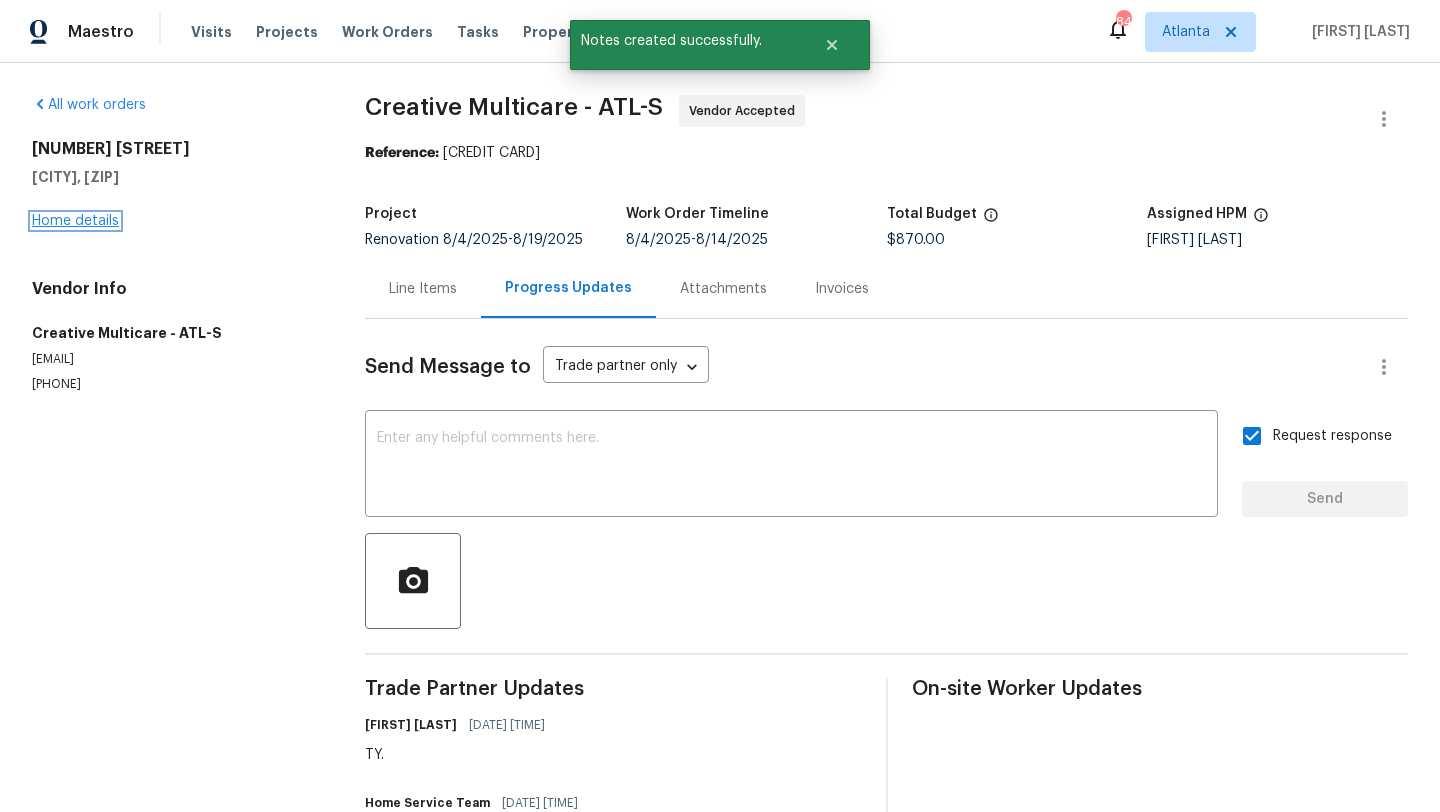 click on "Home details" at bounding box center (75, 221) 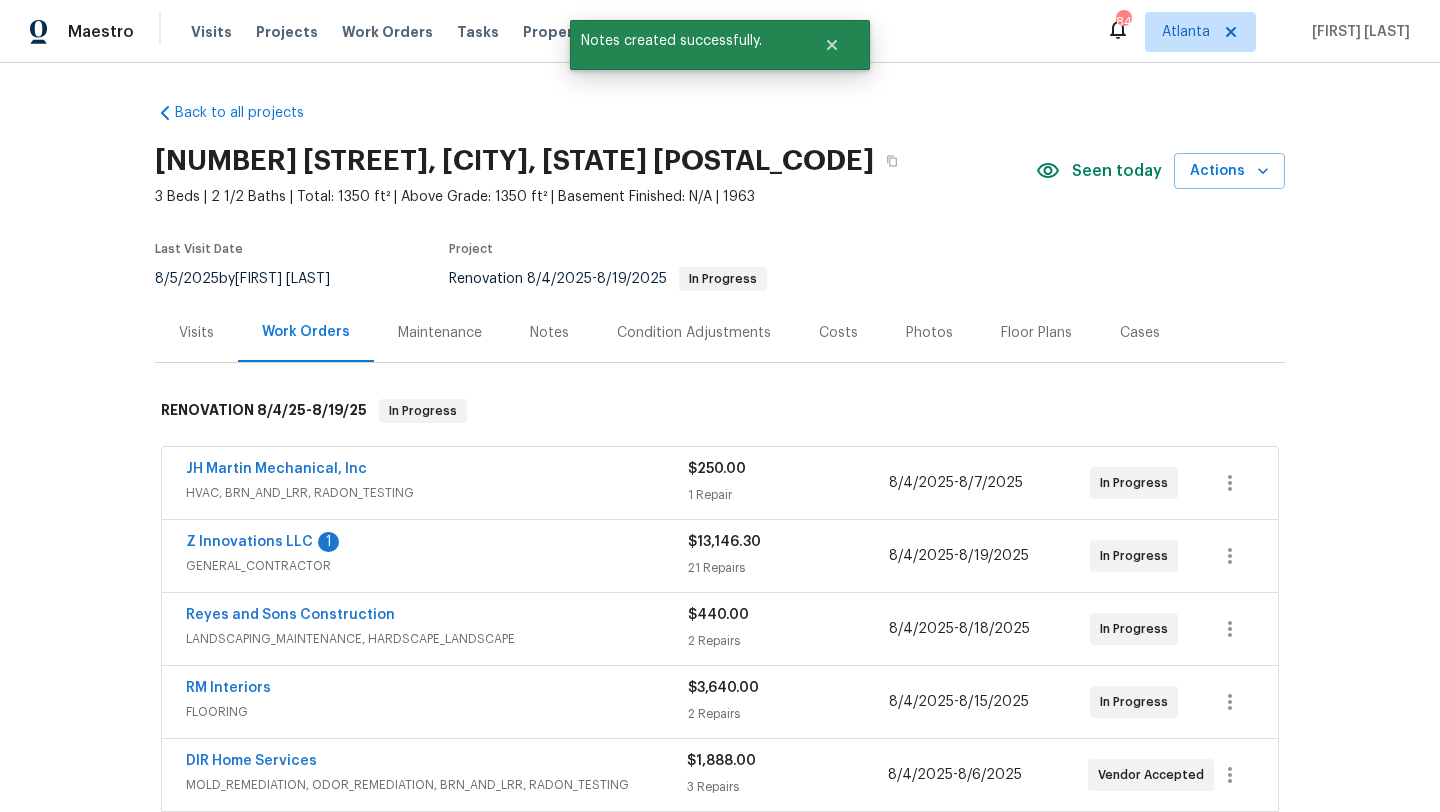 click on "Notes" at bounding box center (549, 333) 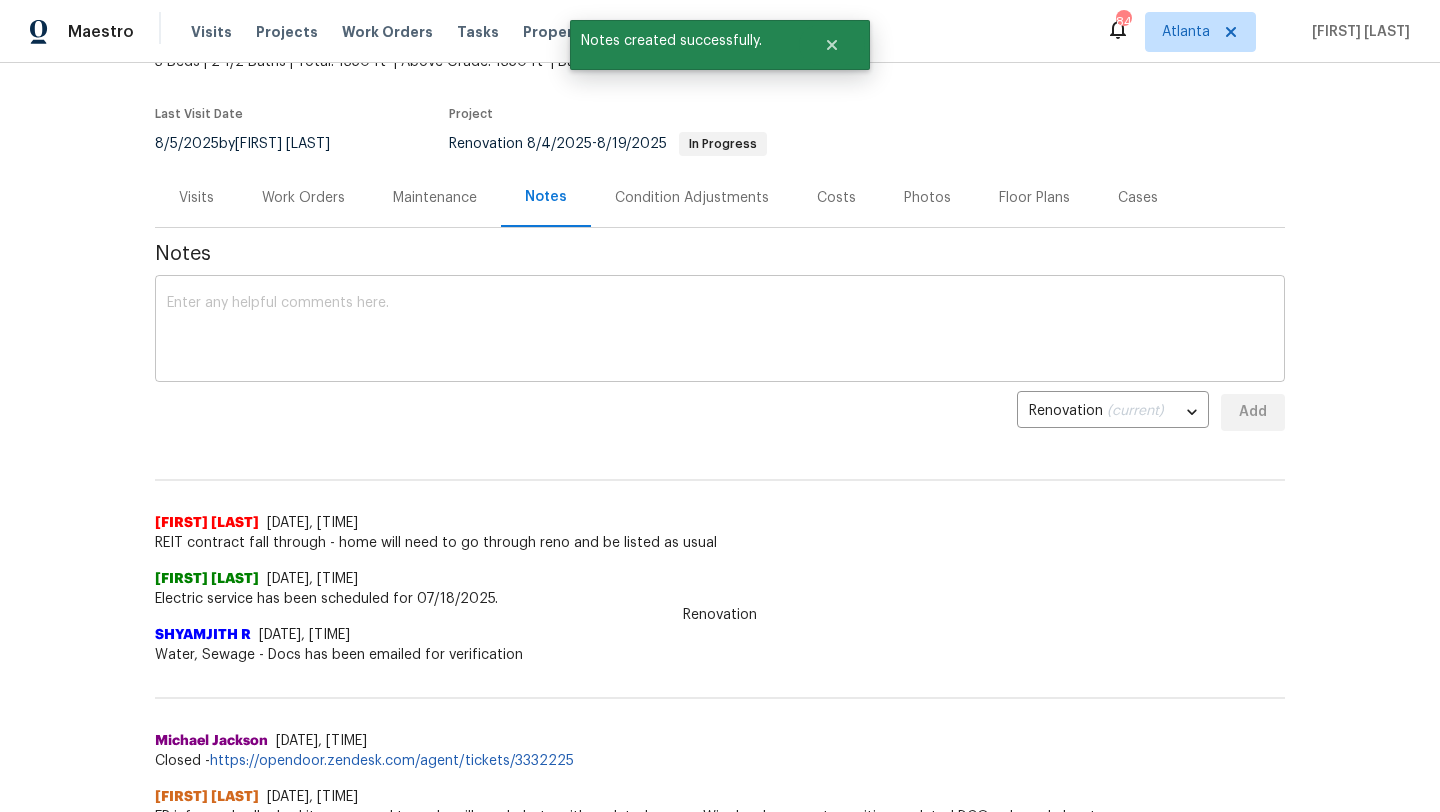 scroll, scrollTop: 143, scrollLeft: 0, axis: vertical 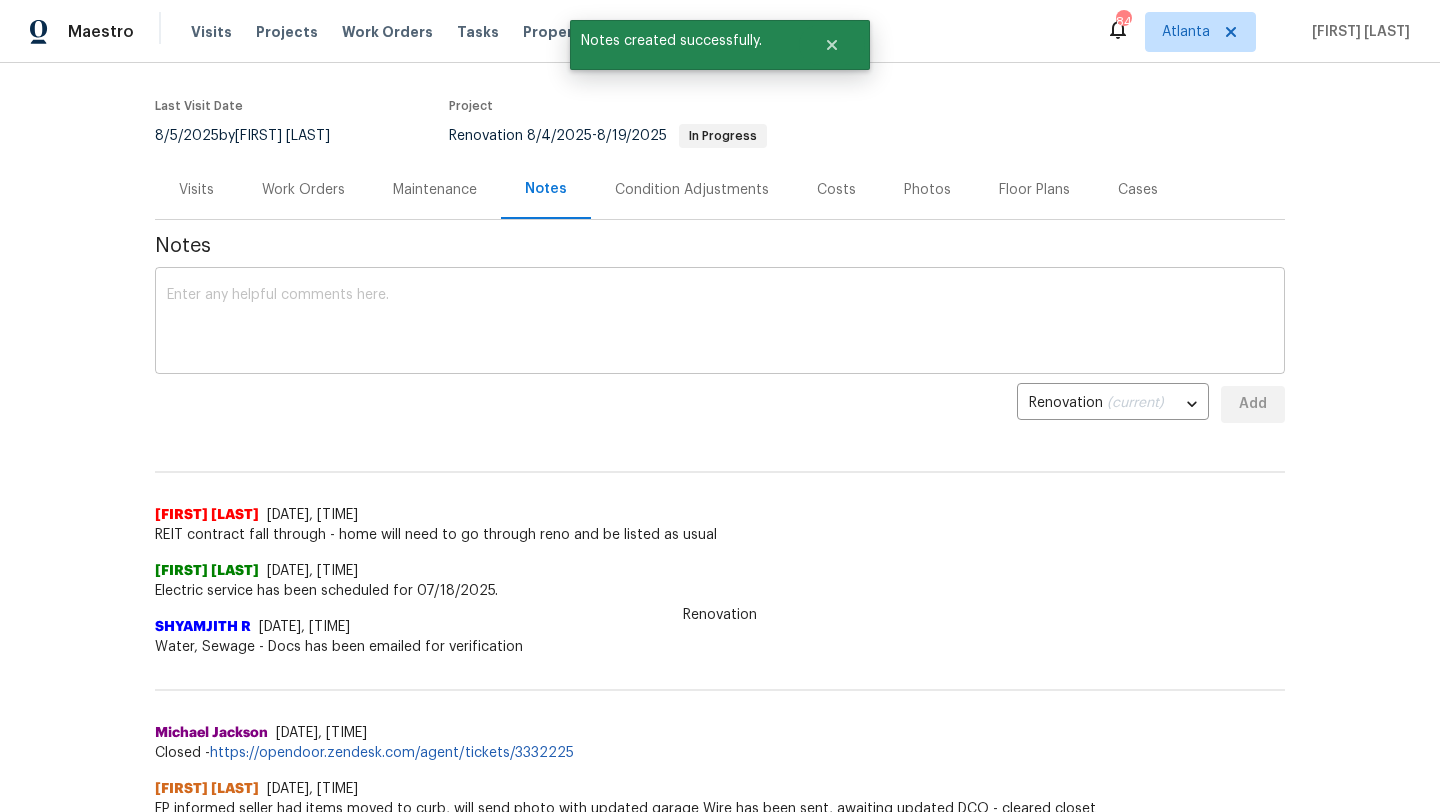 click at bounding box center [720, 323] 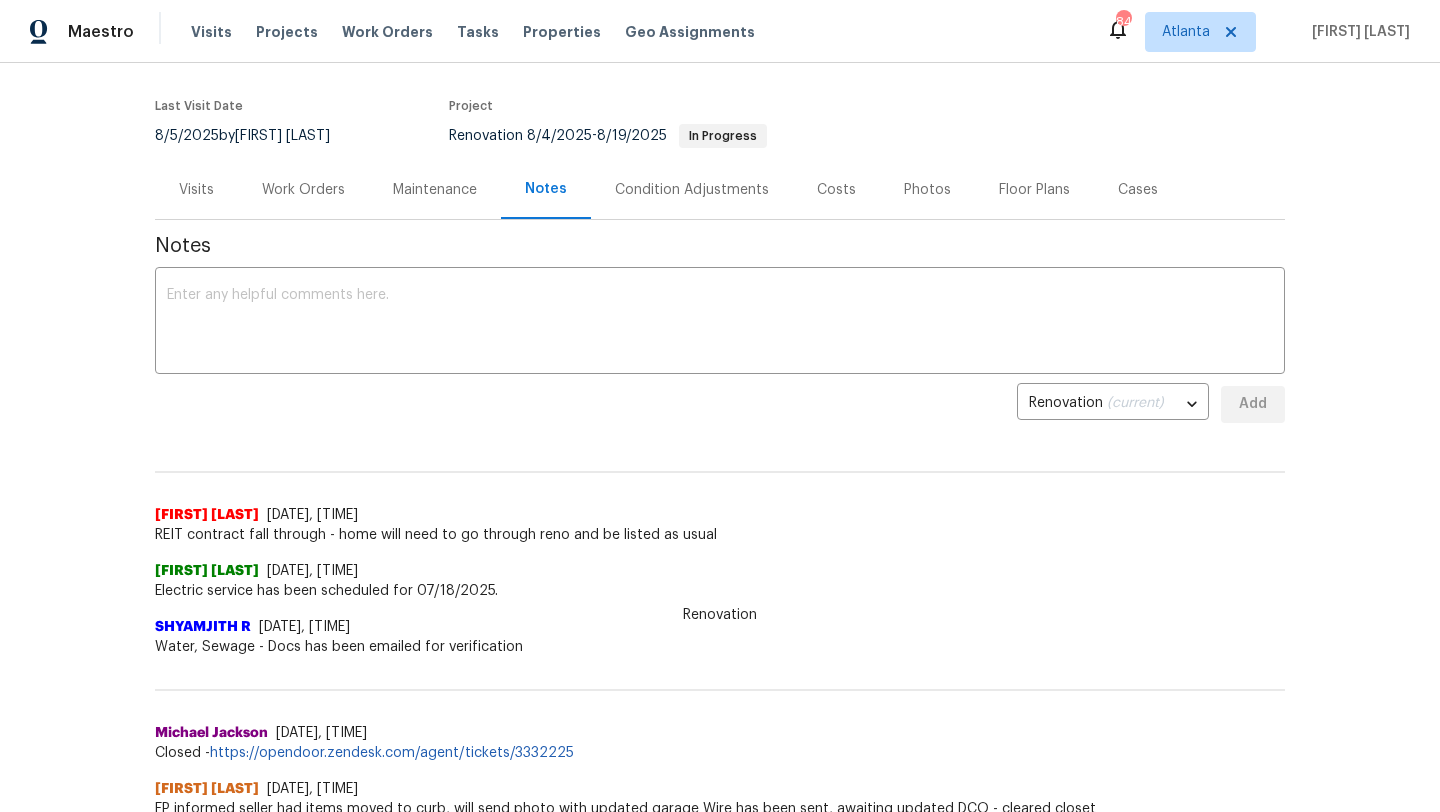 click on "Visits" at bounding box center (196, 189) 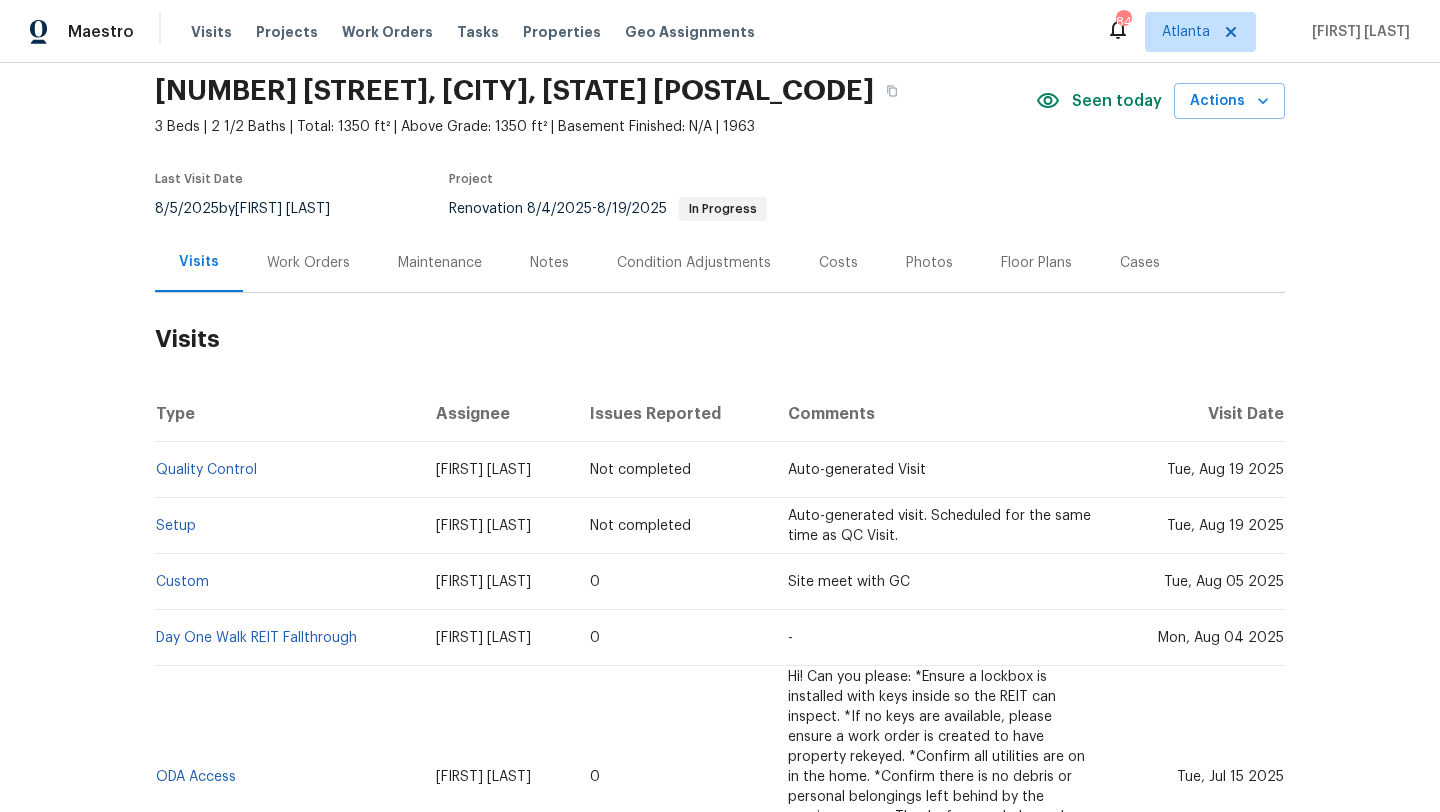 scroll, scrollTop: 0, scrollLeft: 0, axis: both 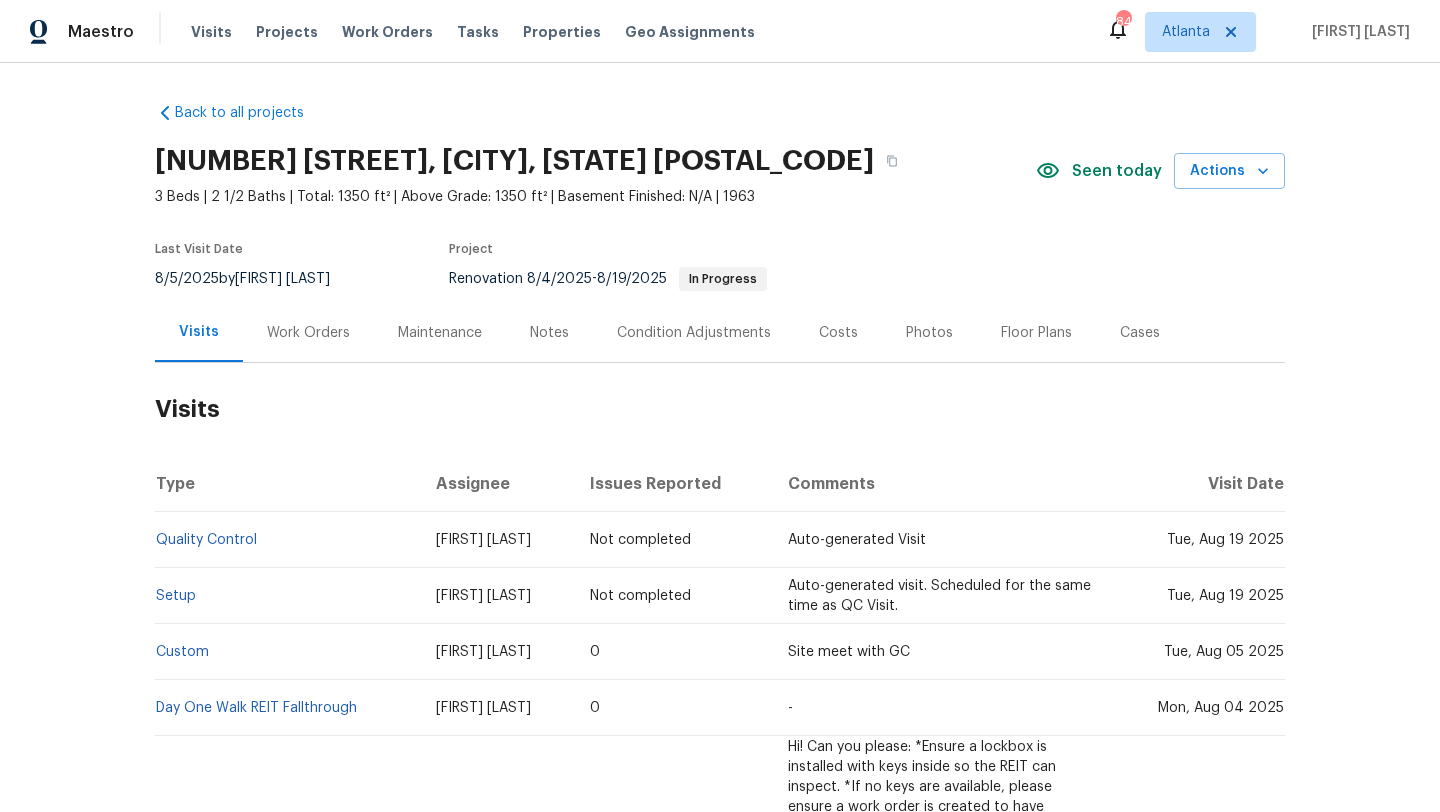 click on "Costs" at bounding box center [838, 333] 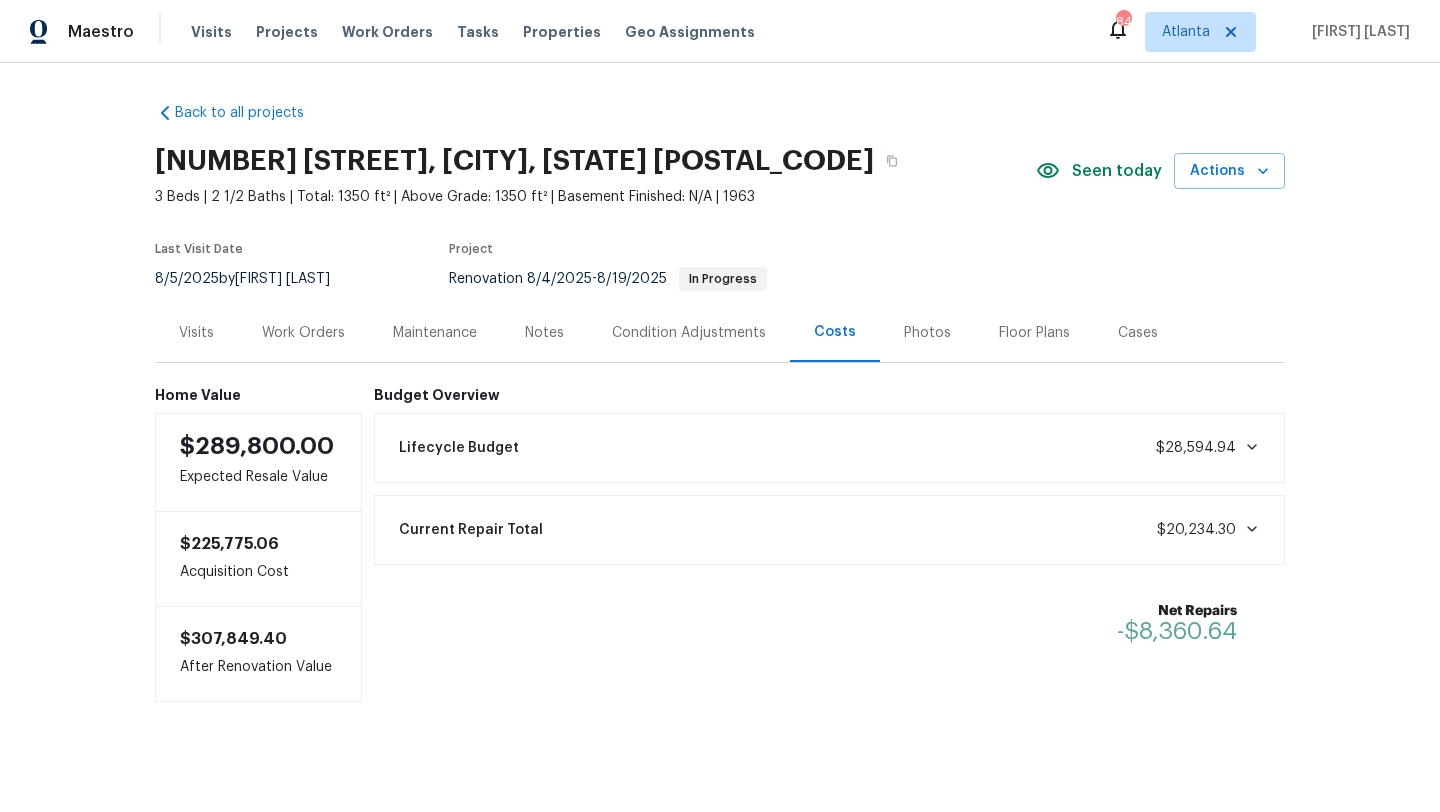 click on "Visits" at bounding box center [196, 333] 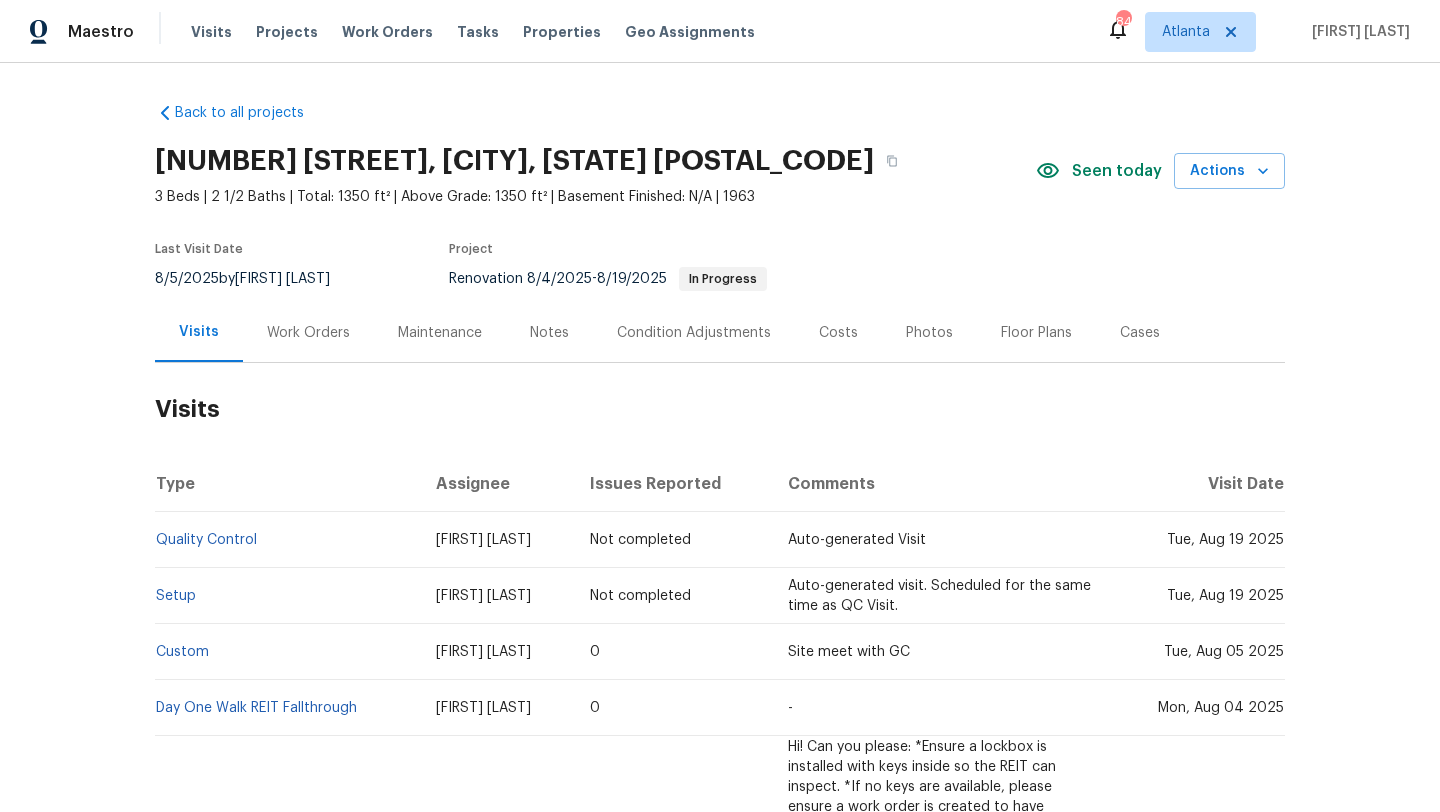 click on "Notes" at bounding box center [549, 333] 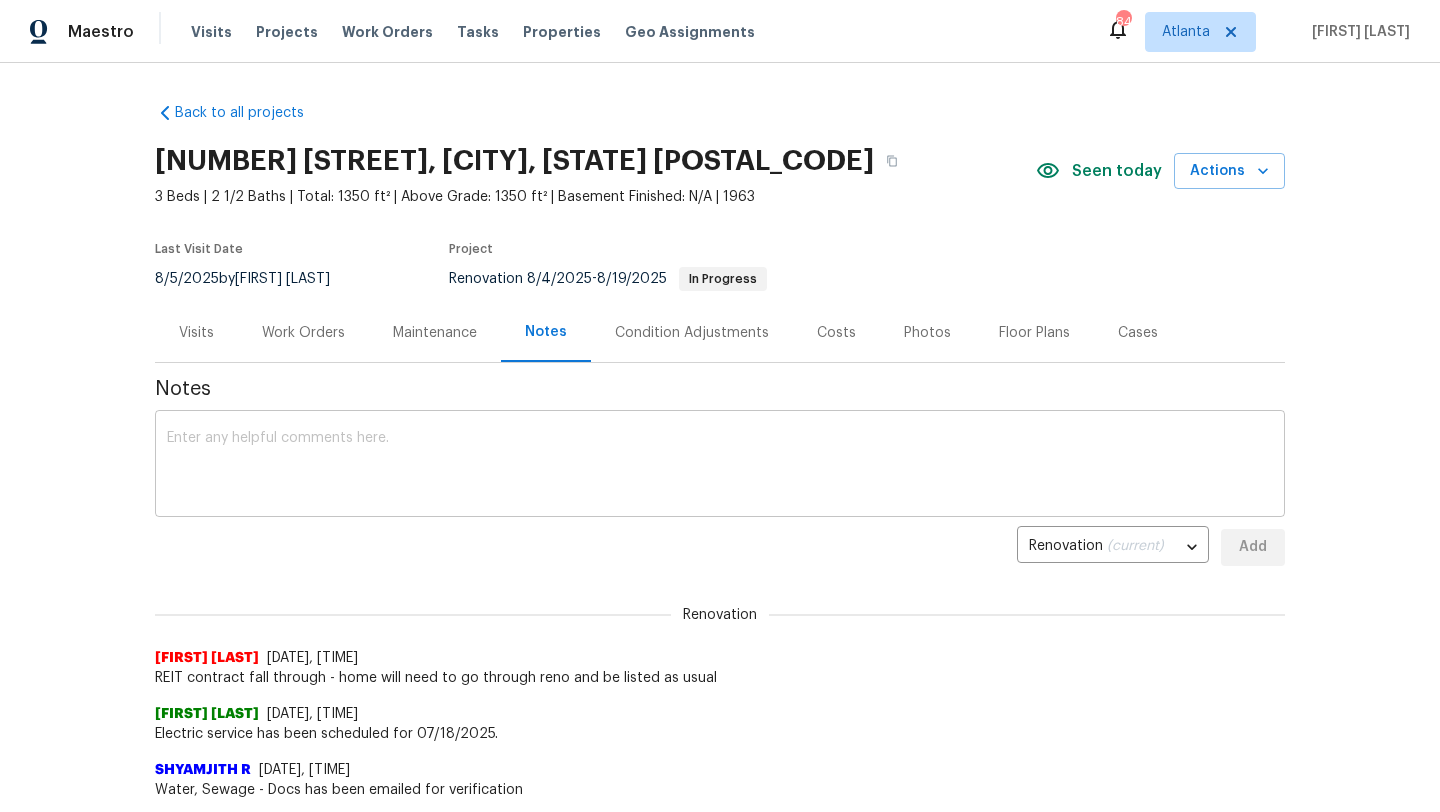 click at bounding box center [720, 466] 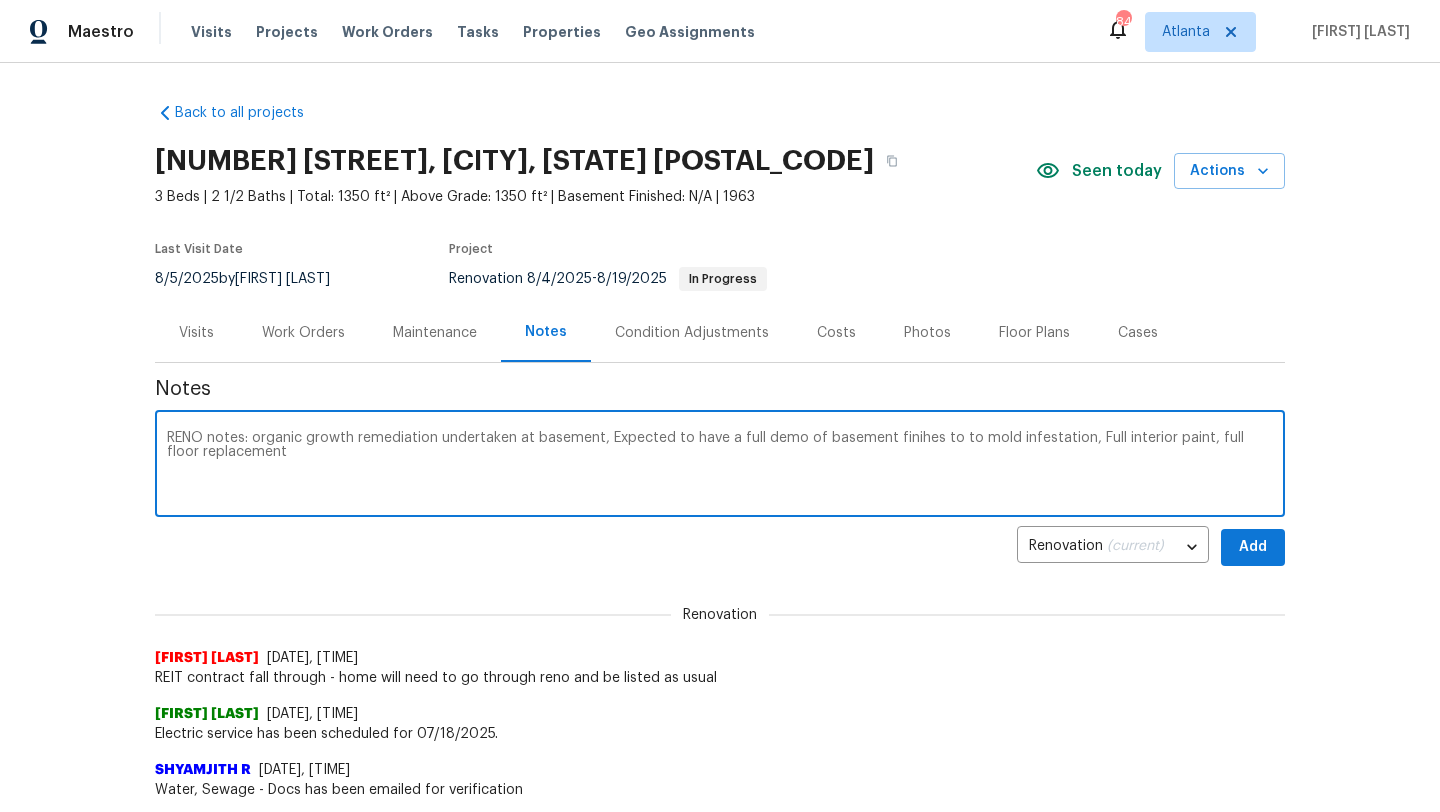 click on "RENO notes: organic growth remediation undertaken at basement, Expected to have a full demo of basement finihes to to mold infestation, Full interior paint, full floor replacement" at bounding box center [720, 466] 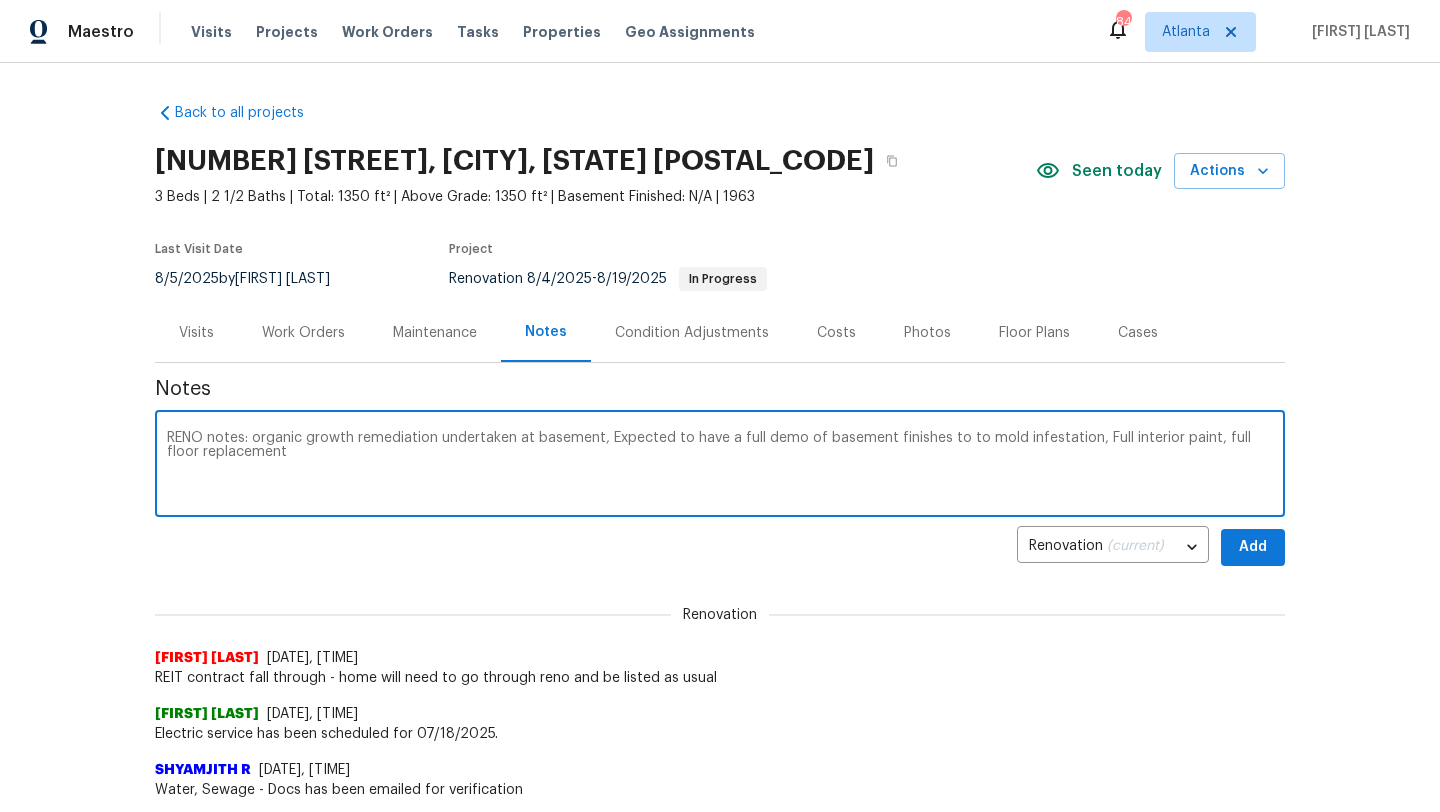 click on "RENO notes: organic growth remediation undertaken at basement, Expected to have a full demo of basement finishes to to mold infestation, Full interior paint, full floor replacement" at bounding box center [720, 466] 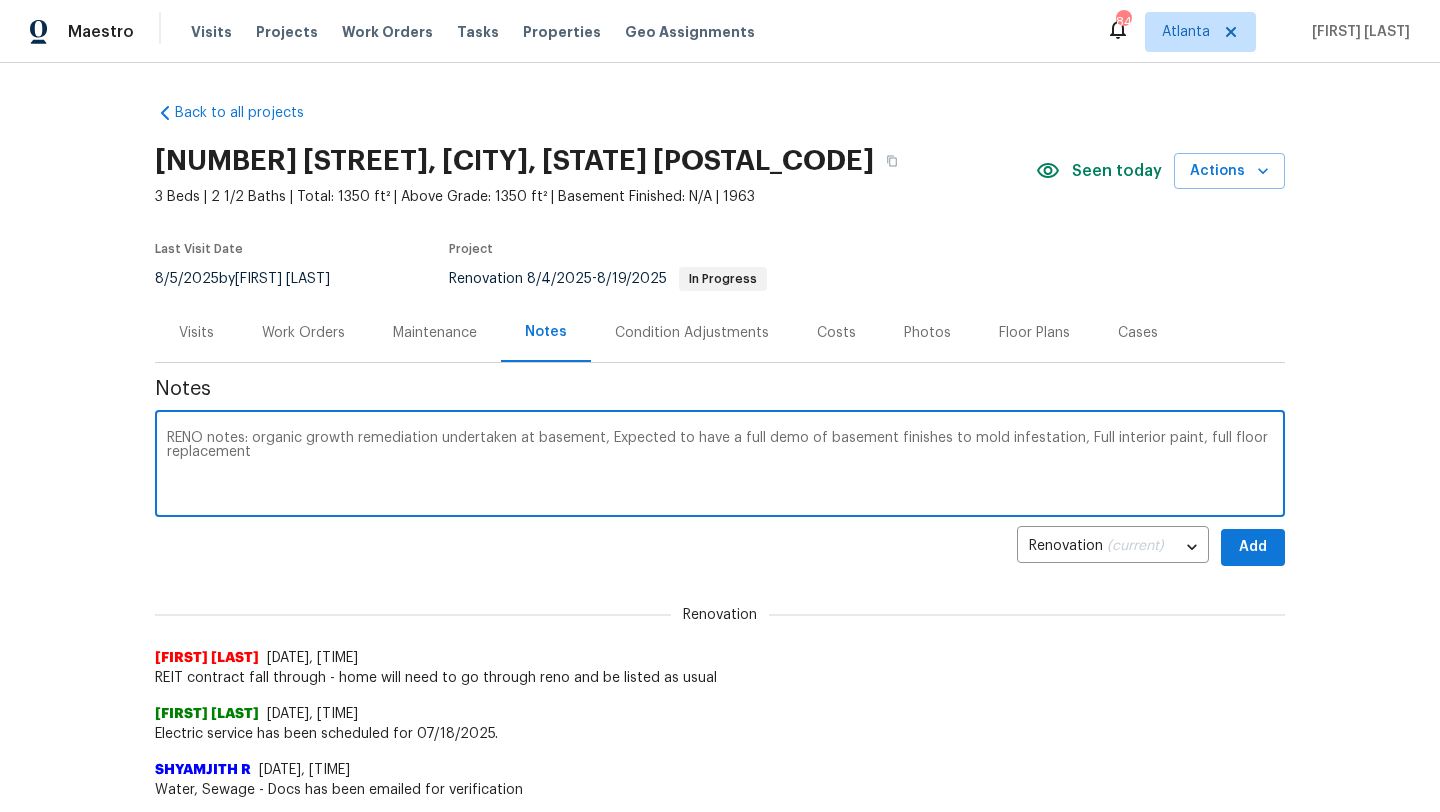 click on "RENO notes: organic growth remediation undertaken at basement, Expected to have a full demo of basement finishes to mold infestation, Full interior paint, full floor replacement" at bounding box center [720, 466] 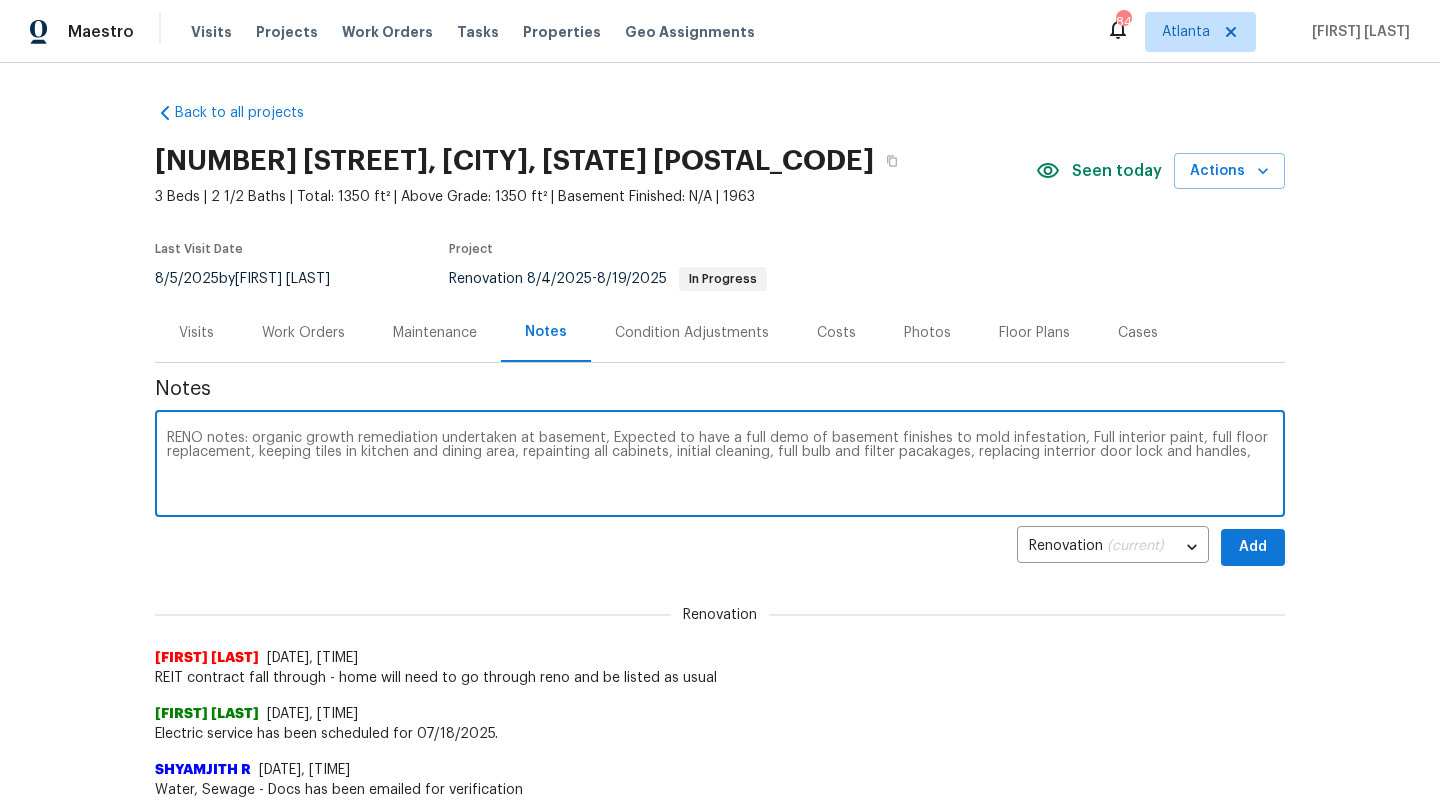 click on "RENO notes: organic growth remediation undertaken at basement, Expected to have a full demo of basement finishes to mold infestation, Full interior paint, full floor replacement, keeping tiles in kitchen and dining area, repainting all cabinets, initial cleaning, full bulb and filter pacakages, replacing interrior door lock and handles," at bounding box center [720, 466] 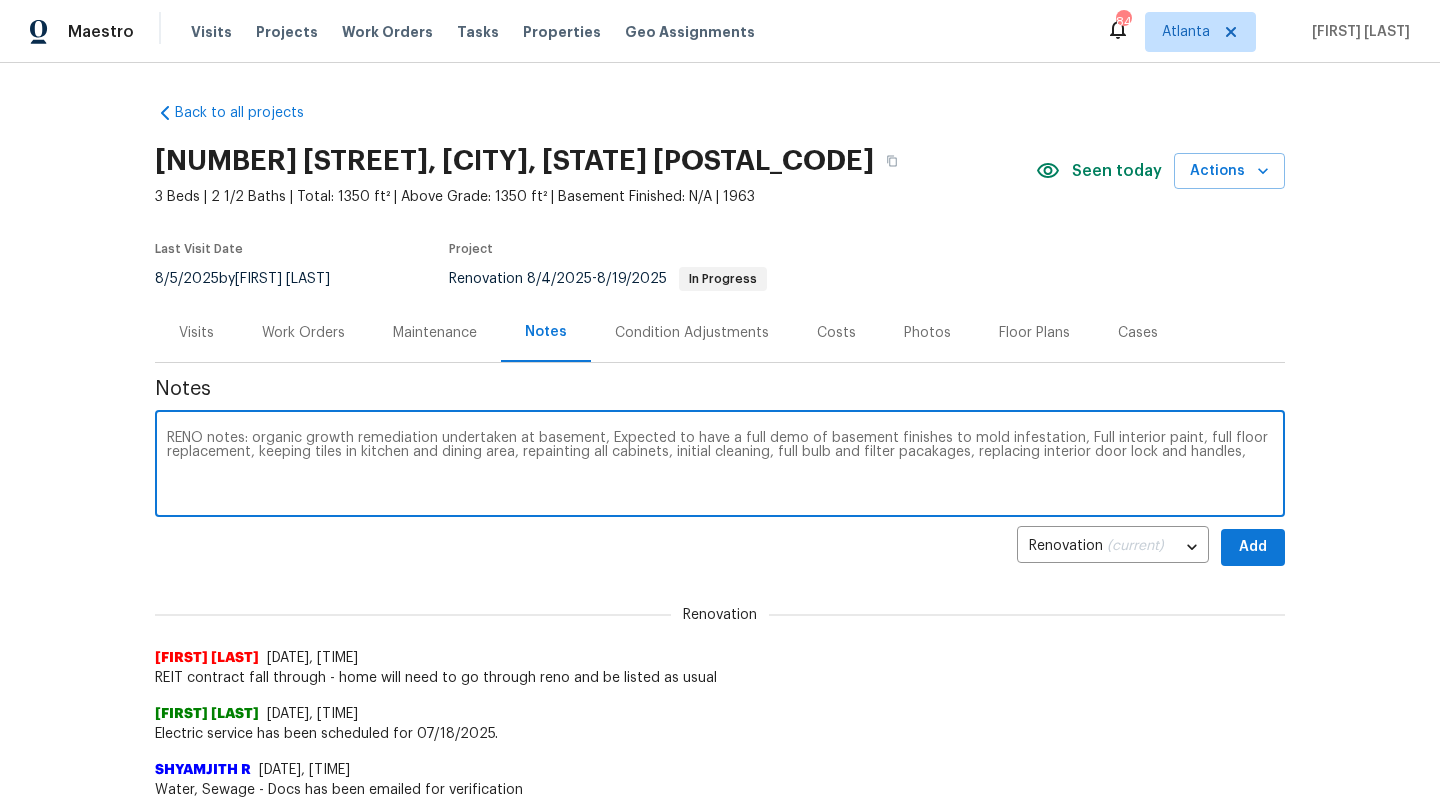 click on "RENO notes: organic growth remediation undertaken at basement, Expected to have a full demo of basement finishes to mold infestation, Full interior paint, full floor replacement, keeping tiles in kitchen and dining area, repainting all cabinets, initial cleaning, full bulb and filter pacakages, replacing interior door lock and handles," at bounding box center [720, 466] 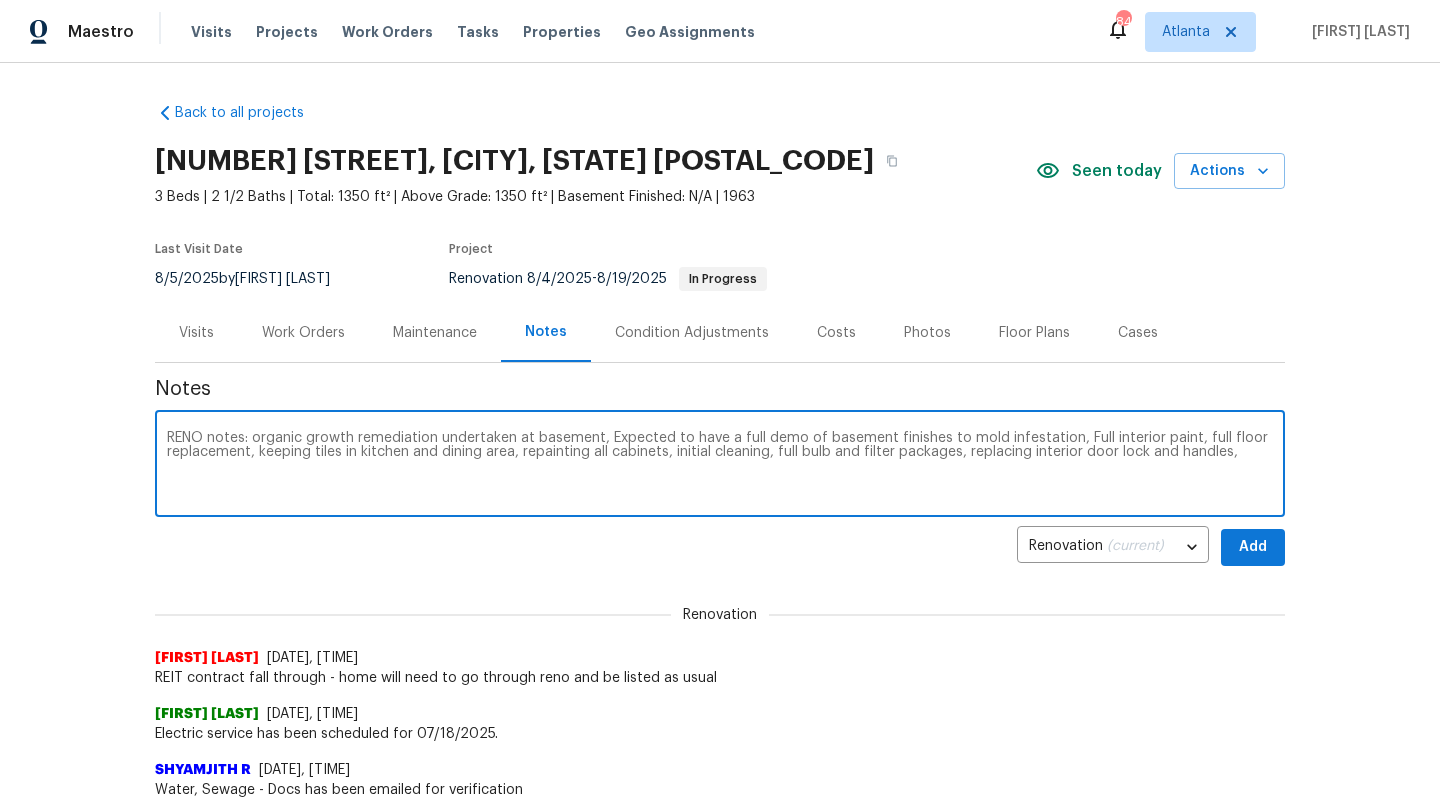 click on "RENO notes: organic growth remediation undertaken at basement, Expected to have a full demo of basement finishes to mold infestation, Full interior paint, full floor replacement, keeping tiles in kitchen and dining area, repainting all cabinets, initial cleaning, full bulb and filter packages, replacing interior door lock and handles," at bounding box center (720, 466) 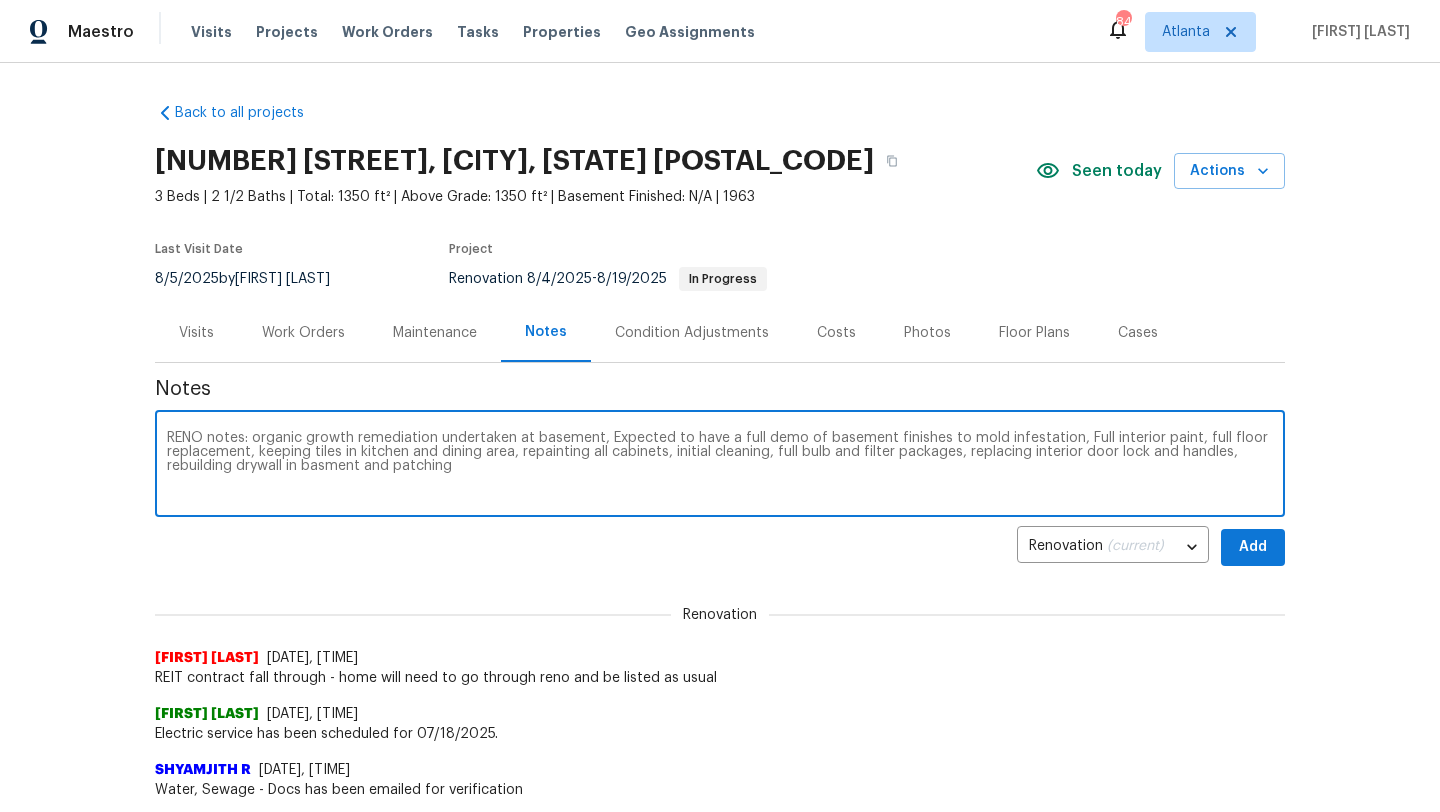 click on "RENO notes: organic growth remediation undertaken at basement, Expected to have a full demo of basement finishes to mold infestation, Full interior paint, full floor replacement, keeping tiles in kitchen and dining area, repainting all cabinets, initial cleaning, full bulb and filter packages, replacing interior door lock and handles, rebuilding drywall in basment and patching" at bounding box center (720, 466) 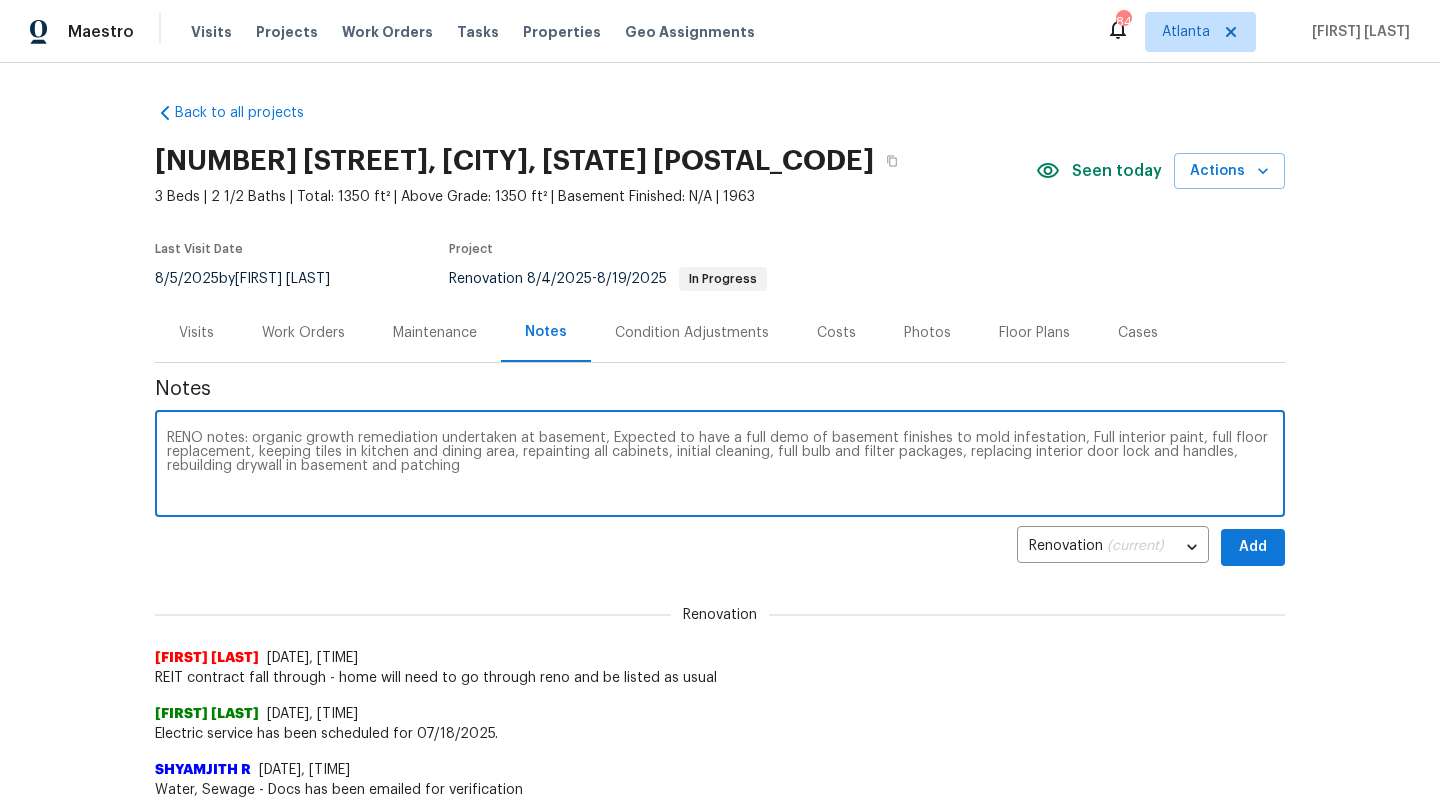 click on "RENO notes: organic growth remediation undertaken at basement, Expected to have a full demo of basement finishes to mold infestation, Full interior paint, full floor replacement, keeping tiles in kitchen and dining area, repainting all cabinets, initial cleaning, full bulb and filter packages, replacing interior door lock and handles, rebuilding drywall in basement and patching" at bounding box center [720, 466] 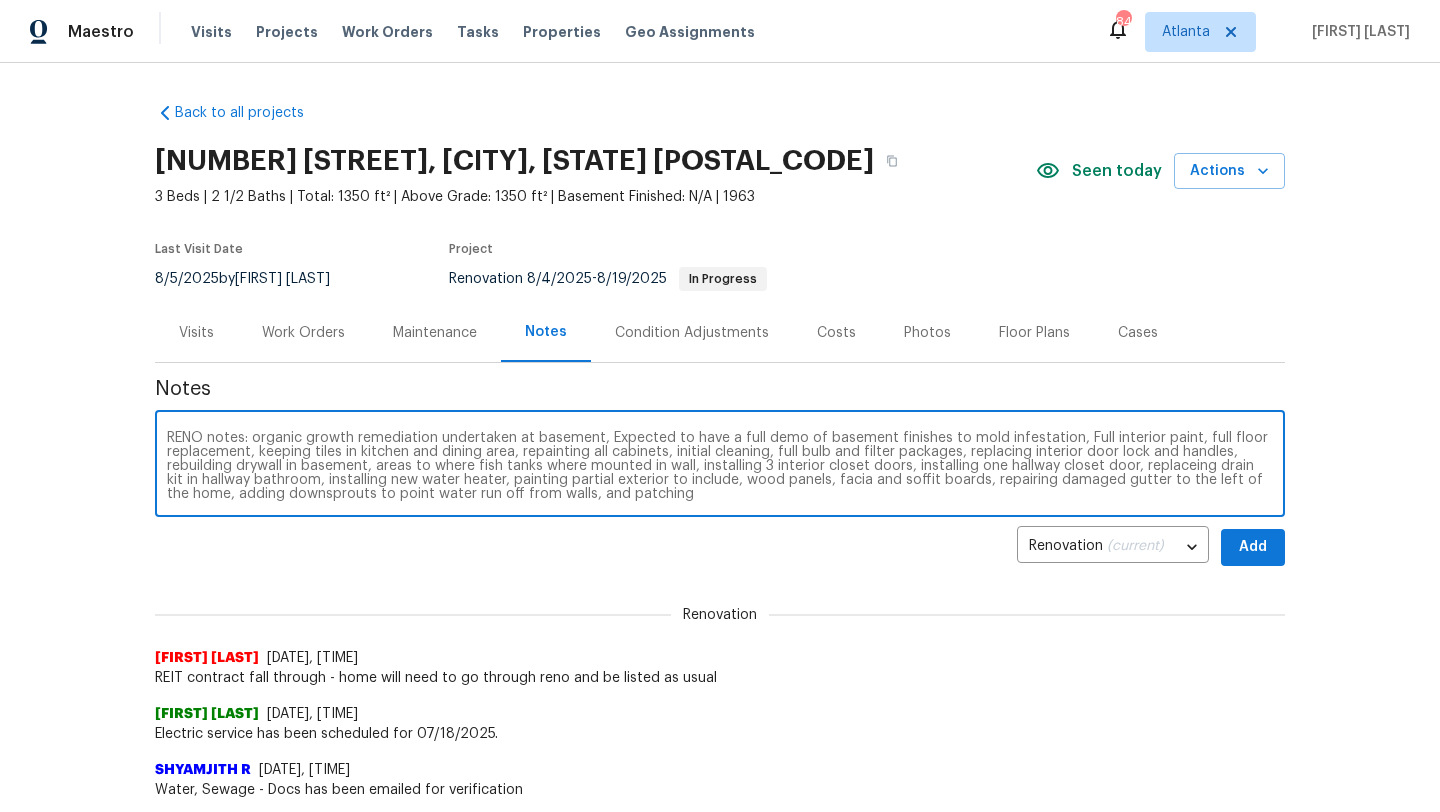click on "RENO notes: organic growth remediation undertaken at basement, Expected to have a full demo of basement finishes to mold infestation, Full interior paint, full floor replacement, keeping tiles in kitchen and dining area, repainting all cabinets, initial cleaning, full bulb and filter packages, replacing interior door lock and handles, rebuilding drywall in basement, areas to where fish tanks where mounted in wall, installing 3 interior closet doors, installing one hallway closet door, replaceing drain kit in hallway bathroom, installing new water heater, painting partial exterior to include, wood panels, facia and soffit boards, repairing damaged gutter to the left of the home, adding downsprouts to point water run off from walls, and patching" at bounding box center (720, 466) 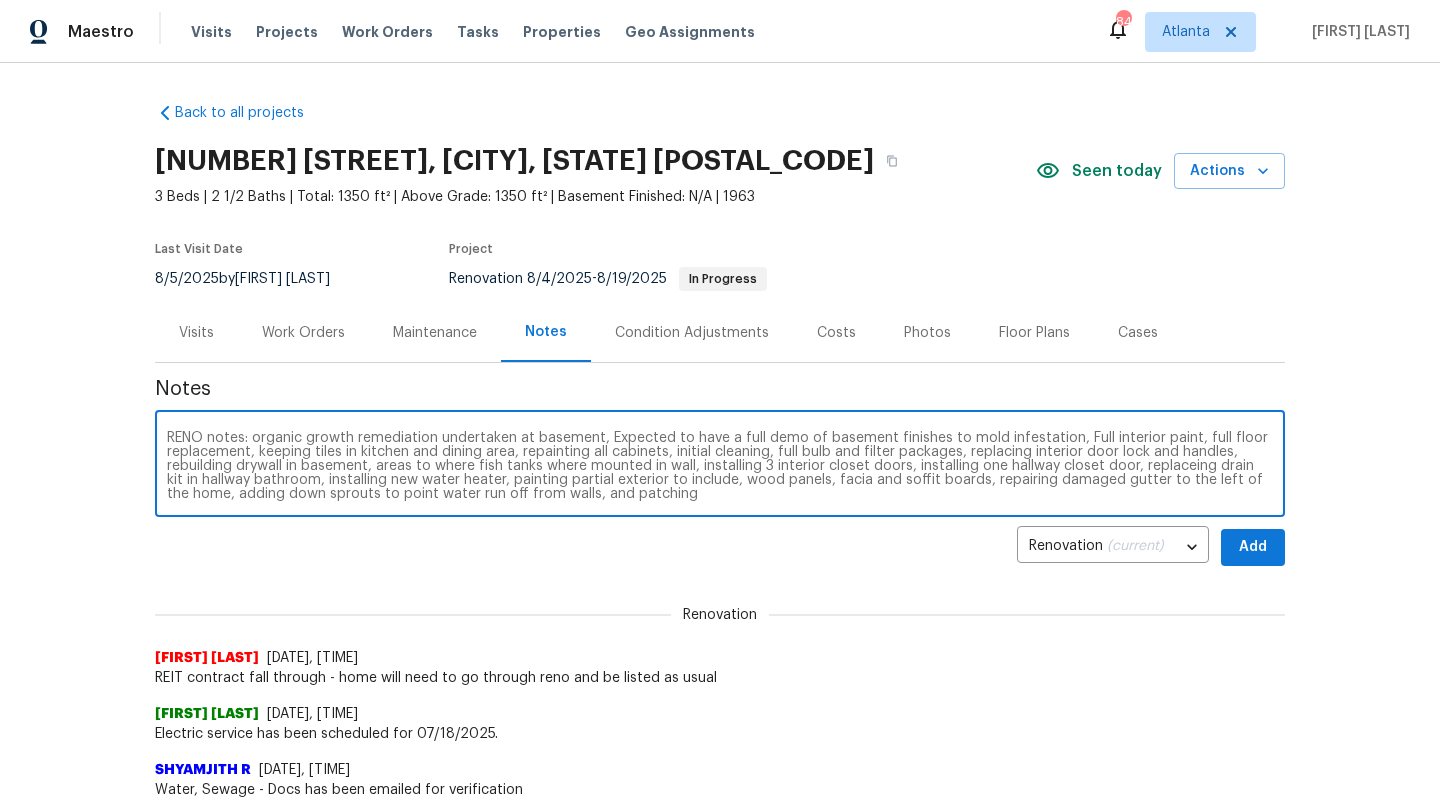 click on "RENO notes: organic growth remediation undertaken at basement, Expected to have a full demo of basement finishes to mold infestation, Full interior paint, full floor replacement, keeping tiles in kitchen and dining area, repainting all cabinets, initial cleaning, full bulb and filter packages, replacing interior door lock and handles, rebuilding drywall in basement, areas to where fish tanks where mounted in wall, installing 3 interior closet doors, installing one hallway closet door, replaceing drain kit in hallway bathroom, installing new water heater, painting partial exterior to include, wood panels, facia and soffit boards, repairing damaged gutter to the left of the home, adding down sprouts to point water run off from walls, and patching" at bounding box center [720, 466] 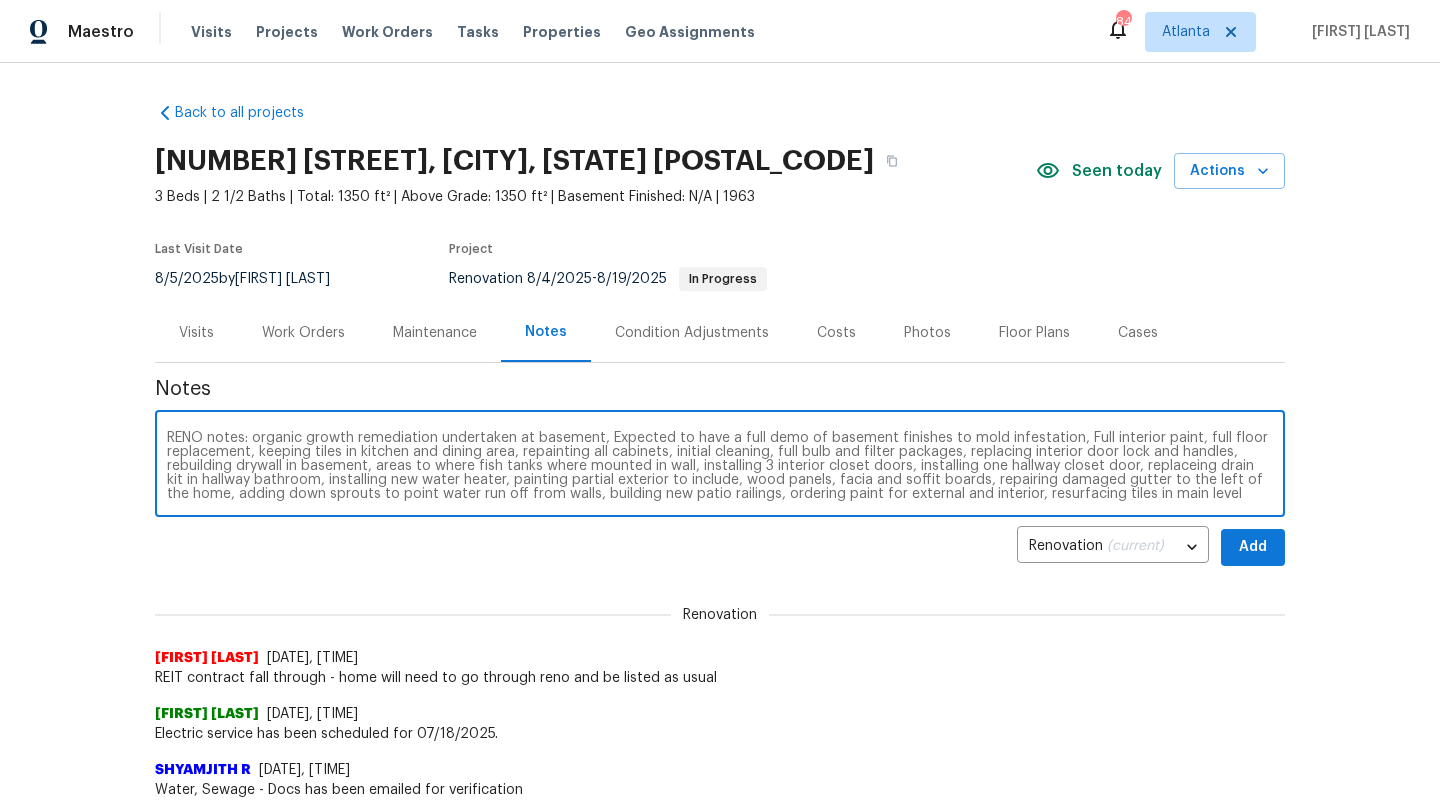 scroll, scrollTop: 14, scrollLeft: 0, axis: vertical 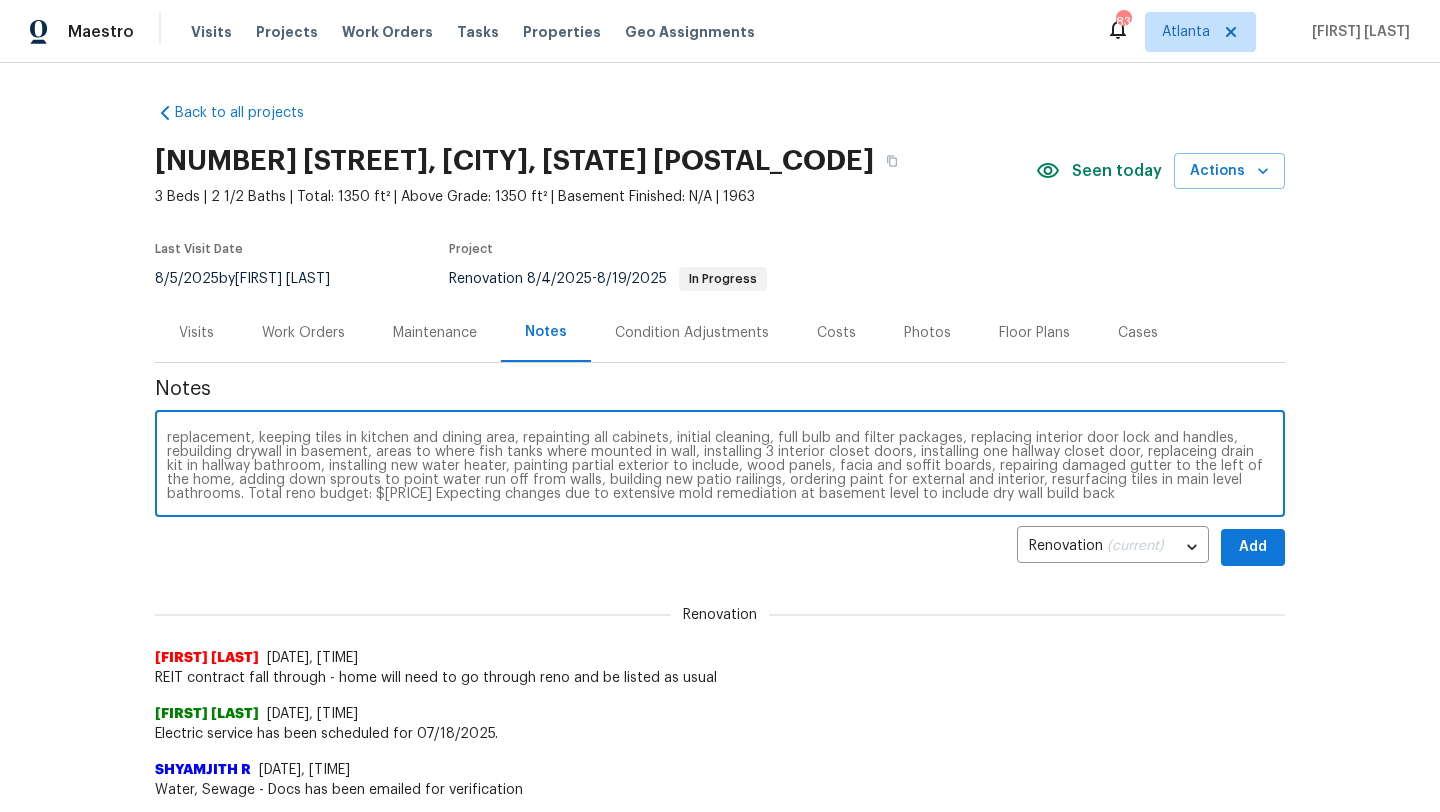 click on "RENO notes: organic growth remediation undertaken at basement, Expected to have a full demo of basement finishes to mold infestation, Full interior paint, full floor replacement, keeping tiles in kitchen and dining area, repainting all cabinets, initial cleaning, full bulb and filter packages, replacing interior door lock and handles, rebuilding drywall in basement, areas to where fish tanks where mounted in wall, installing 3 interior closet doors, installing one hallway closet door, replaceing drain kit in hallway bathroom, installing new water heater, painting partial exterior to include, wood panels, facia and soffit boards, repairing damaged gutter to the left of the home, adding down sprouts to point water run off from walls, building new patio railings, ordering paint for external and interior, resurfacing tiles in main level bathrooms. Total reno budget: $[PRICE] Expecting changes due to extensive mold remediation at basement level to include dry wall build back" at bounding box center (720, 466) 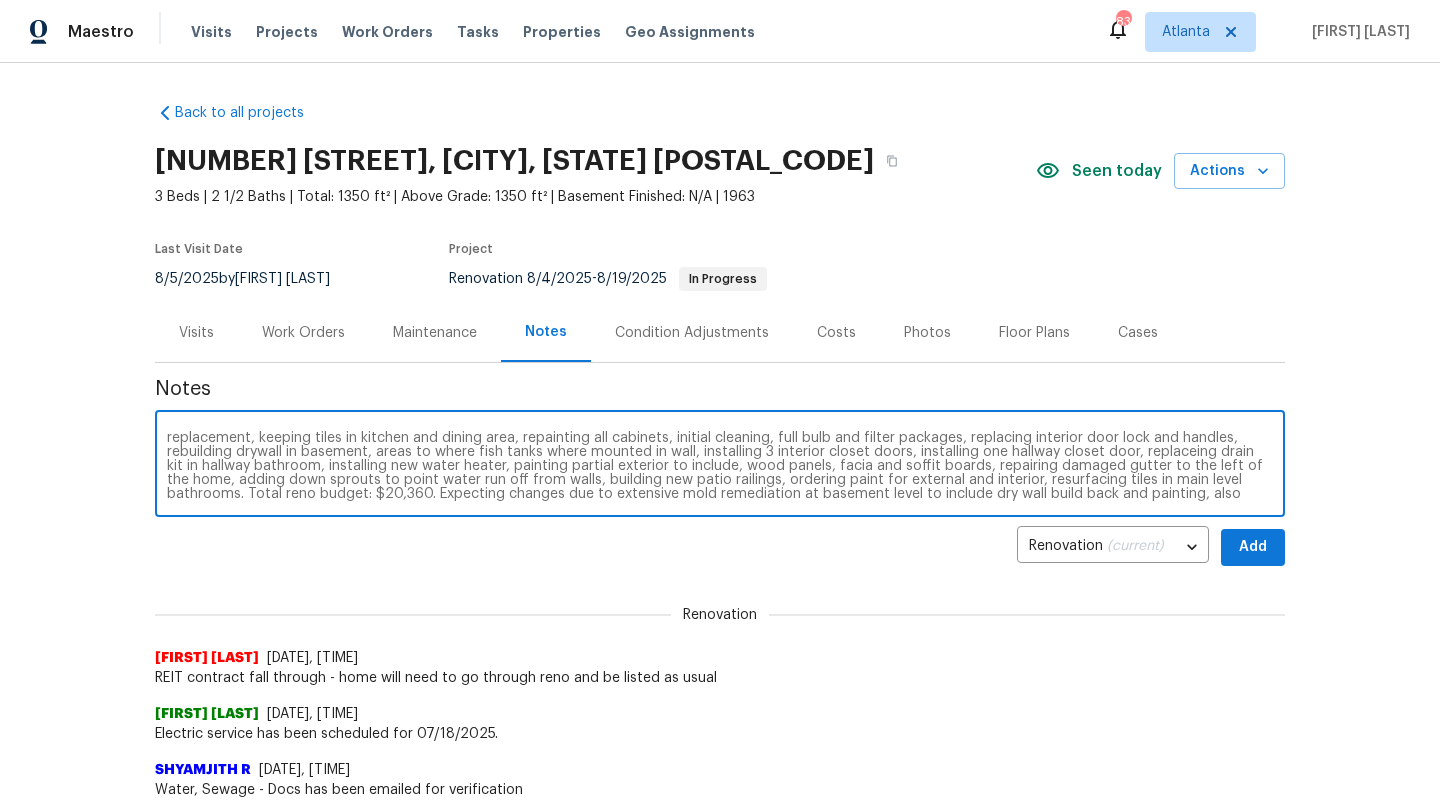 scroll, scrollTop: 28, scrollLeft: 0, axis: vertical 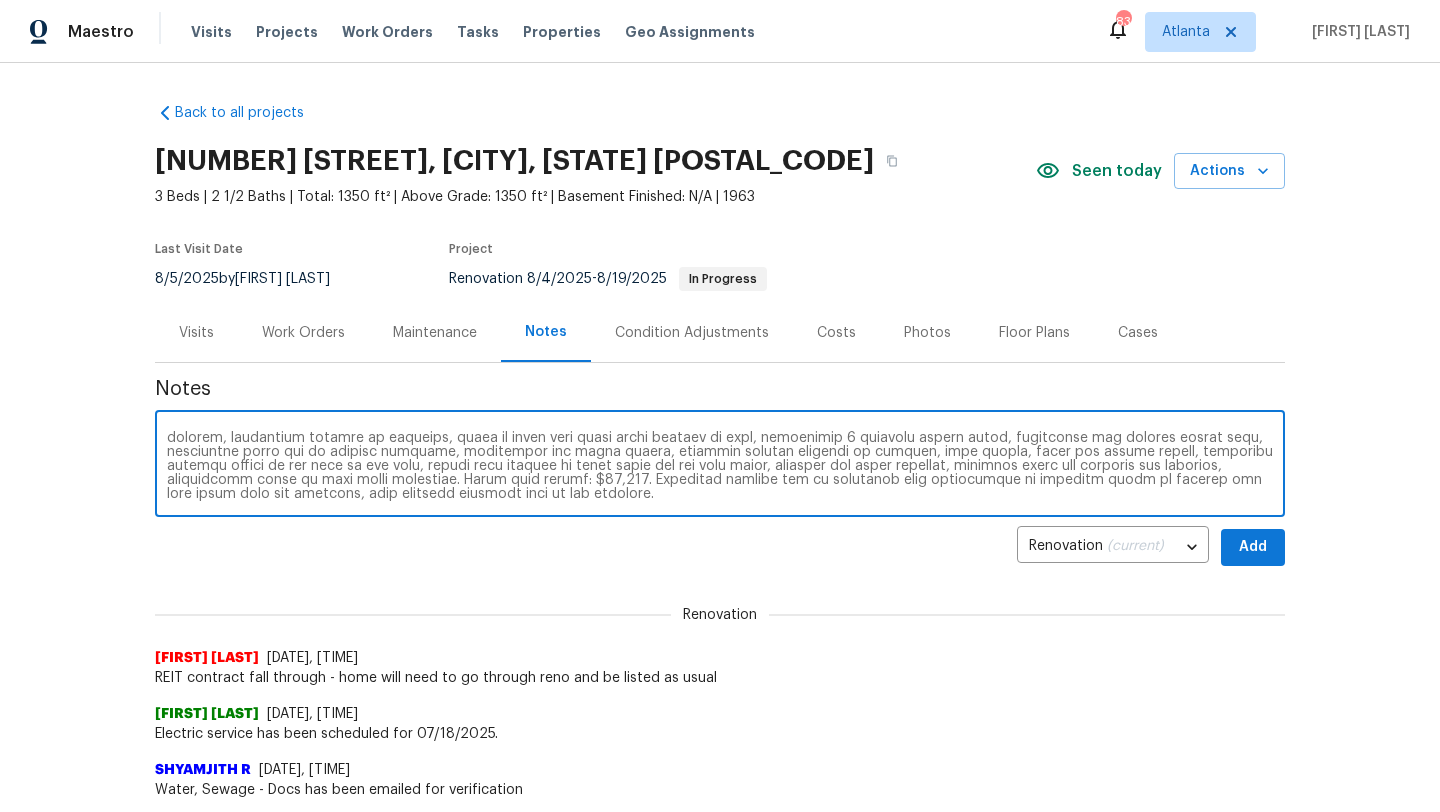 drag, startPoint x: 223, startPoint y: 493, endPoint x: 167, endPoint y: 497, distance: 56.142673 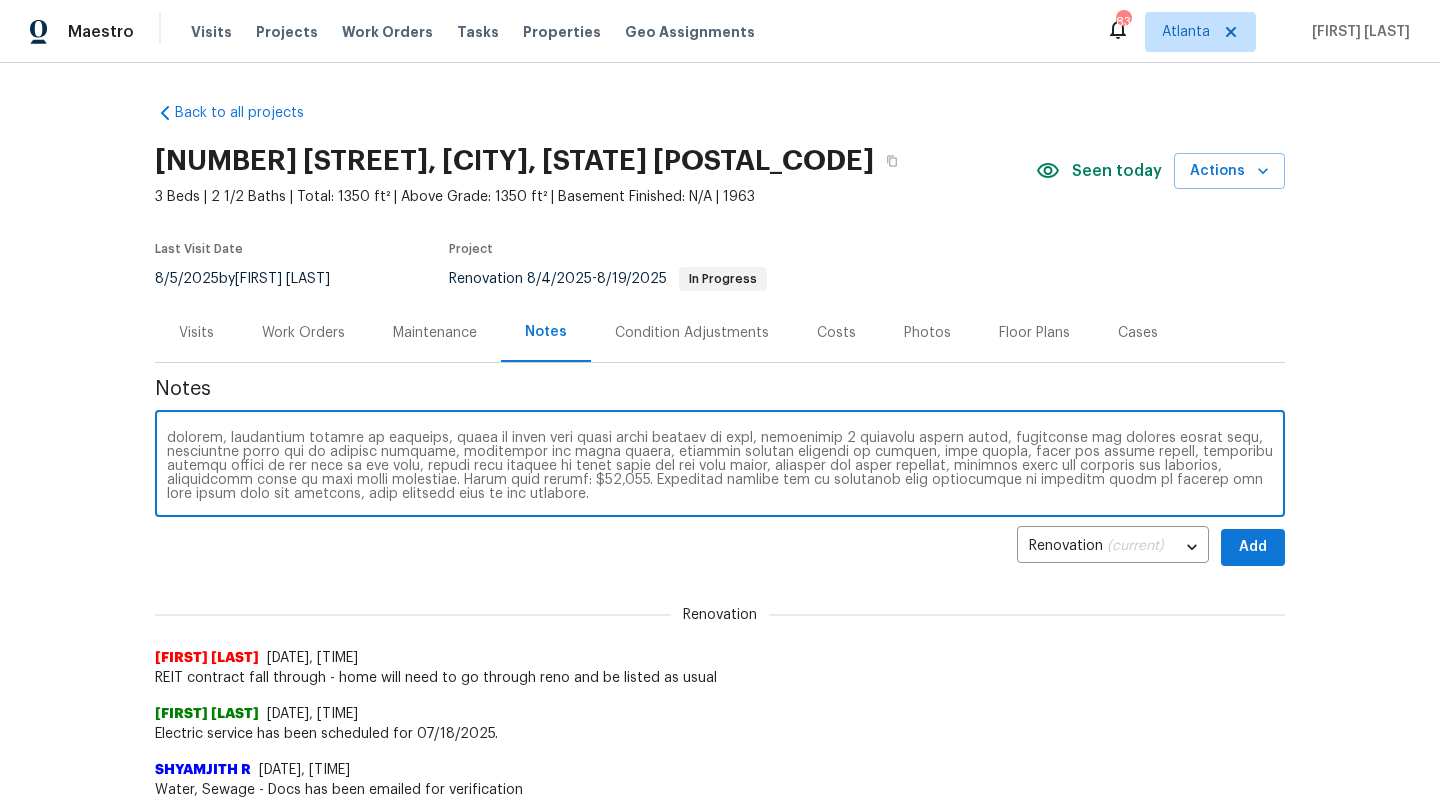 click at bounding box center (720, 466) 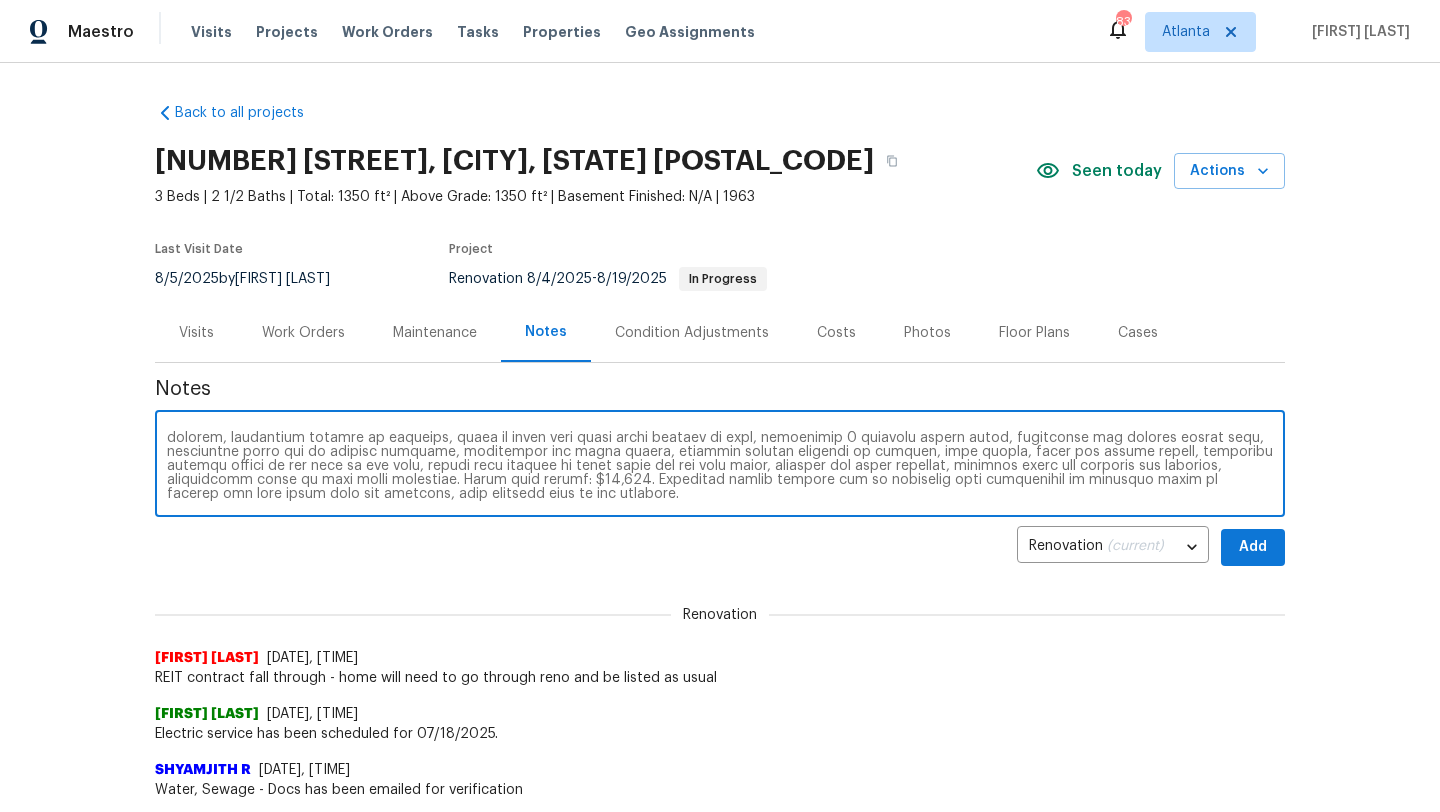 click at bounding box center [720, 466] 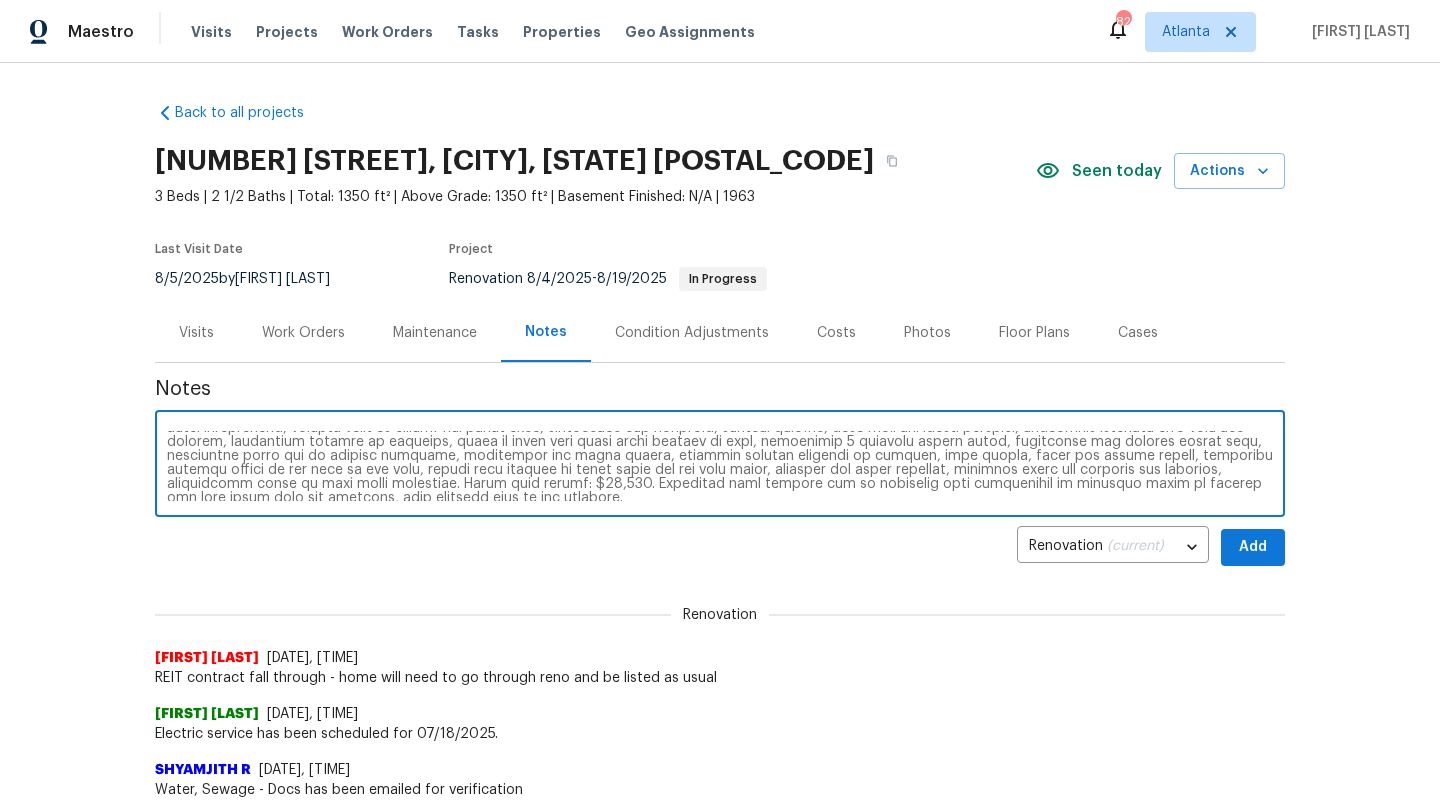 scroll, scrollTop: 28, scrollLeft: 0, axis: vertical 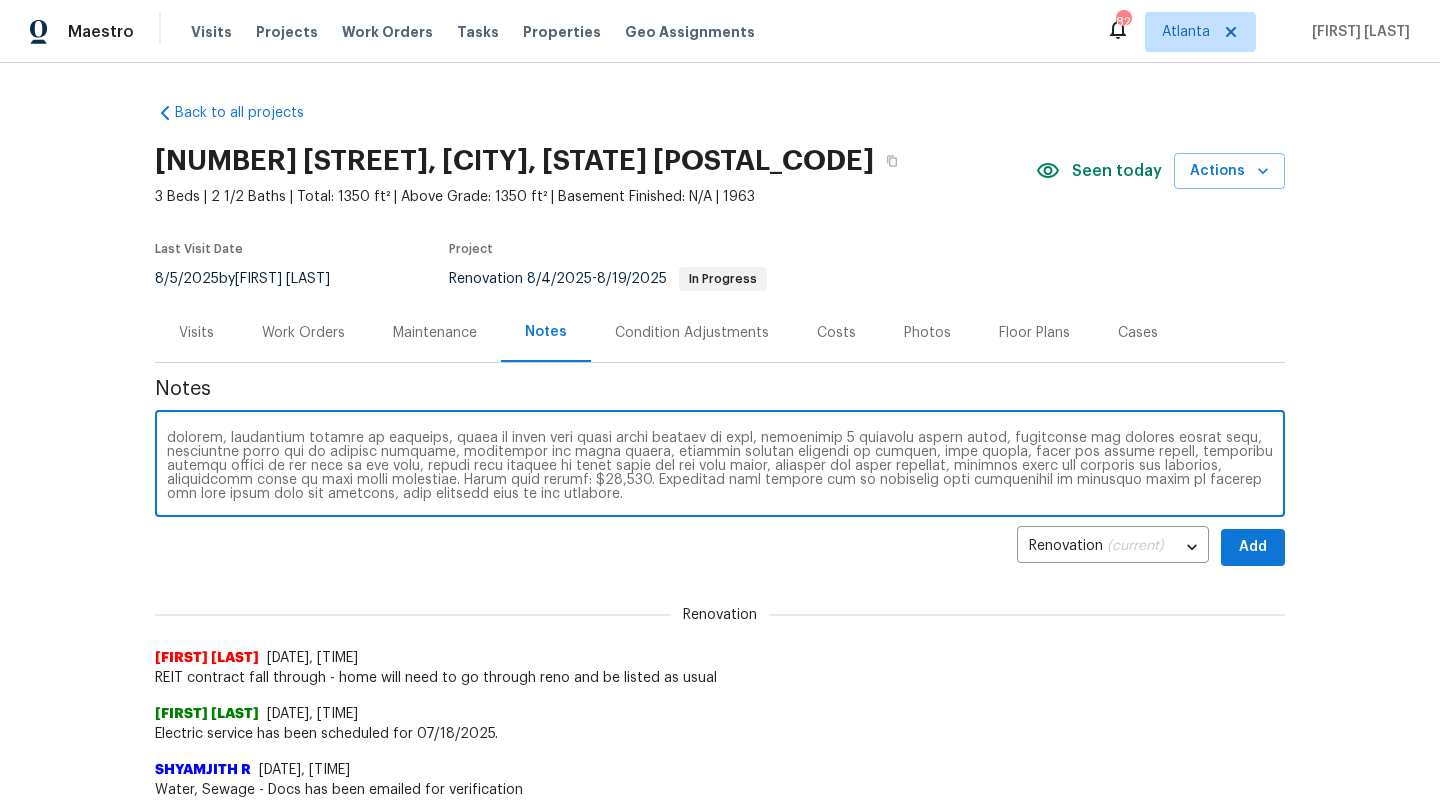 type on "RENO notes: organic growth remediation undertaken at basement, Expected to have a full demo of basement finishes to mold infestation, Full interior paint, full floor replacement, keeping tiles in kitchen and dining area, repainting all cabinets, initial cleaning, full bulb and filter packages, replacing interior door lock and handles, rebuilding drywall in basement, areas to where fish tanks where mounted in wall, installing 3 interior closet doors, installing one hallway closet door, replaceing drain kit in hallway bathroom, installing new water heater, painting partial exterior to include, wood panels, facia and soffit boards, repairing damaged gutter to the left of the home, adding down sprouts to point water run off from walls, building new patio railings, ordering paint for external and interior, resurfacing tiles in main level bathrooms. Total reno budget: $[PRICE]. Expecting cost changes due to extensive mold remediation at basement level to include dry wall build back and painting, also drainage wor..." 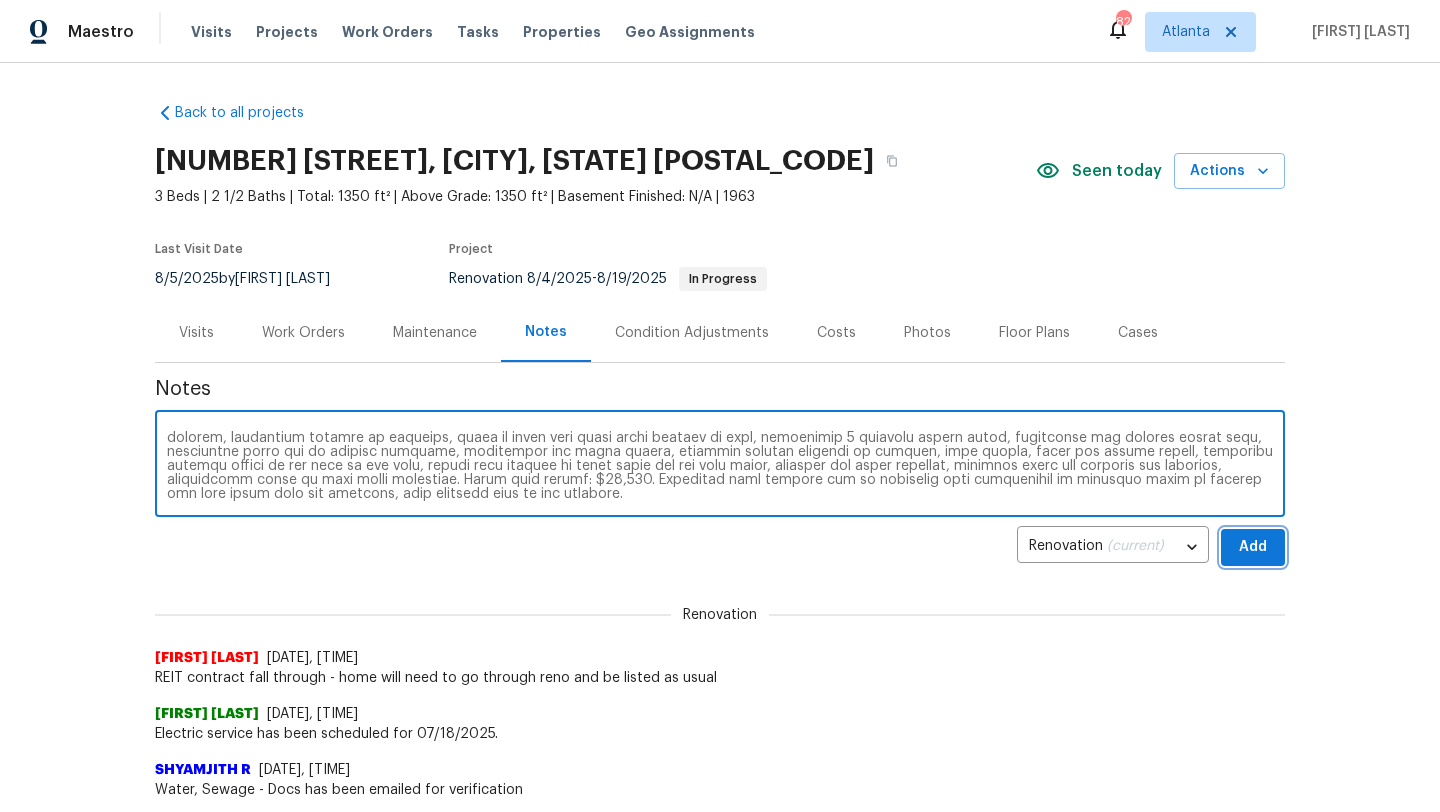click on "Add" at bounding box center [1253, 547] 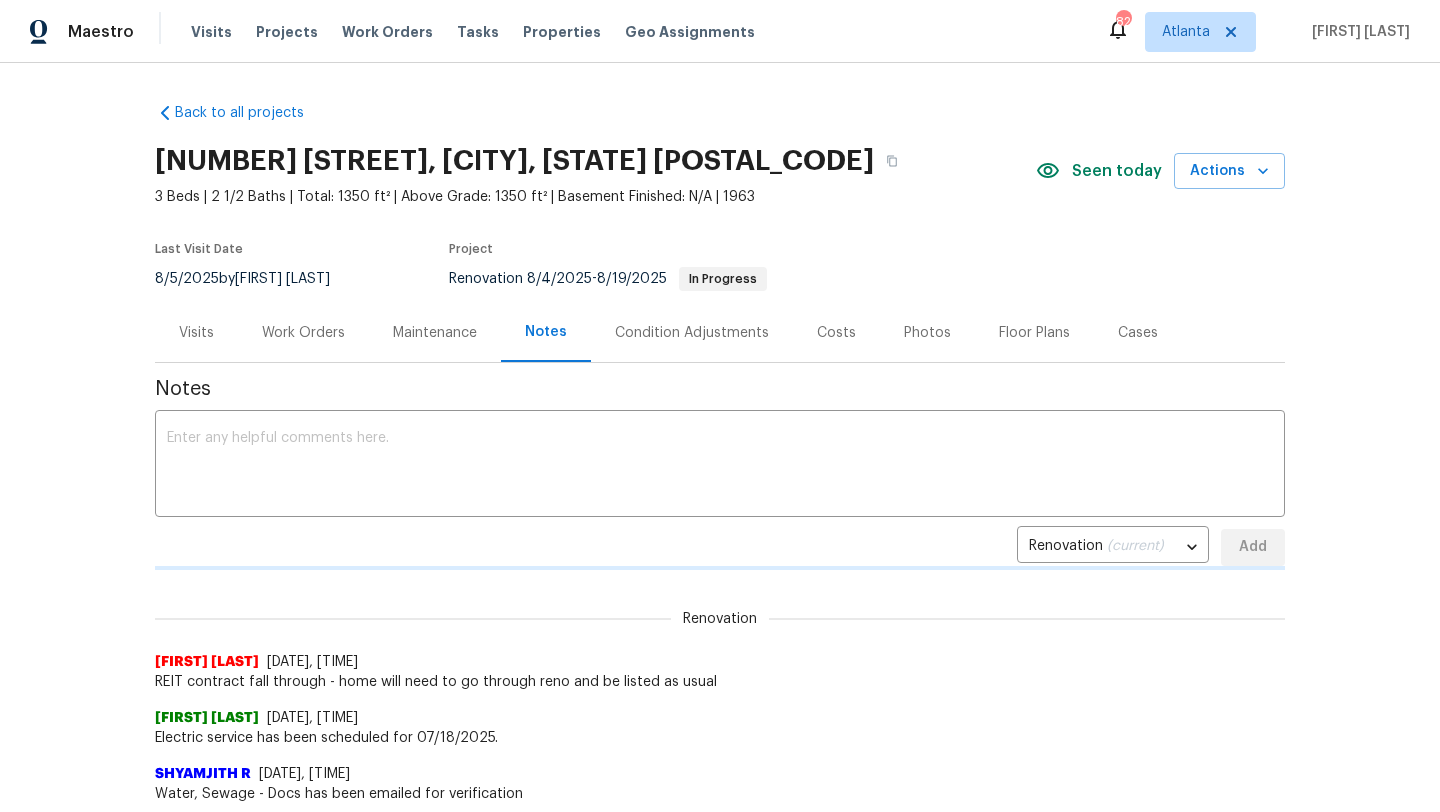 scroll, scrollTop: 0, scrollLeft: 0, axis: both 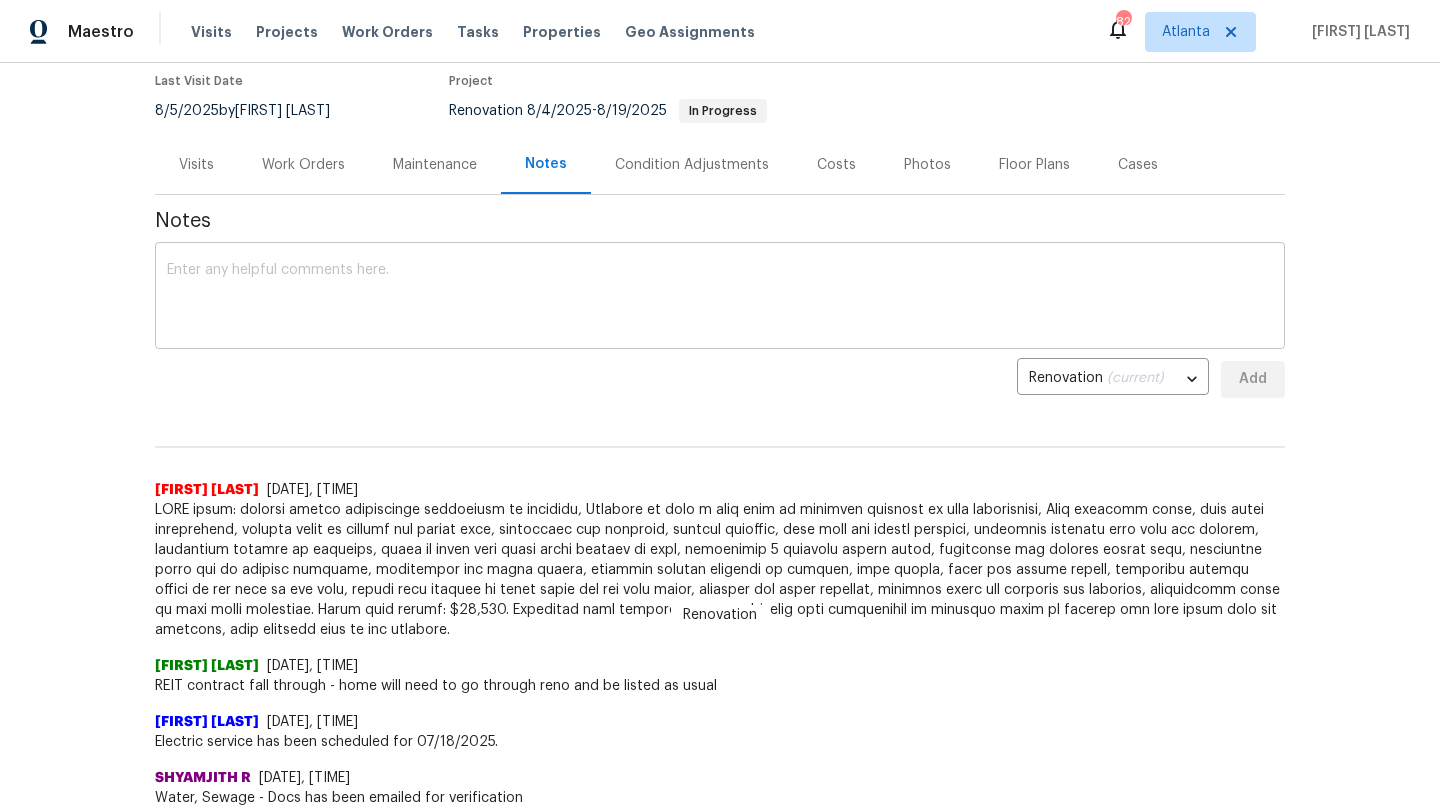 click at bounding box center (720, 298) 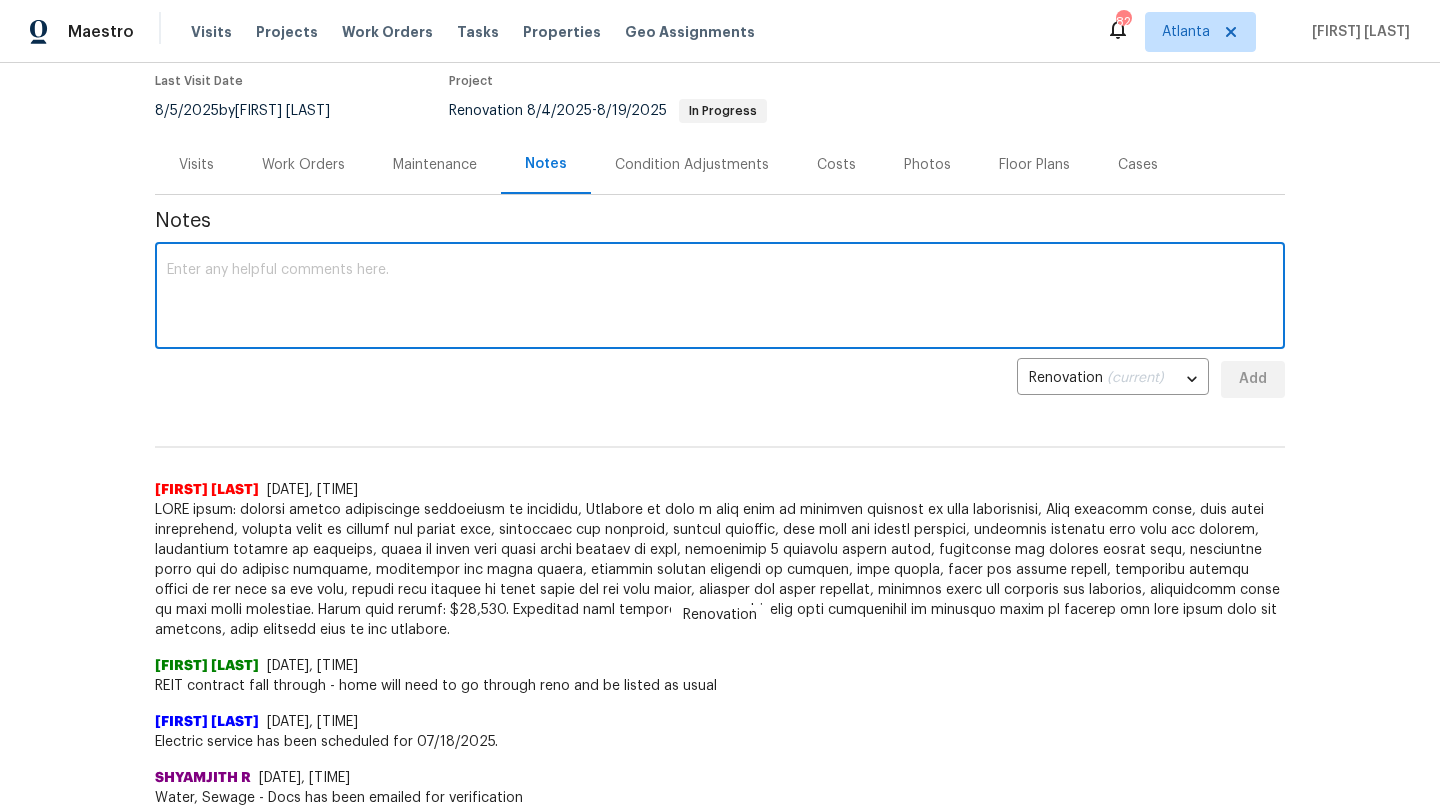 click at bounding box center (720, 298) 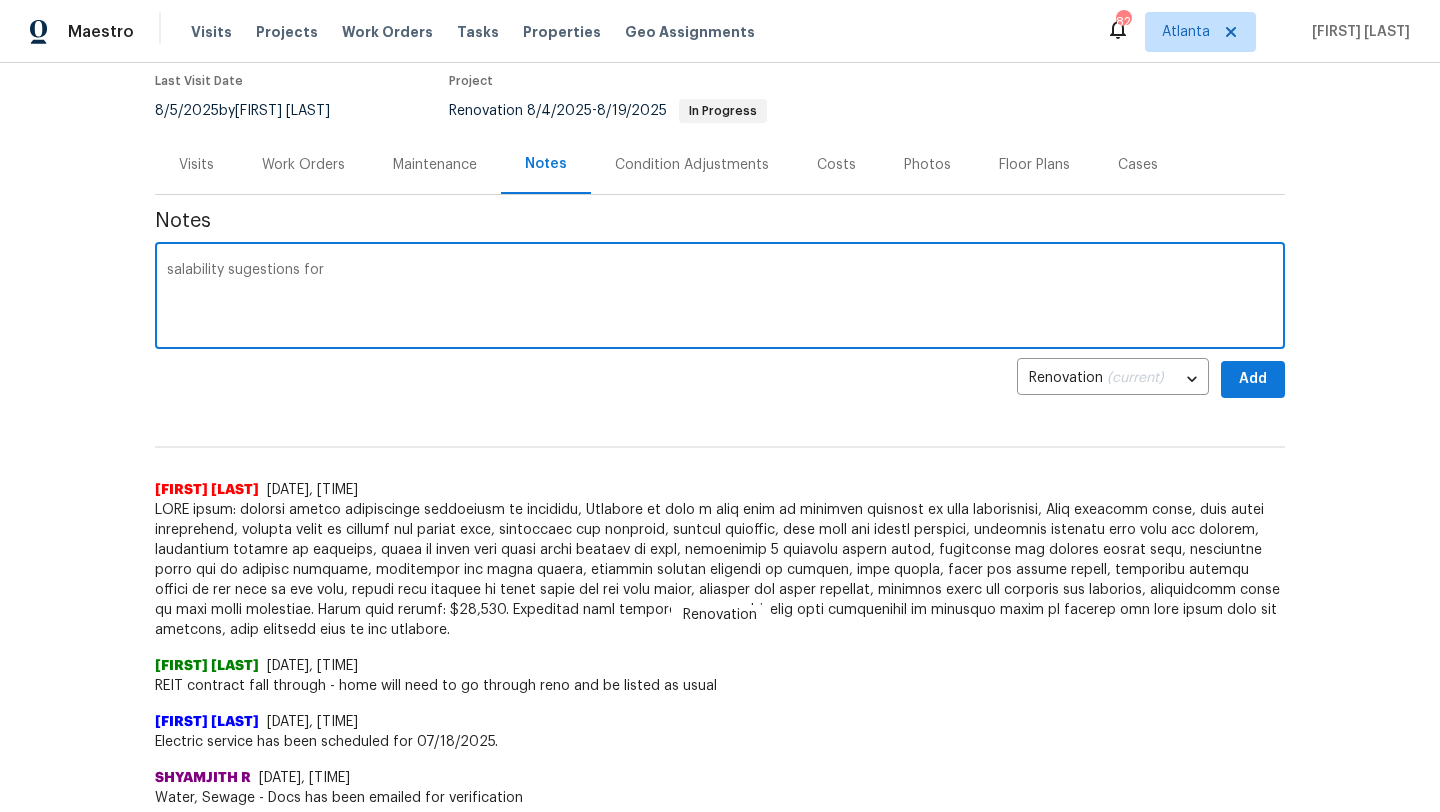click on "salability sugestions for" at bounding box center [720, 298] 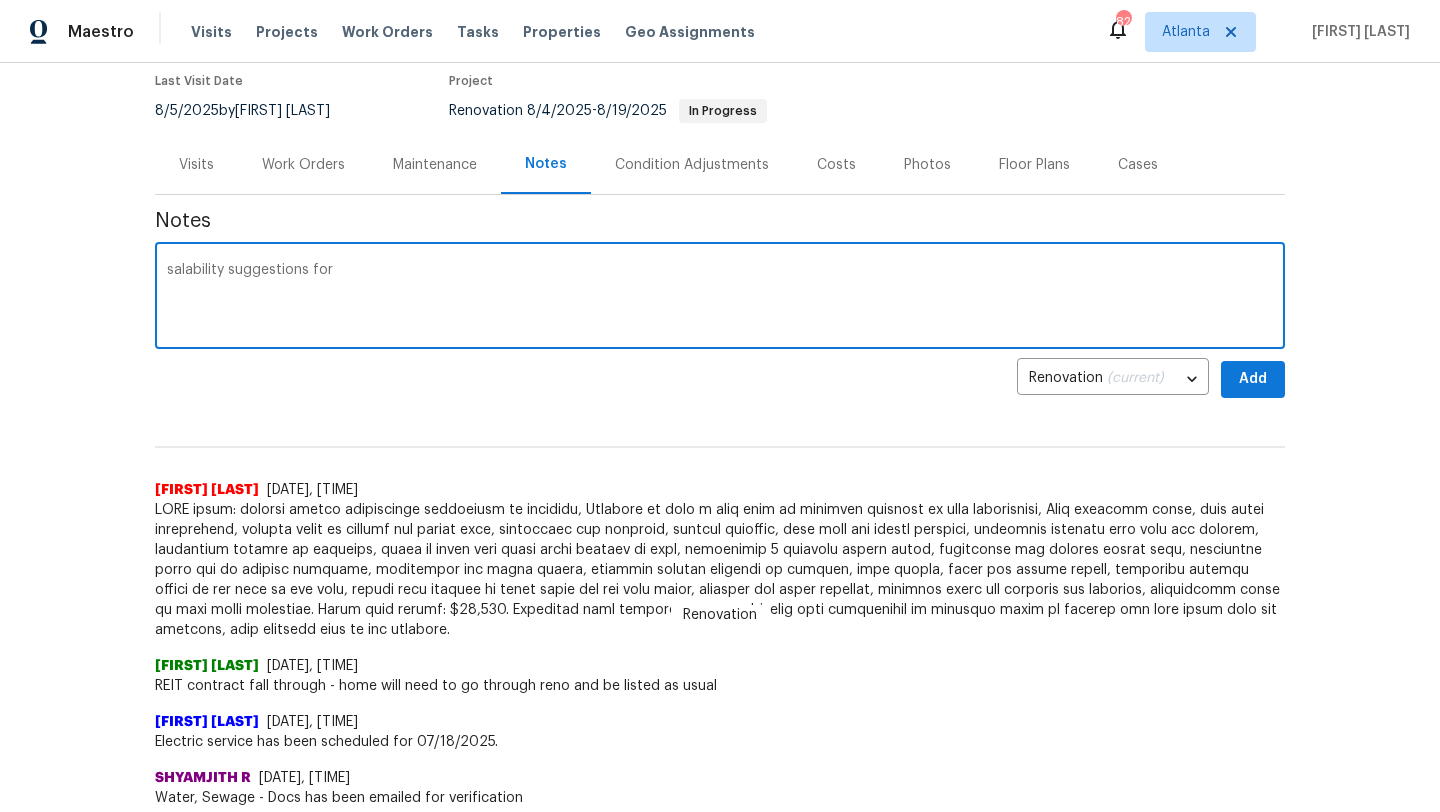 click on "salability suggestions for" at bounding box center (720, 298) 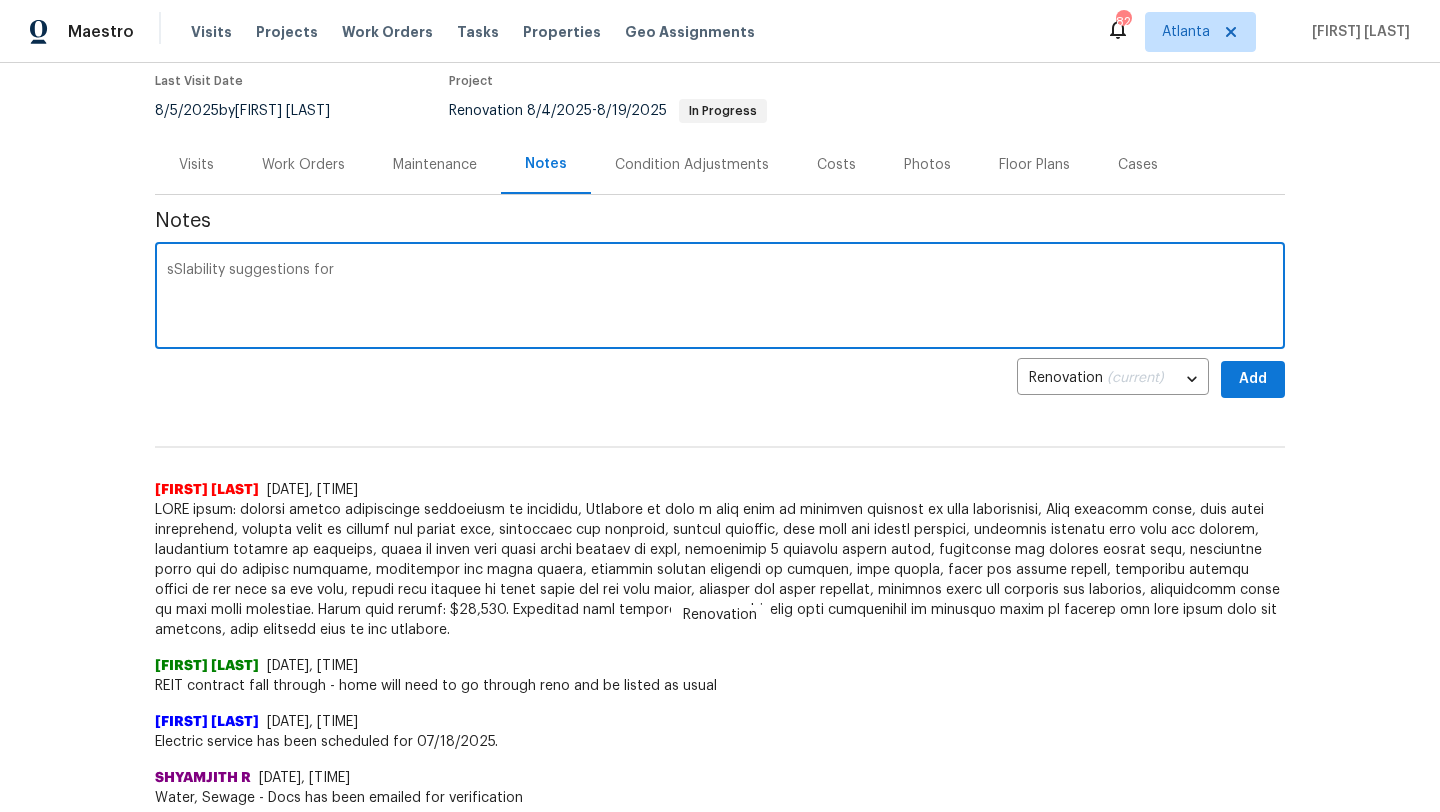 click on "sSlability suggestions for" at bounding box center [720, 298] 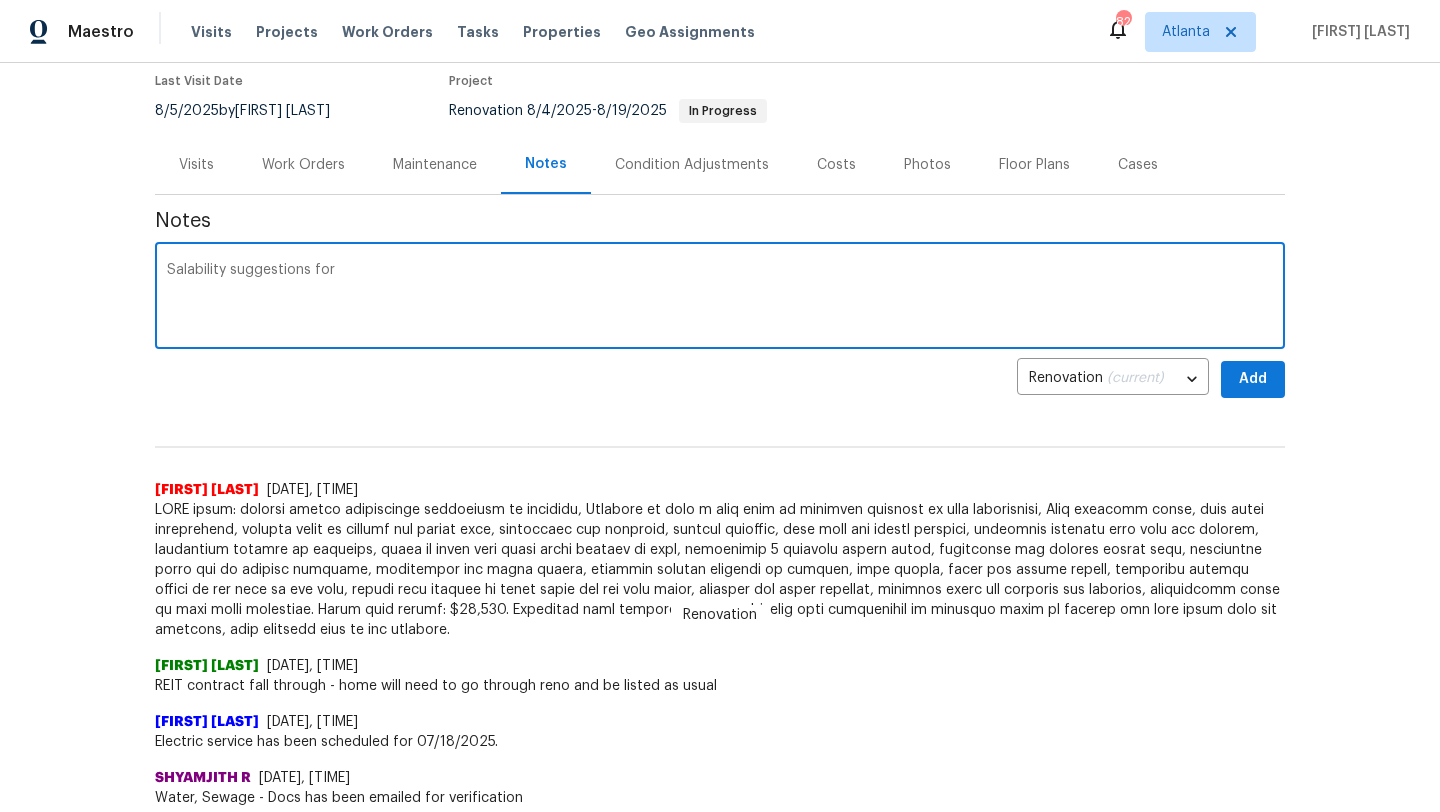 click on "Salability suggestions for" at bounding box center [720, 298] 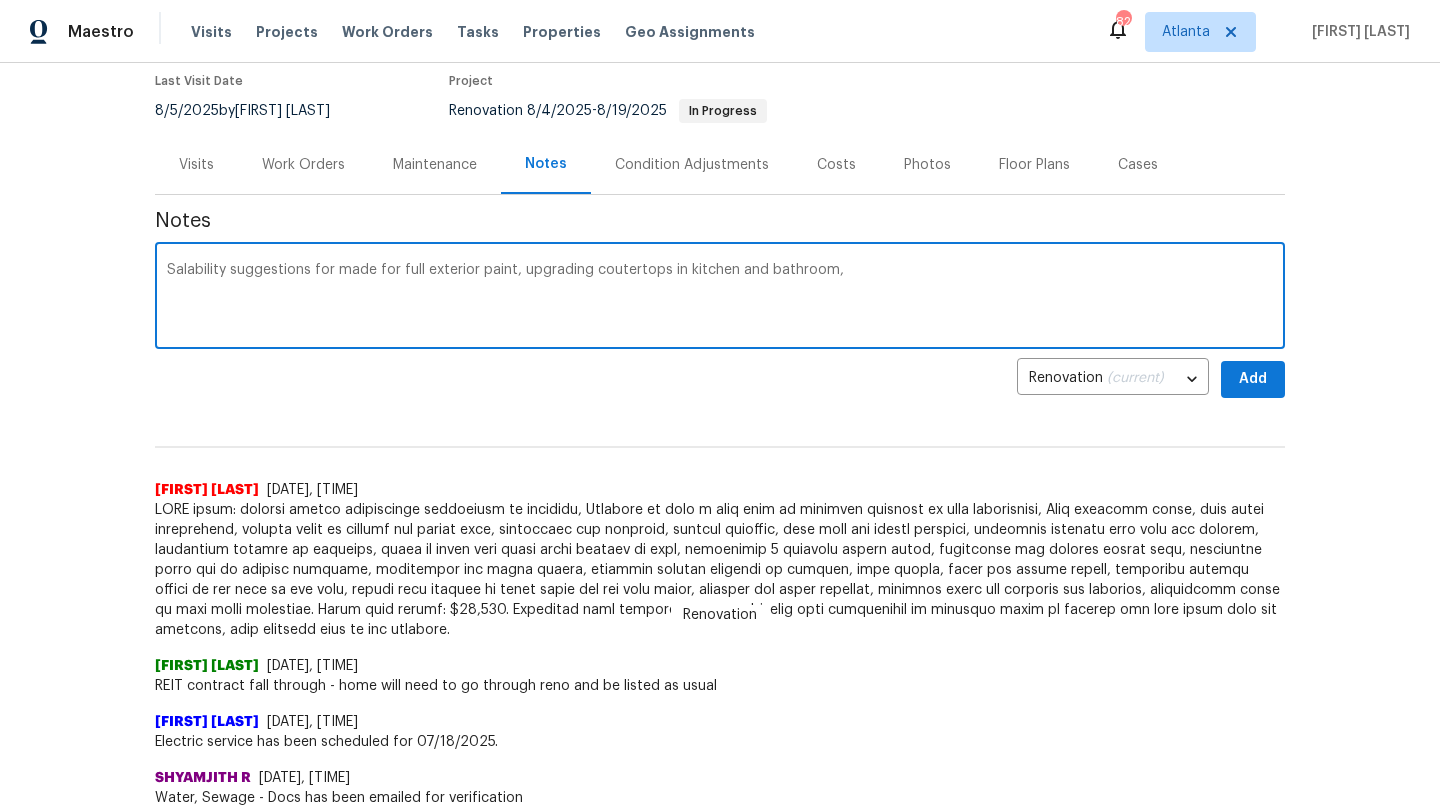 click on "Salability suggestions for made for full exterior paint, upgrading coutertops in kitchen and bathroom," at bounding box center [720, 298] 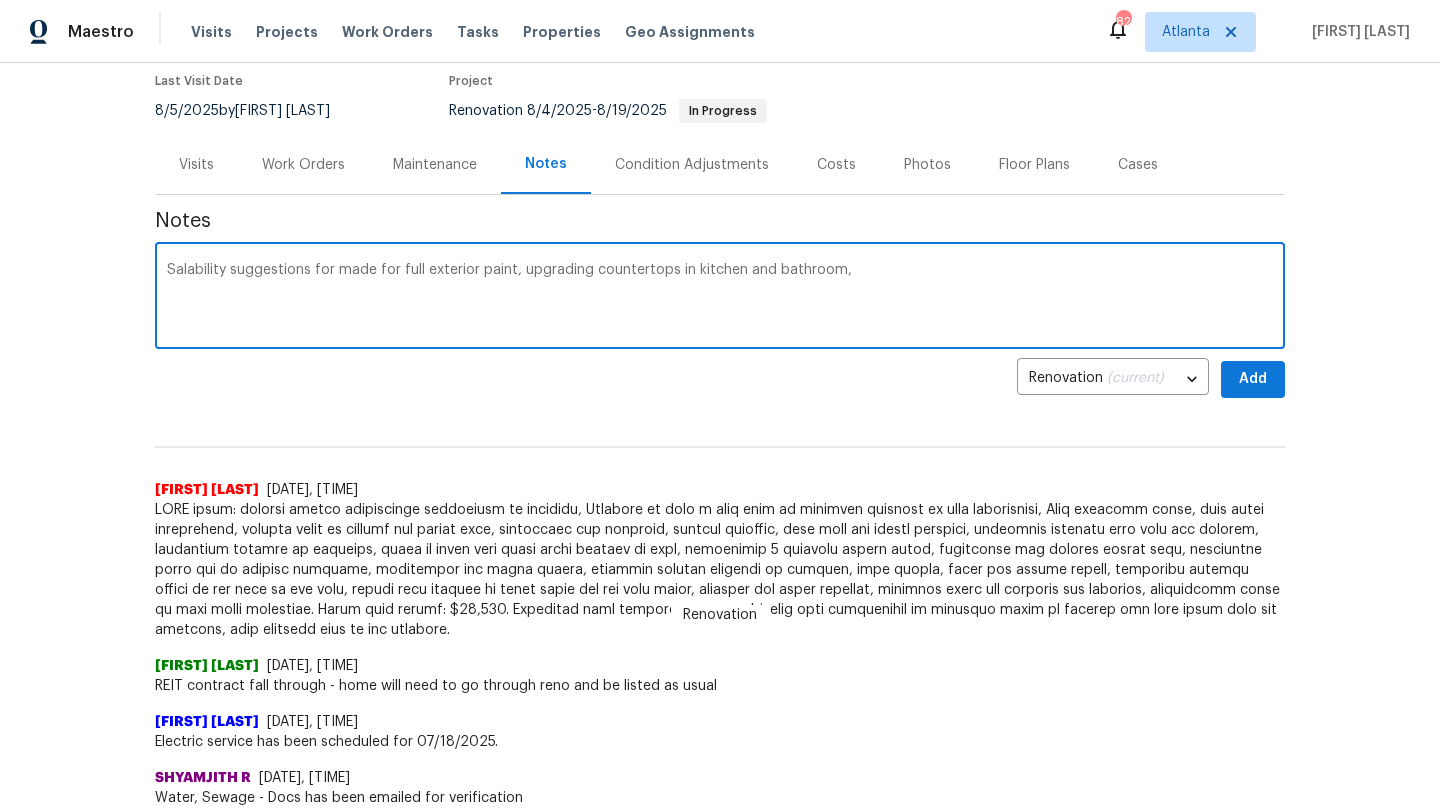 click on "Salability suggestions for made for full exterior paint, upgrading countertops in kitchen and bathroom," at bounding box center [720, 298] 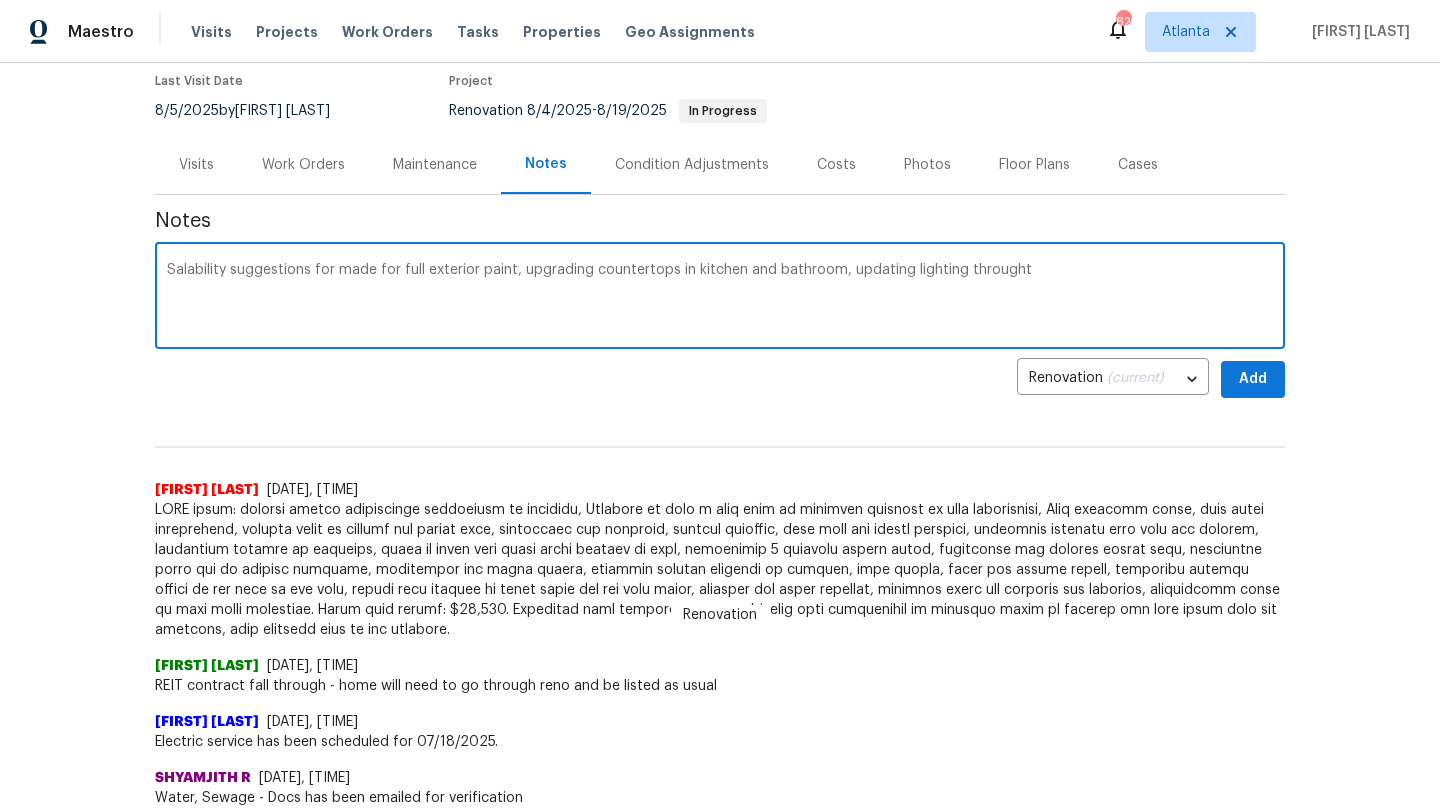 click on "Salability suggestions for made for full exterior paint, upgrading countertops in kitchen and bathroom, updating lighting throught" at bounding box center (720, 298) 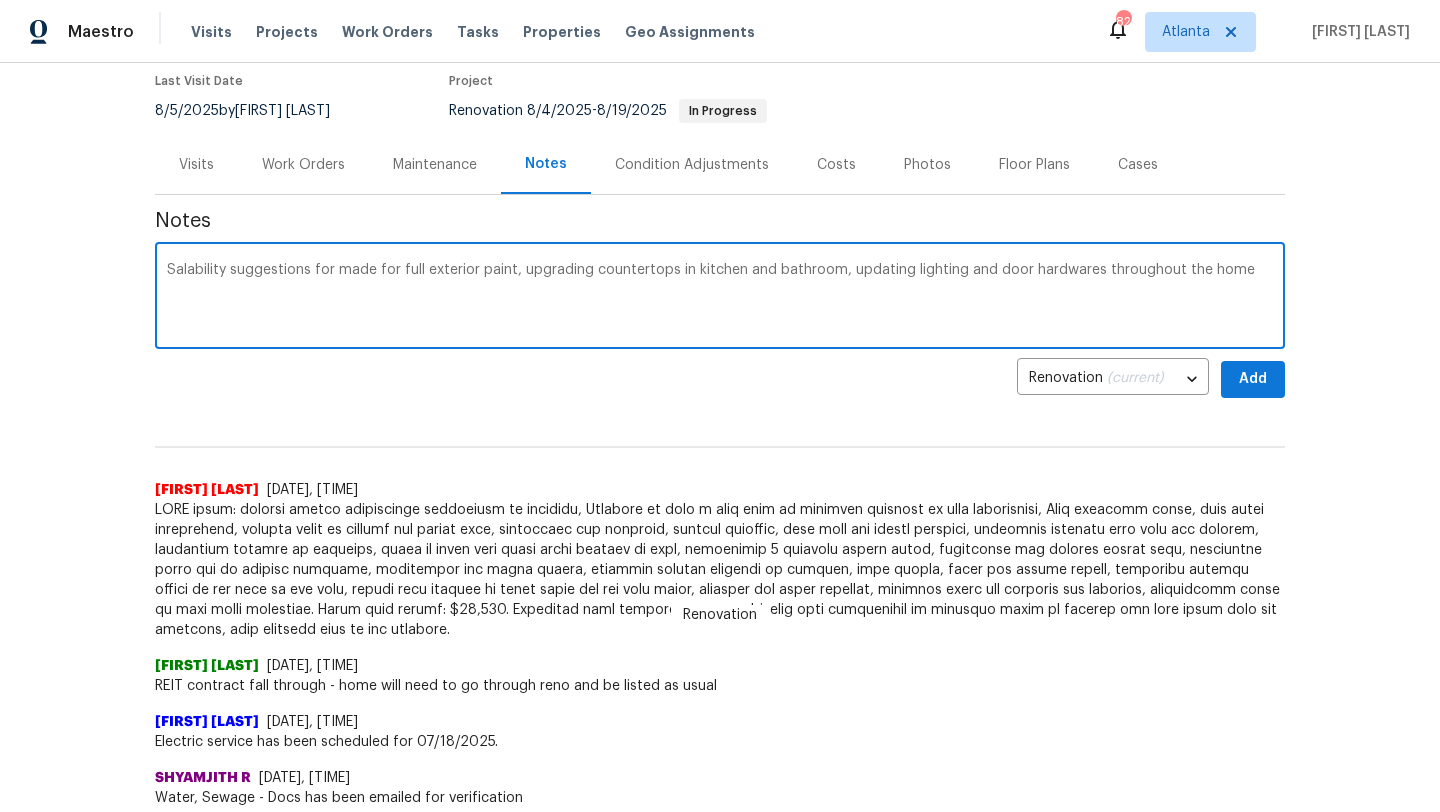 paste on "https://opendoor.slack.com/archives/C02LGTRN7JT/p1754358390796559" 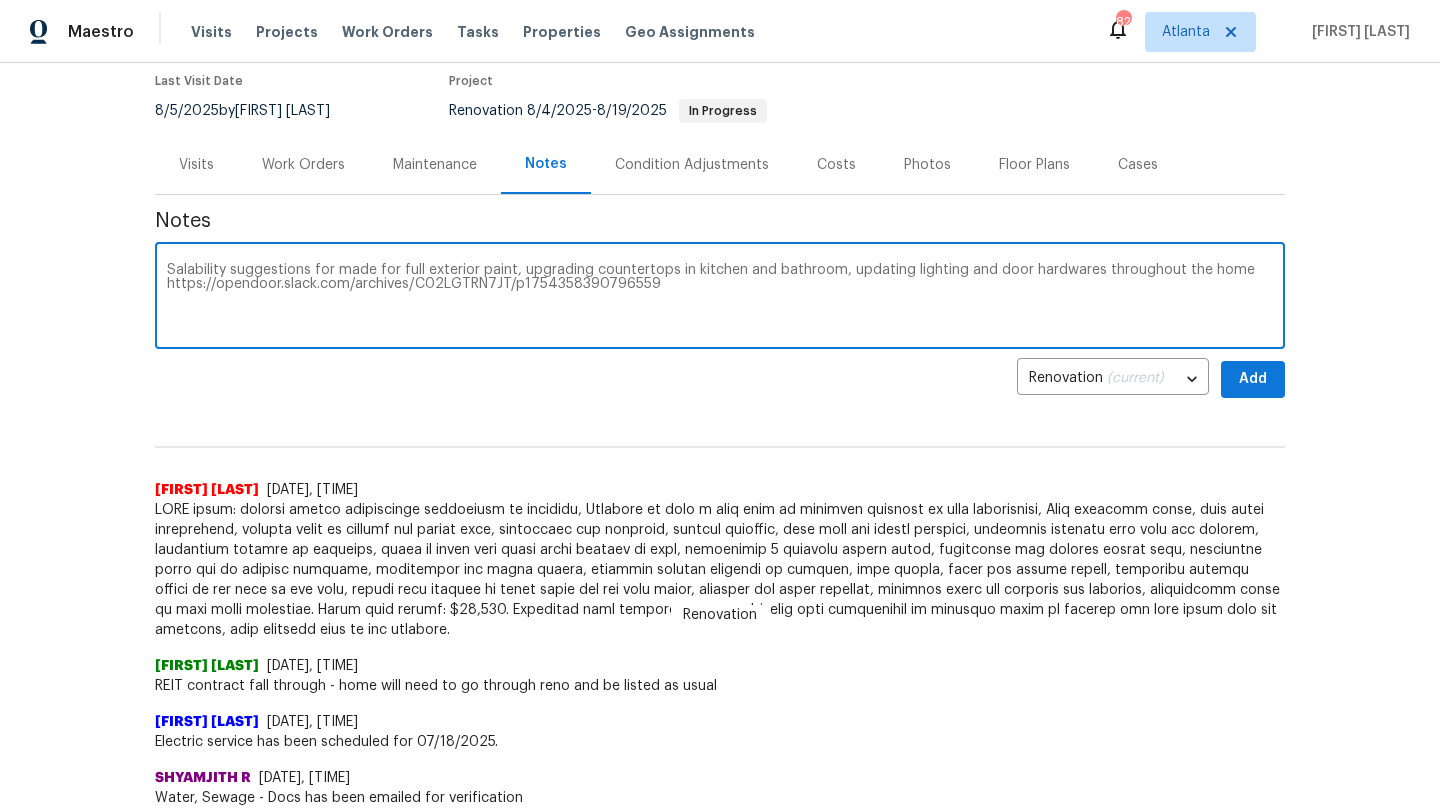 click on "Salability suggestions for made for full exterior paint, upgrading countertops in kitchen and bathroom, updating lighting and door hardwares throughout the home https://opendoor.slack.com/archives/C02LGTRN7JT/p1754358390796559" at bounding box center (720, 298) 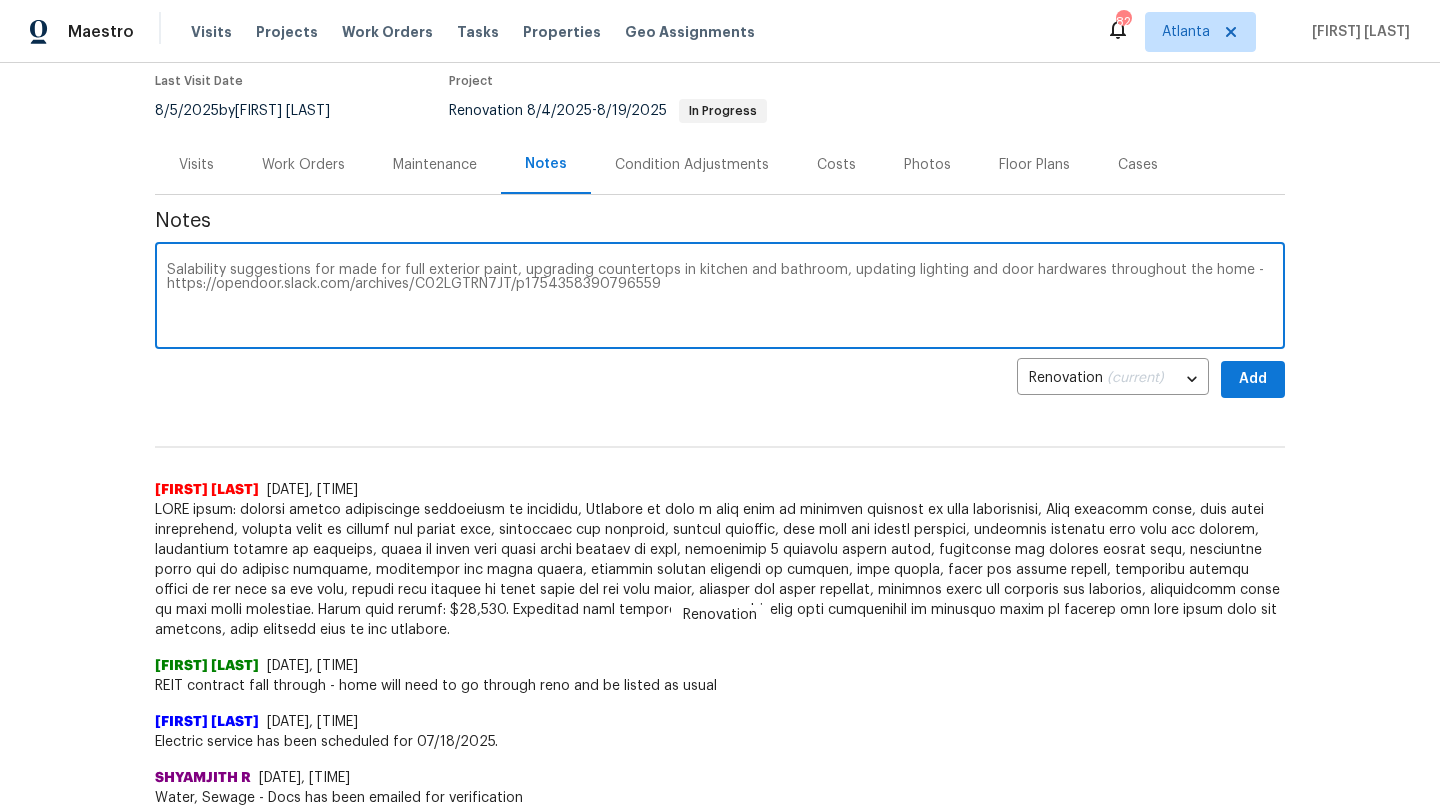 type on "Salability suggestions for made for full exterior paint, upgrading countertops in kitchen and bathroom, updating lighting and door hardwares throughout the home - https://opendoor.slack.com/archives/C02LGTRN7JT/p1754358390796559" 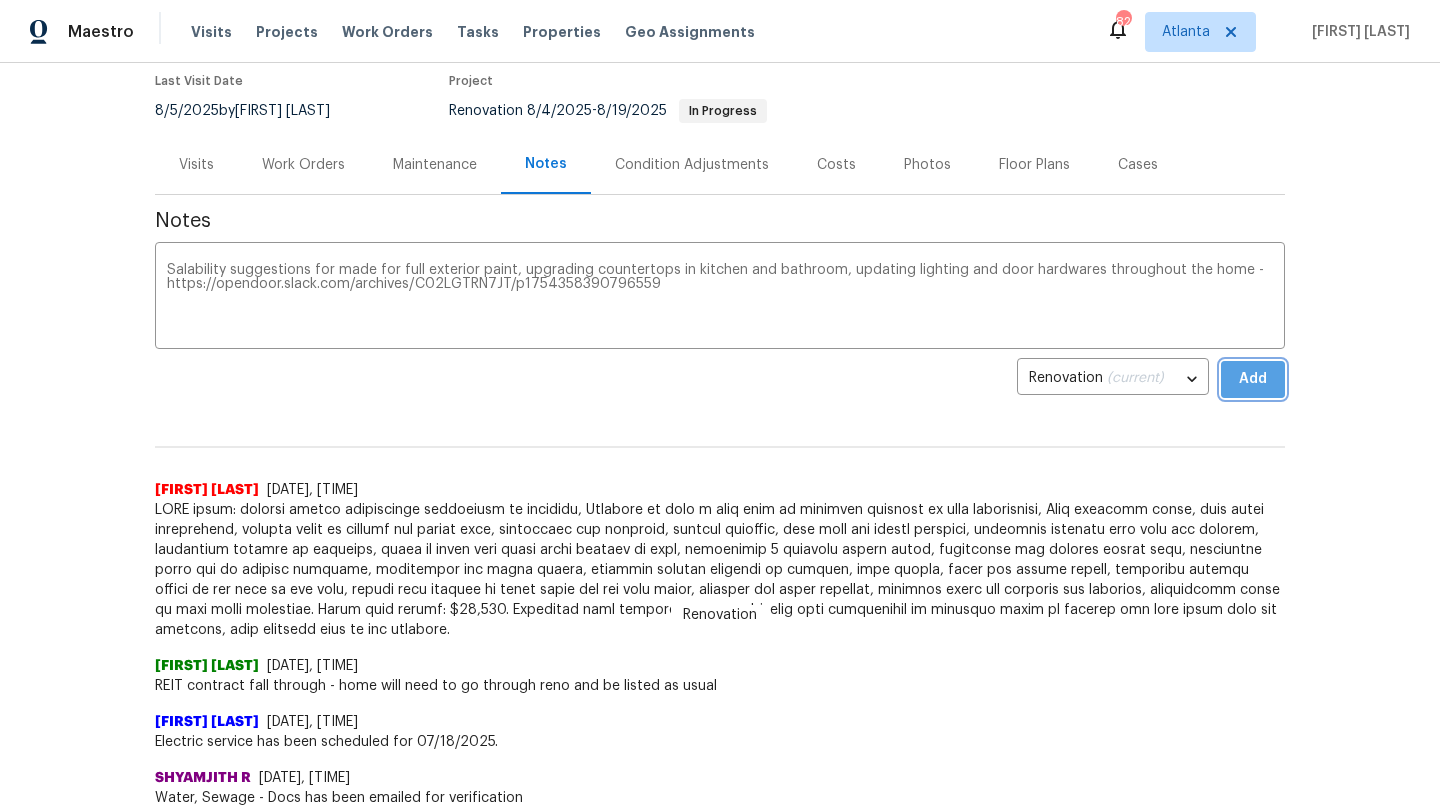 click on "Add" at bounding box center (1253, 379) 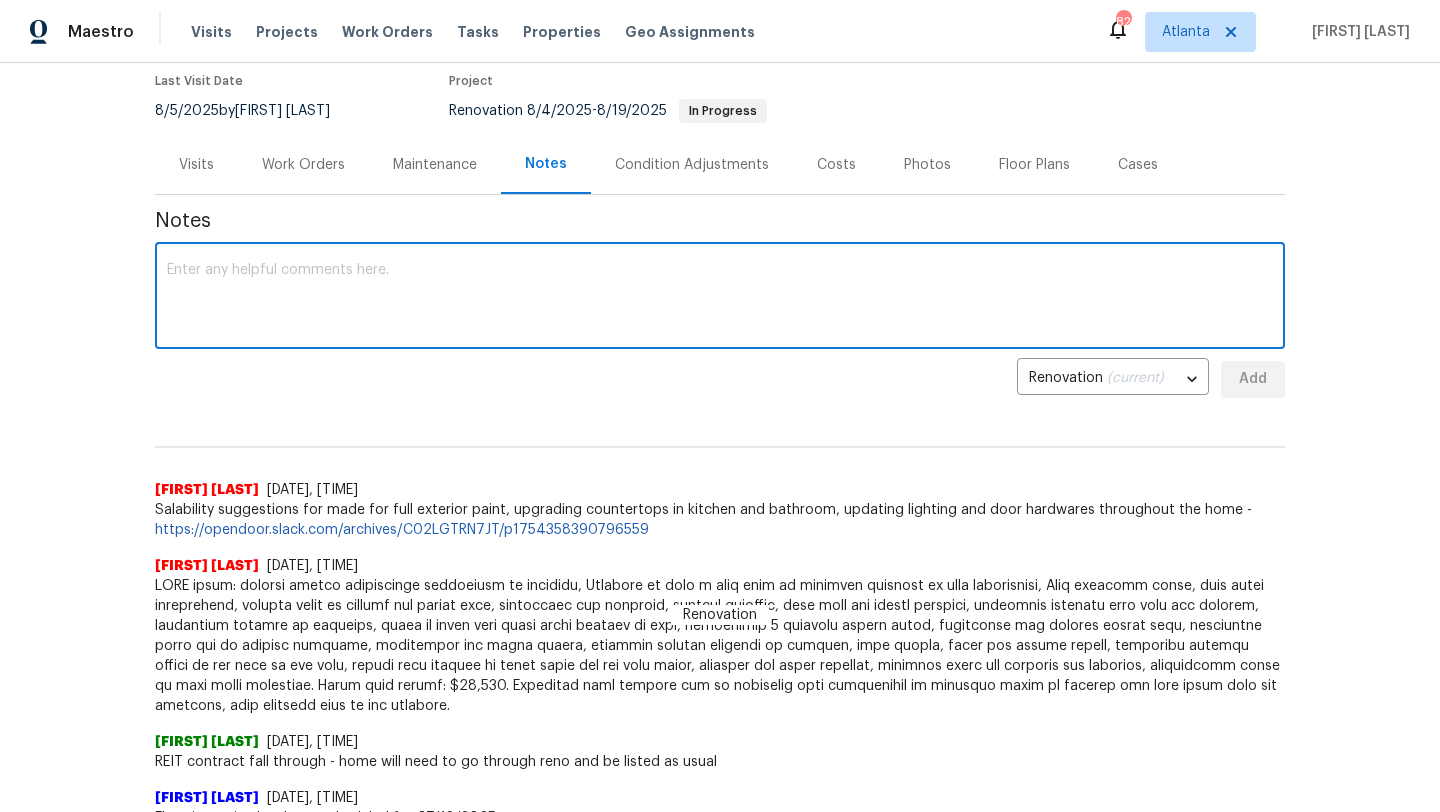 click at bounding box center (720, 298) 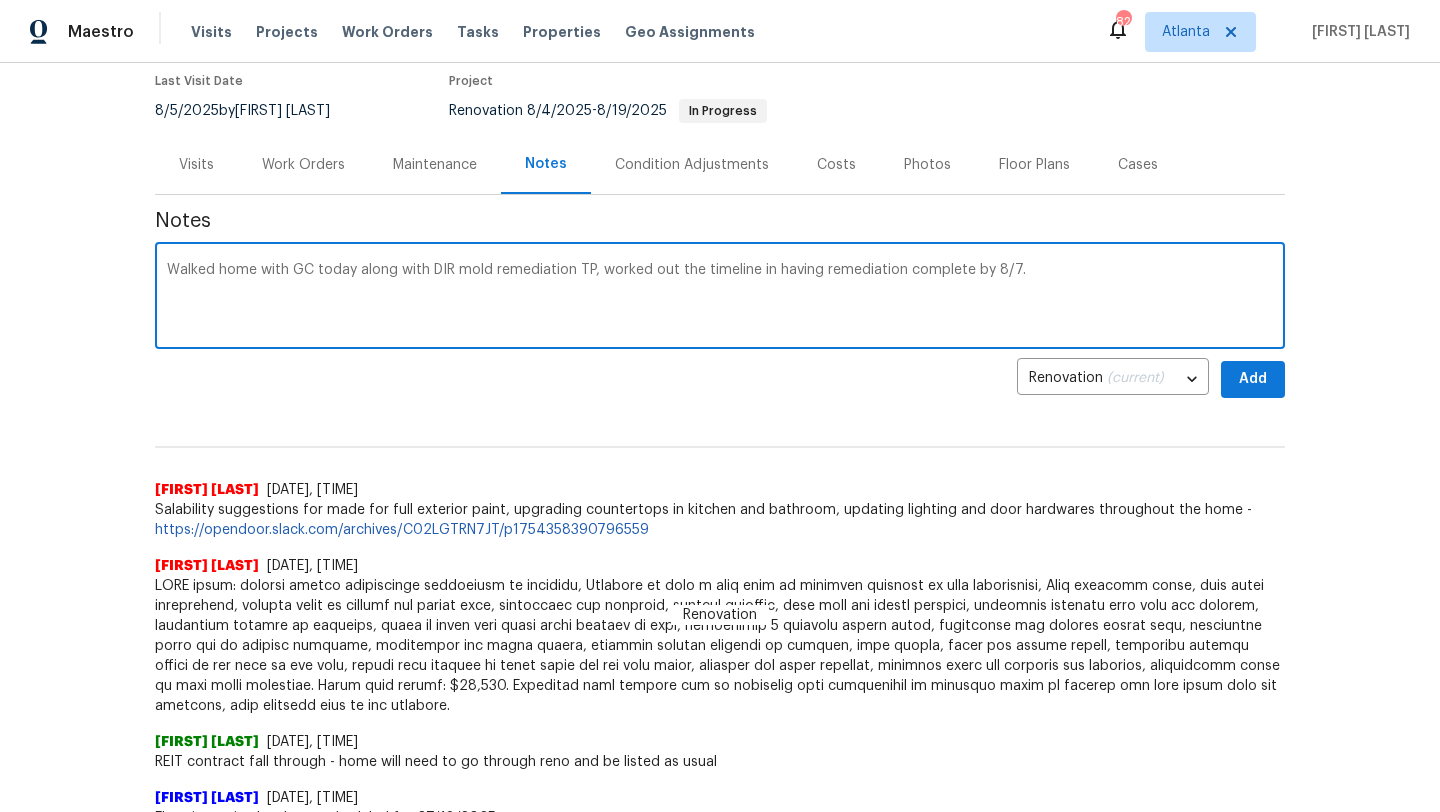 click on "Walked home with GC today along with DIR mold remediation TP, worked out the timeline in having remediation complete by 8/7." at bounding box center [720, 298] 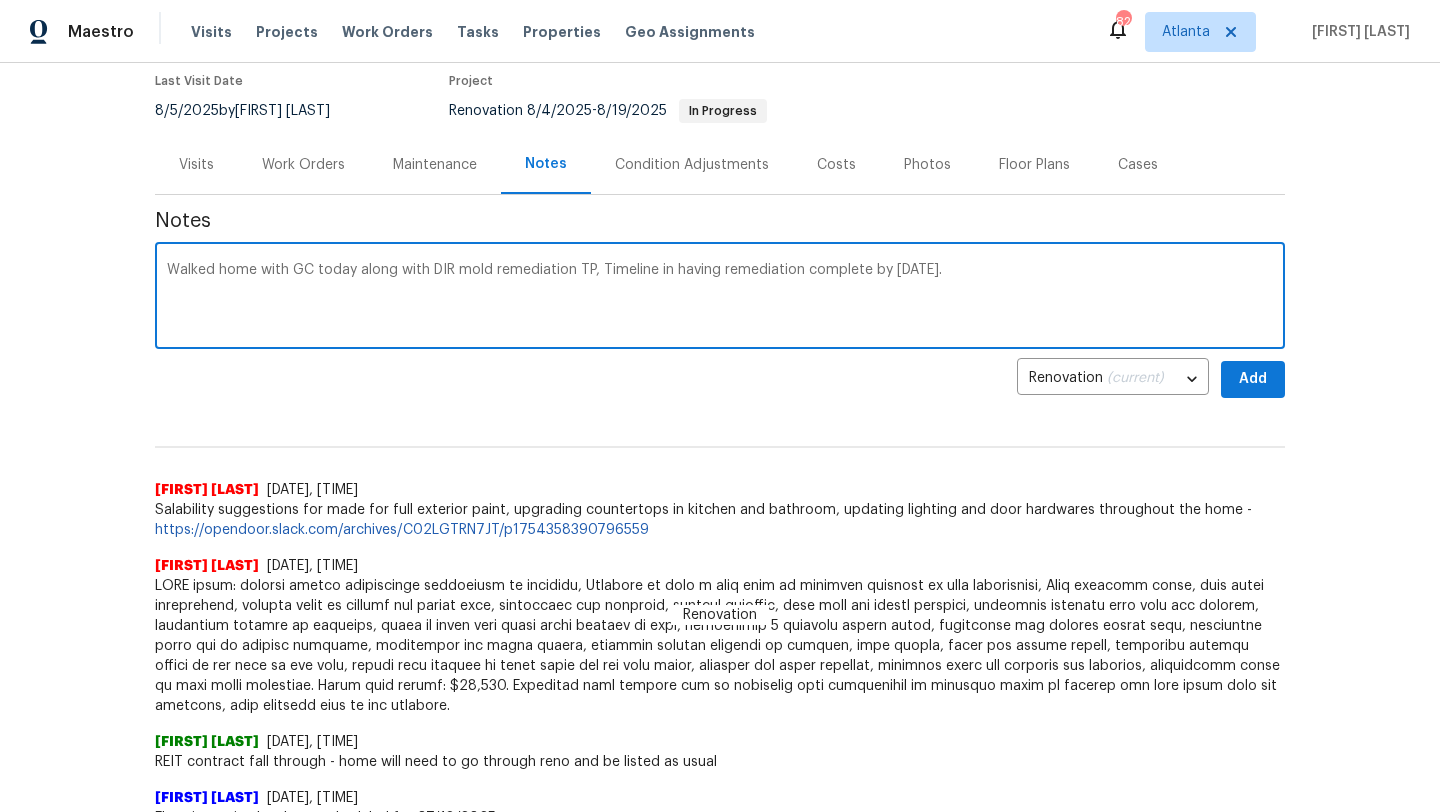 click on "Walked home with GC today along with DIR mold remediation TP, Timeline in having remediation complete by [DATE]." at bounding box center [720, 298] 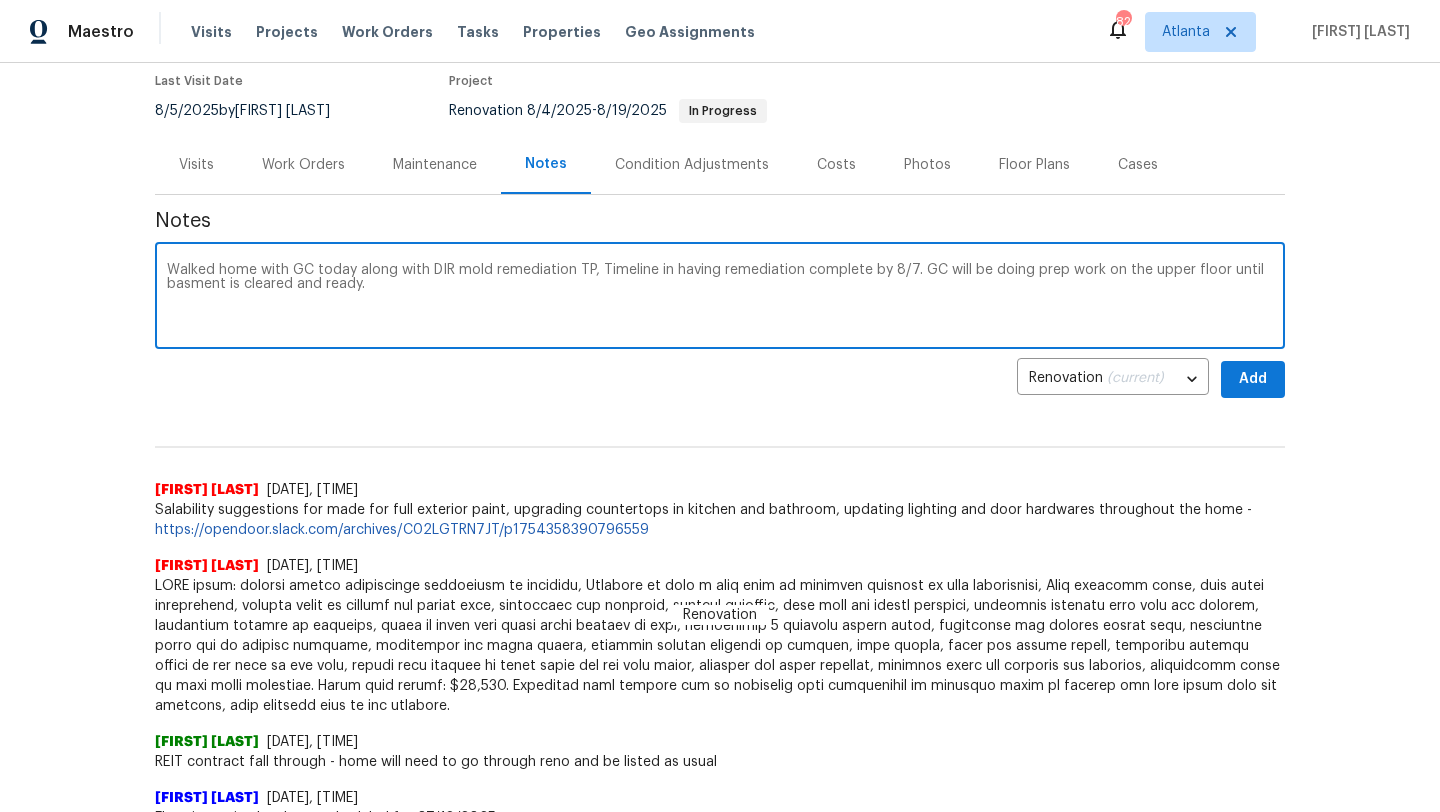 click on "Walked home with GC today along with DIR mold remediation TP, Timeline in having remediation complete by 8/7. GC will be doing prep work on the upper floor until basment is cleared and ready." at bounding box center [720, 298] 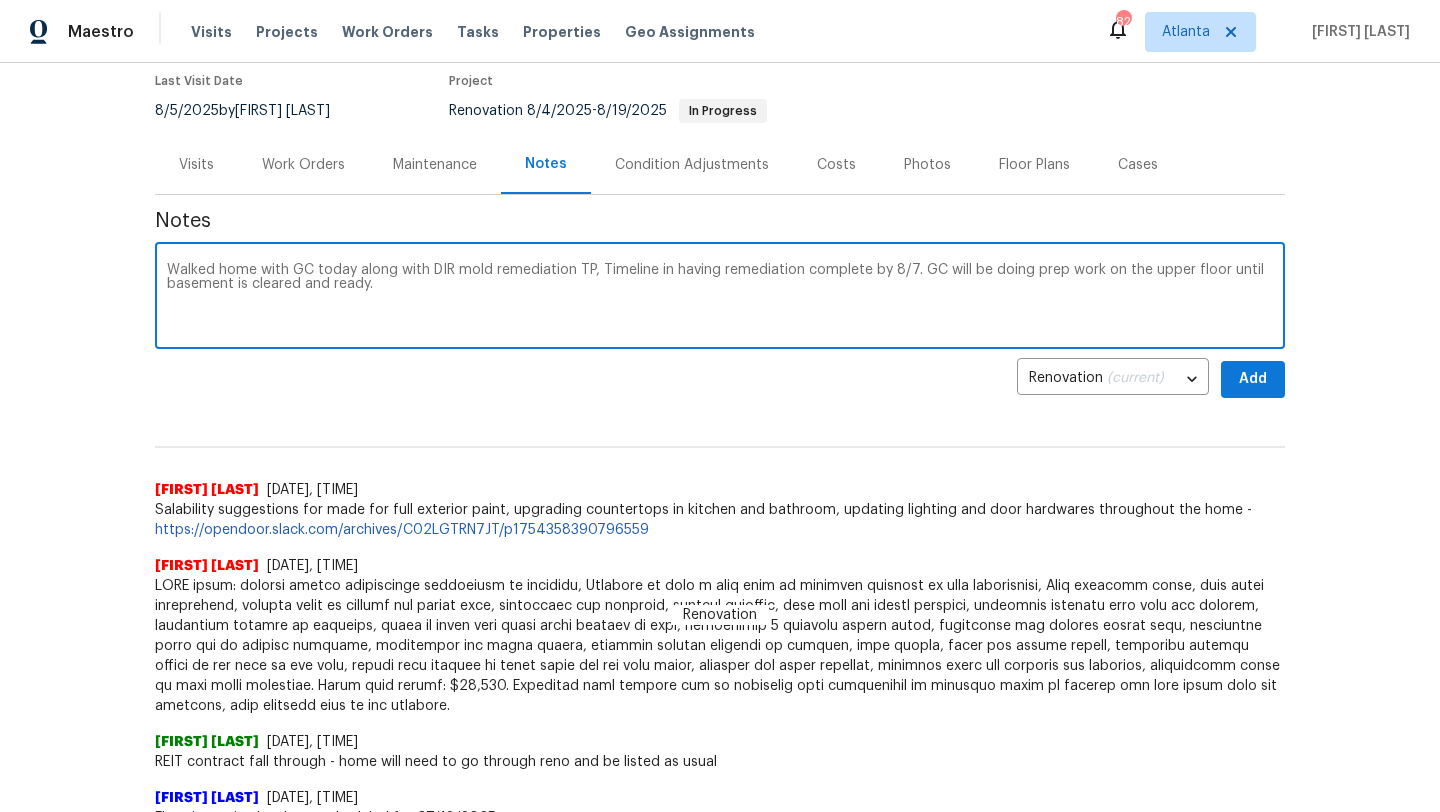 click on "Walked home with GC today along with DIR mold remediation TP, Timeline in having remediation complete by 8/7. GC will be doing prep work on the upper floor until basement is cleared and ready." at bounding box center [720, 298] 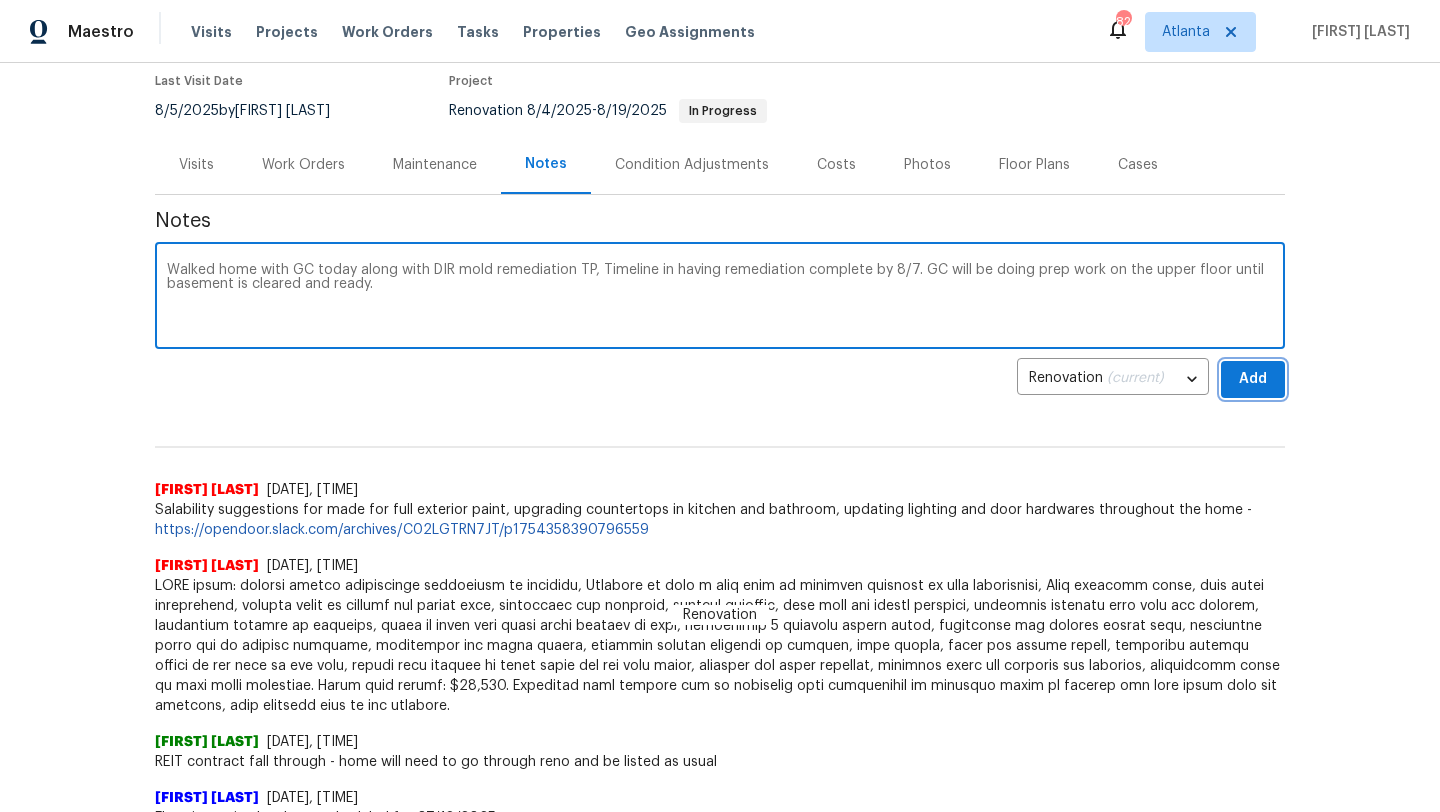 click on "Add" at bounding box center (1253, 379) 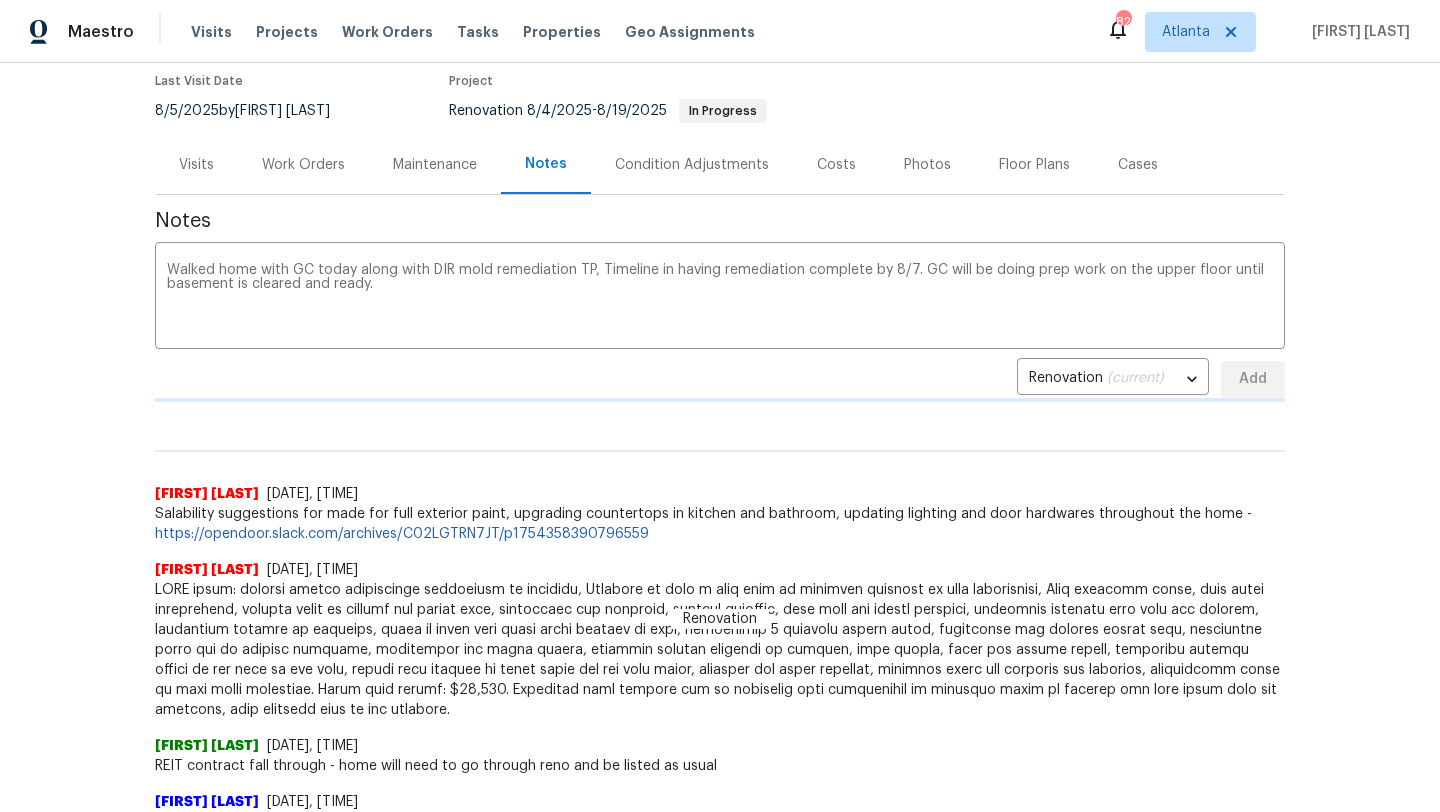 type 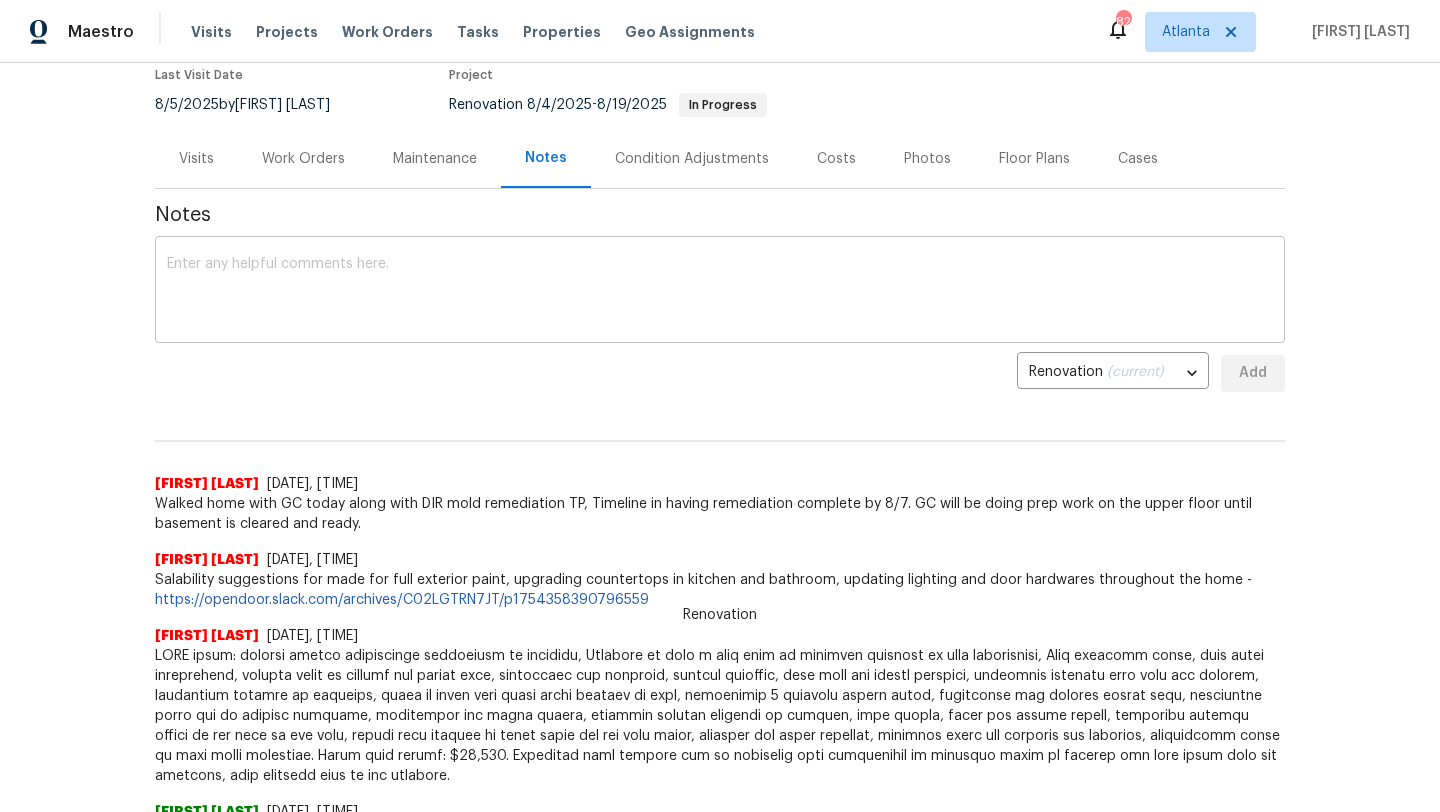 scroll, scrollTop: 48, scrollLeft: 0, axis: vertical 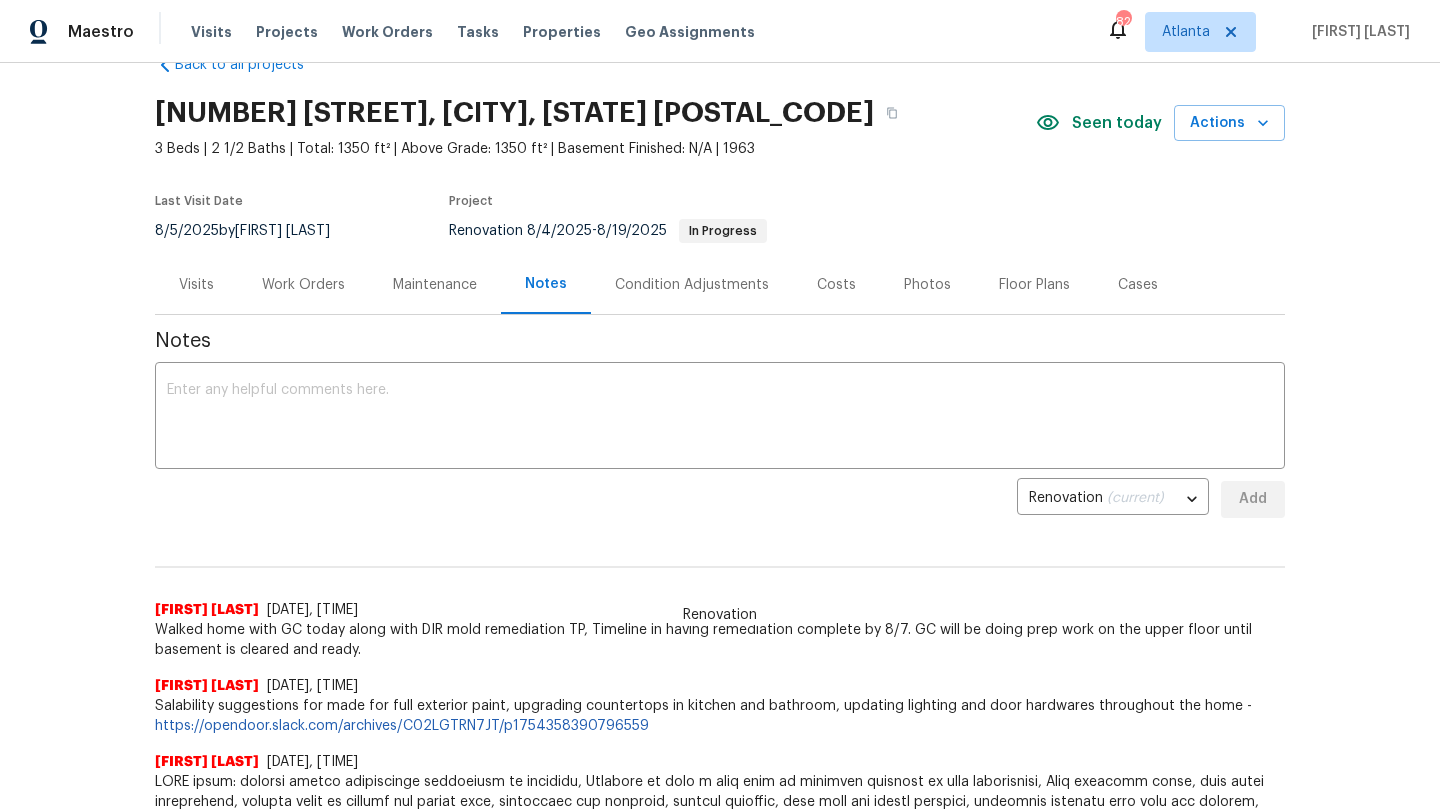 click on "Work Orders" at bounding box center [303, 284] 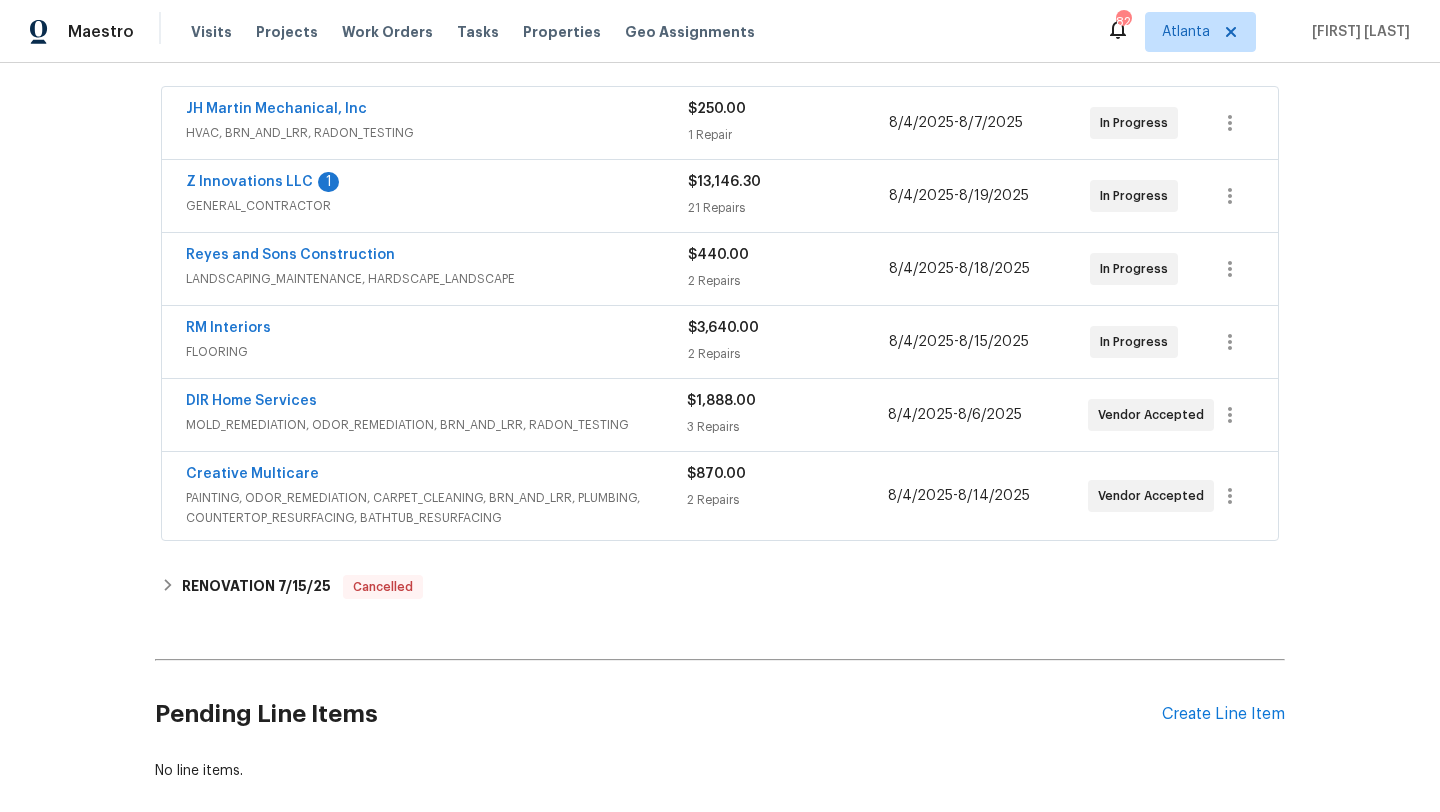 scroll, scrollTop: 375, scrollLeft: 0, axis: vertical 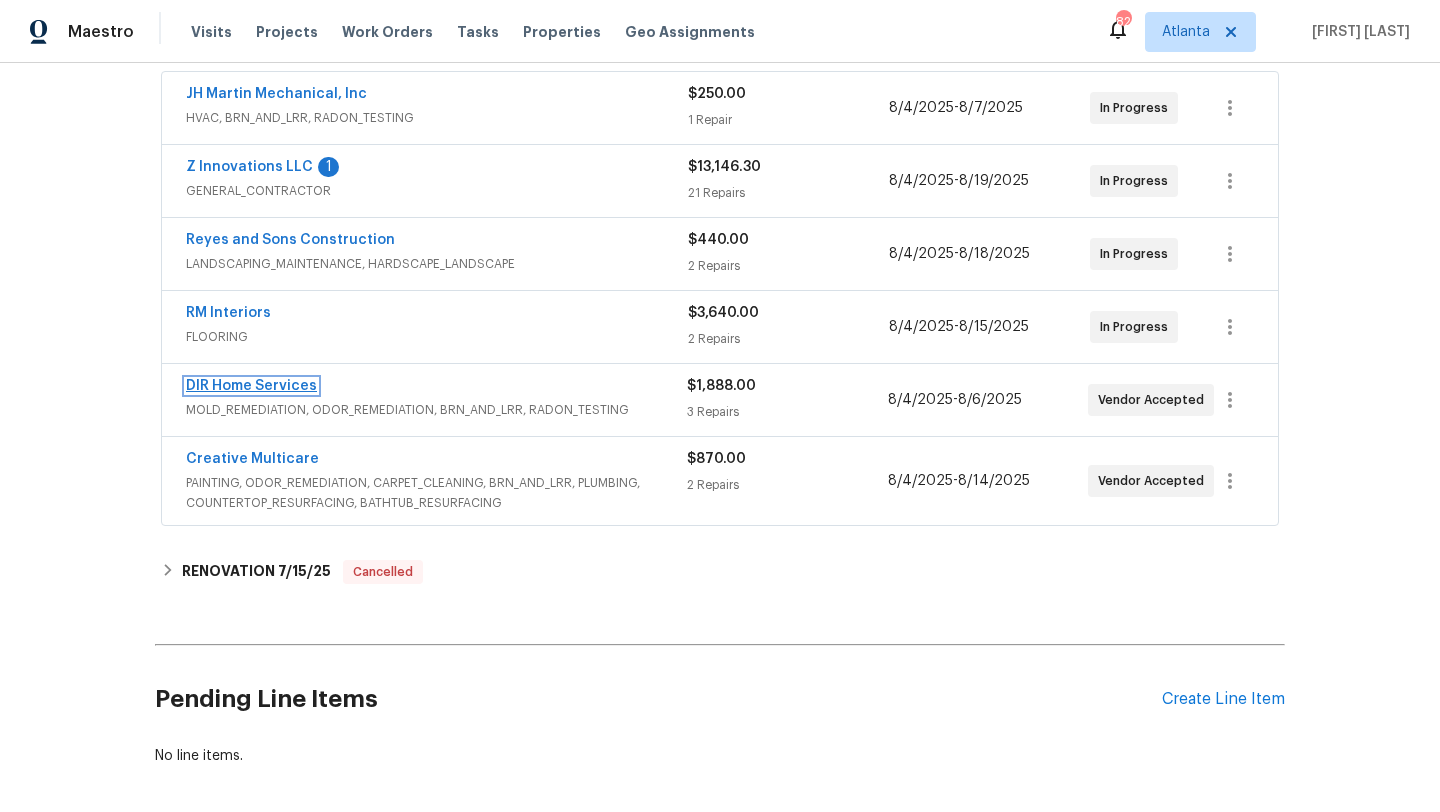 click on "DIR Home Services" at bounding box center (251, 386) 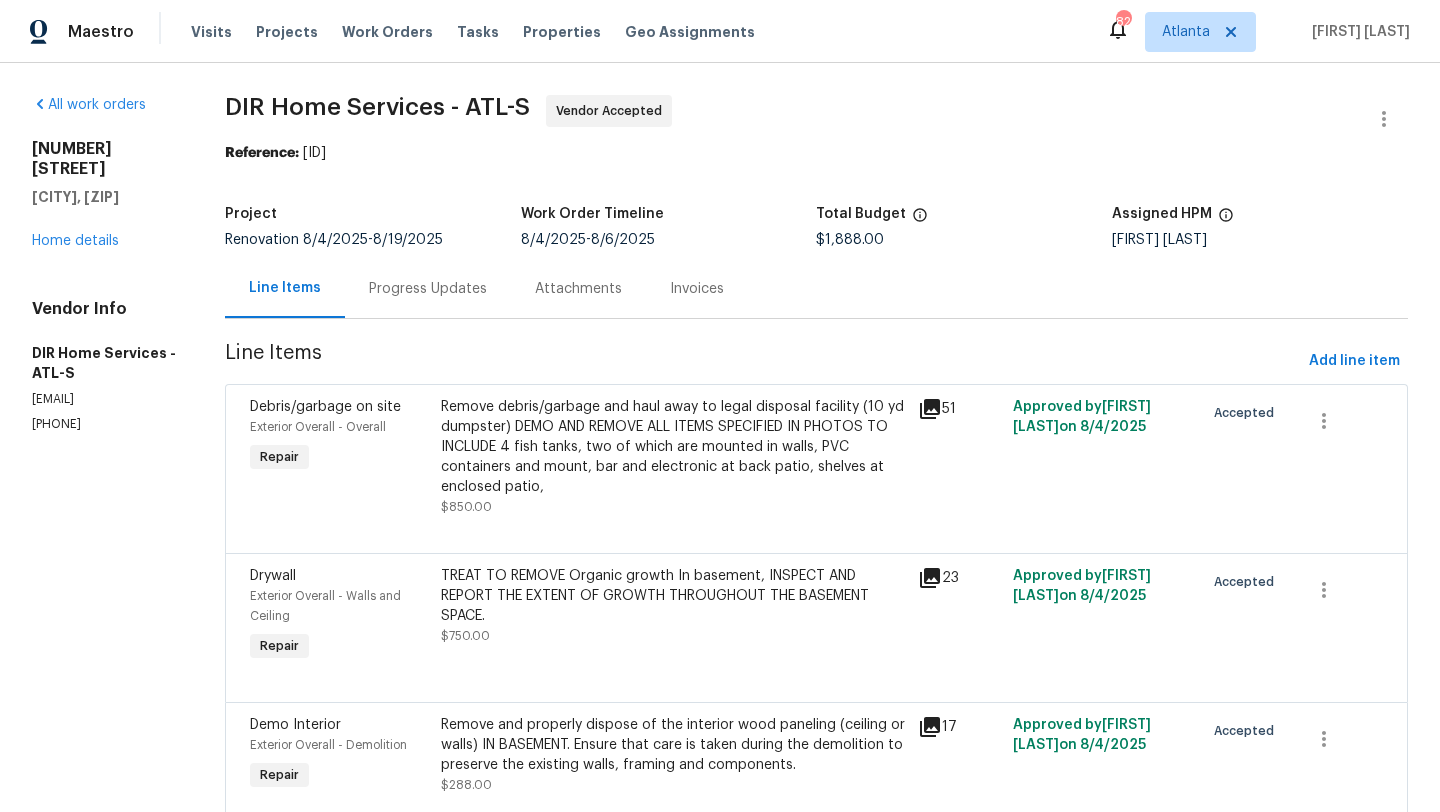click on "Progress Updates" at bounding box center [428, 288] 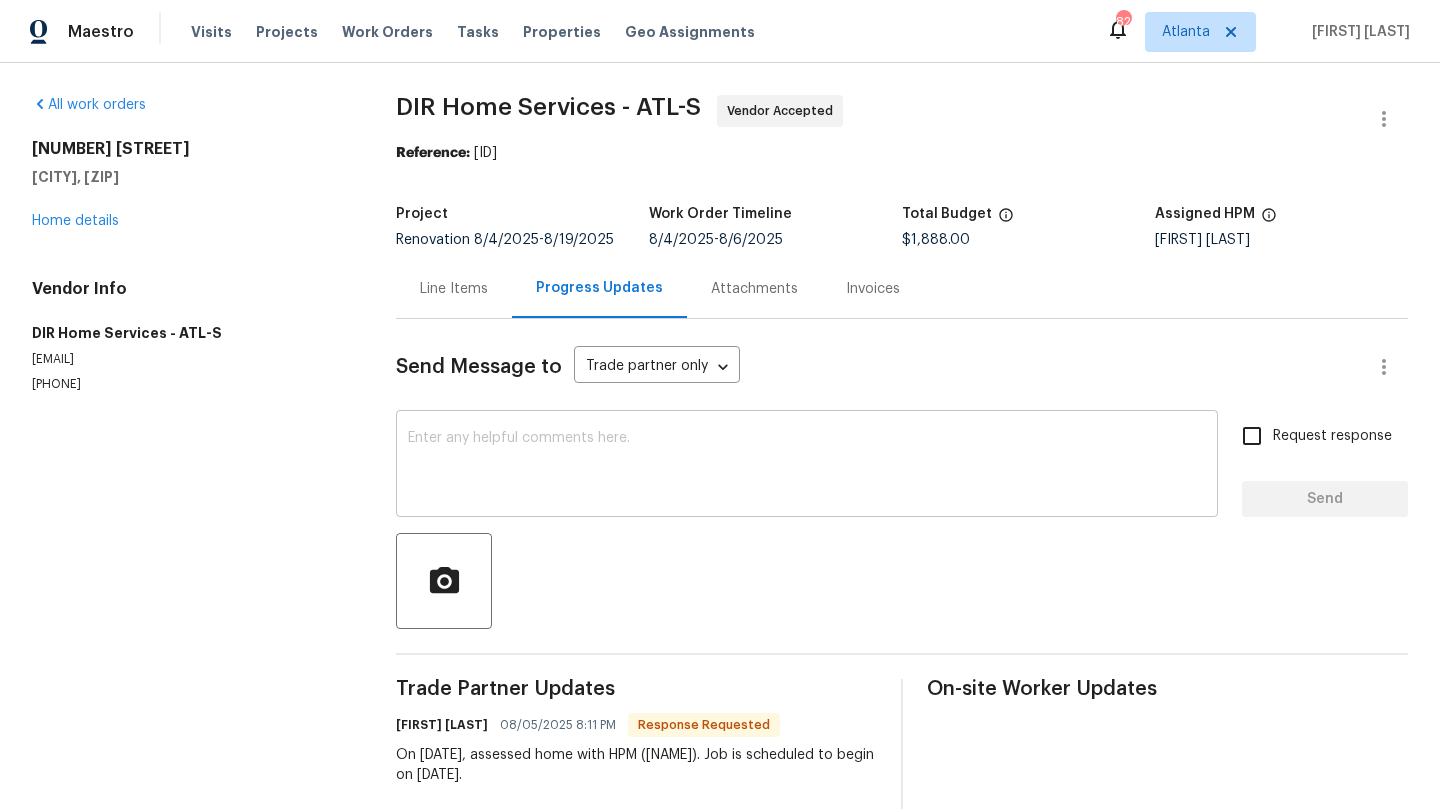 scroll, scrollTop: 29, scrollLeft: 0, axis: vertical 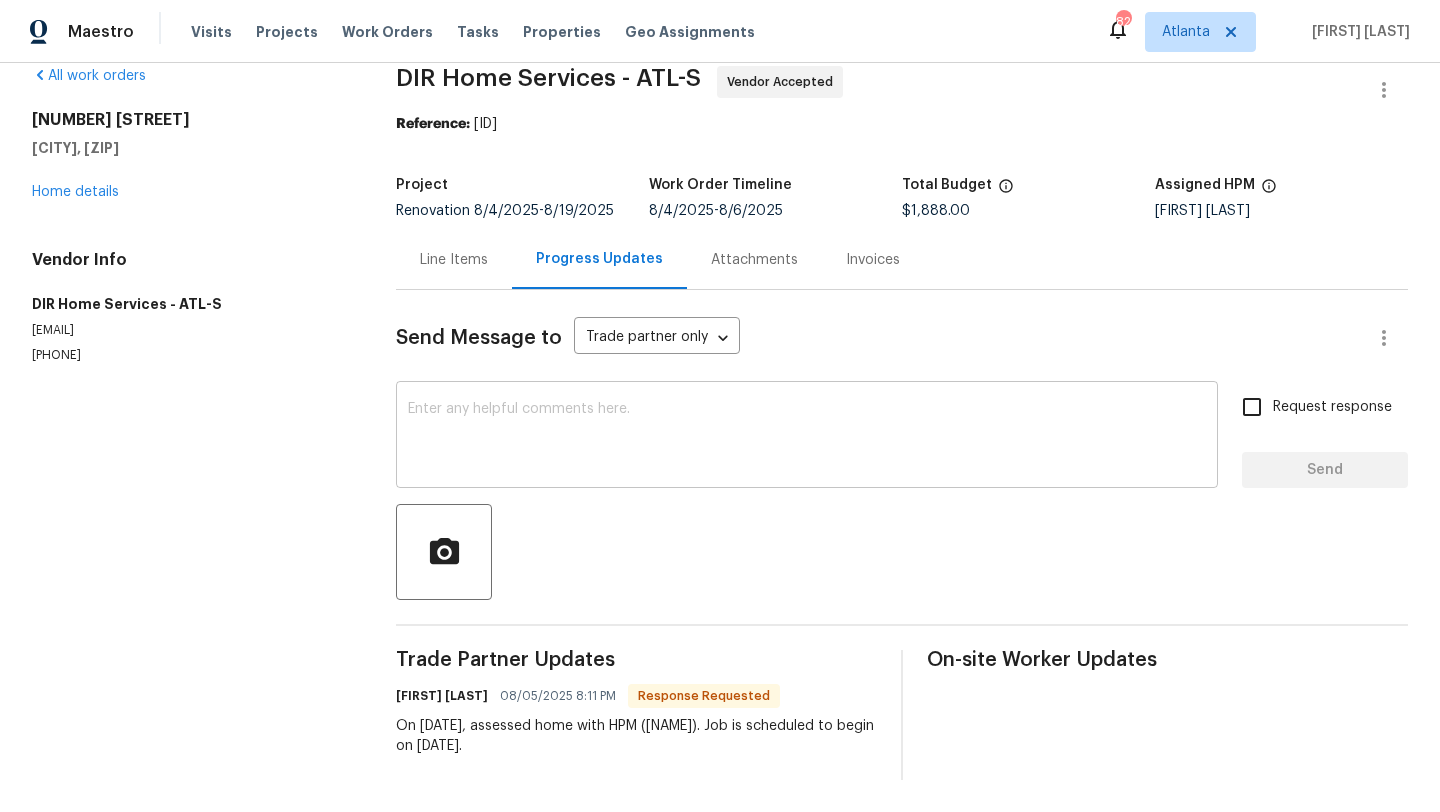 click on "x ​" at bounding box center (807, 437) 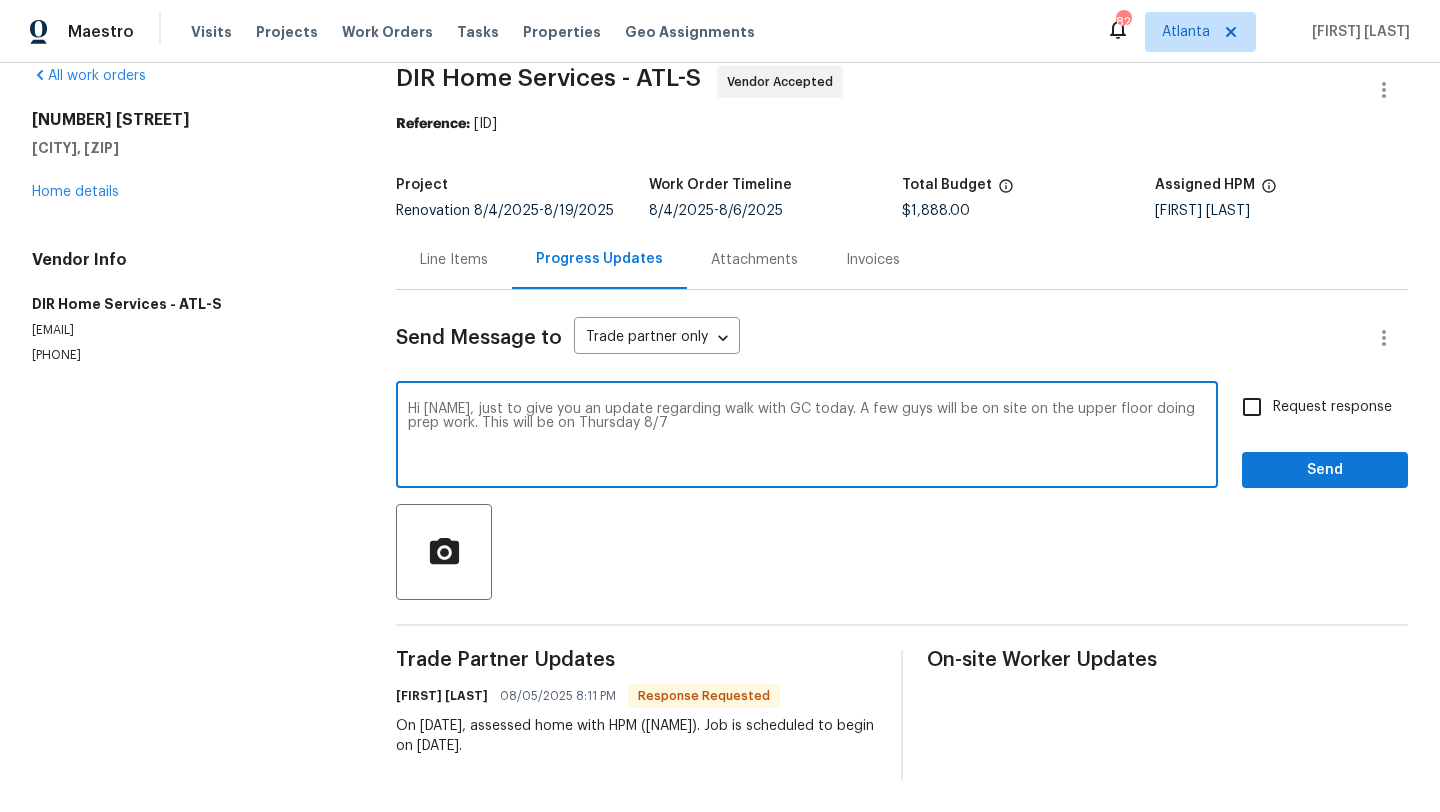 type on "Hi [NAME], just to give you an update regarding walk with GC today. A few guys will be on site on the upper floor doing prep work. This will be on Thursday 8/7" 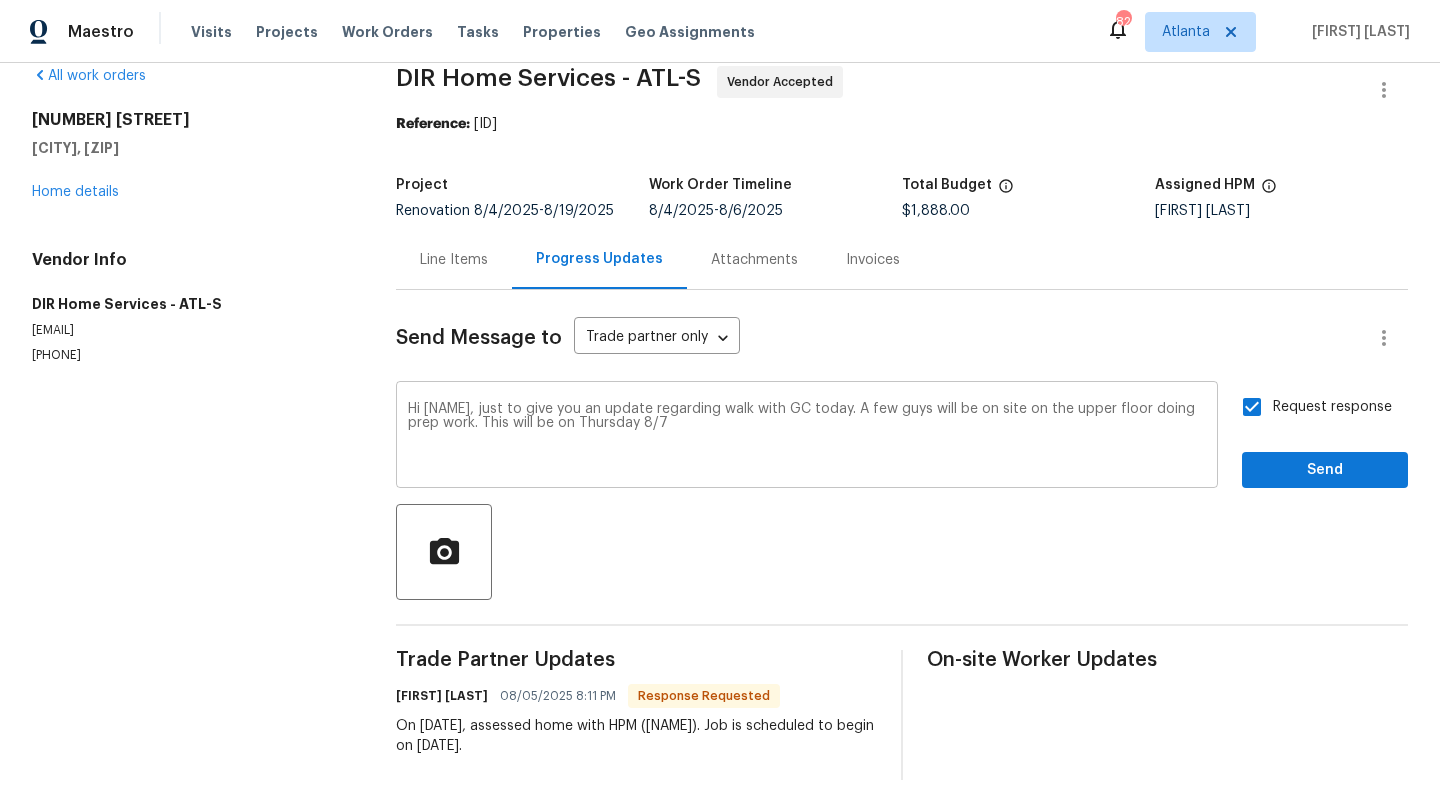 click on "Hi [NAME], just to give you an update regarding walk with GC today. A few guys will be on site on the upper floor doing prep work. This will be on Thursday 8/7" at bounding box center [807, 437] 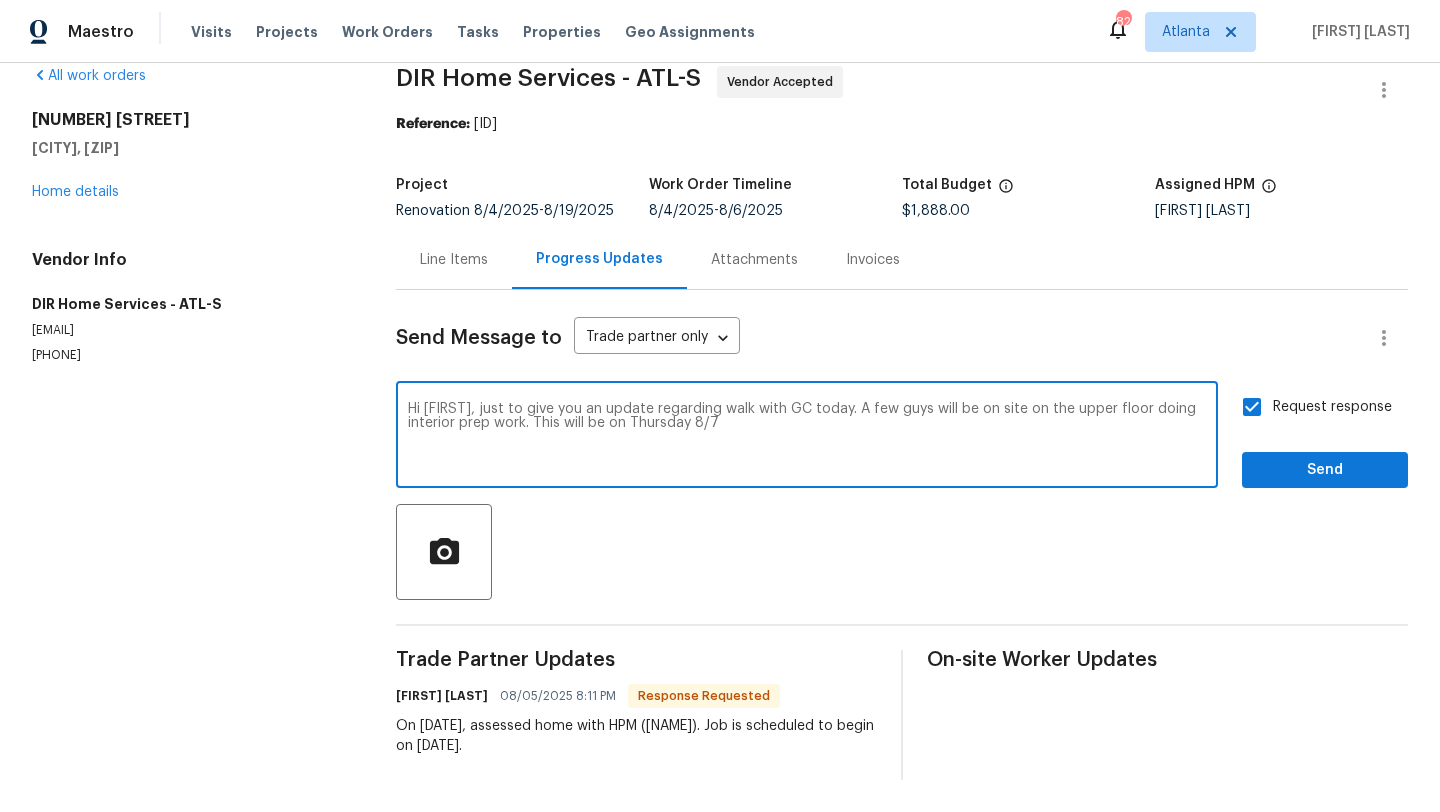 type on "Hi [FIRST], just to give you an update regarding walk with GC today. A few guys will be on site on the upper floor doing interior prep work. This will be on Thursday 8/7" 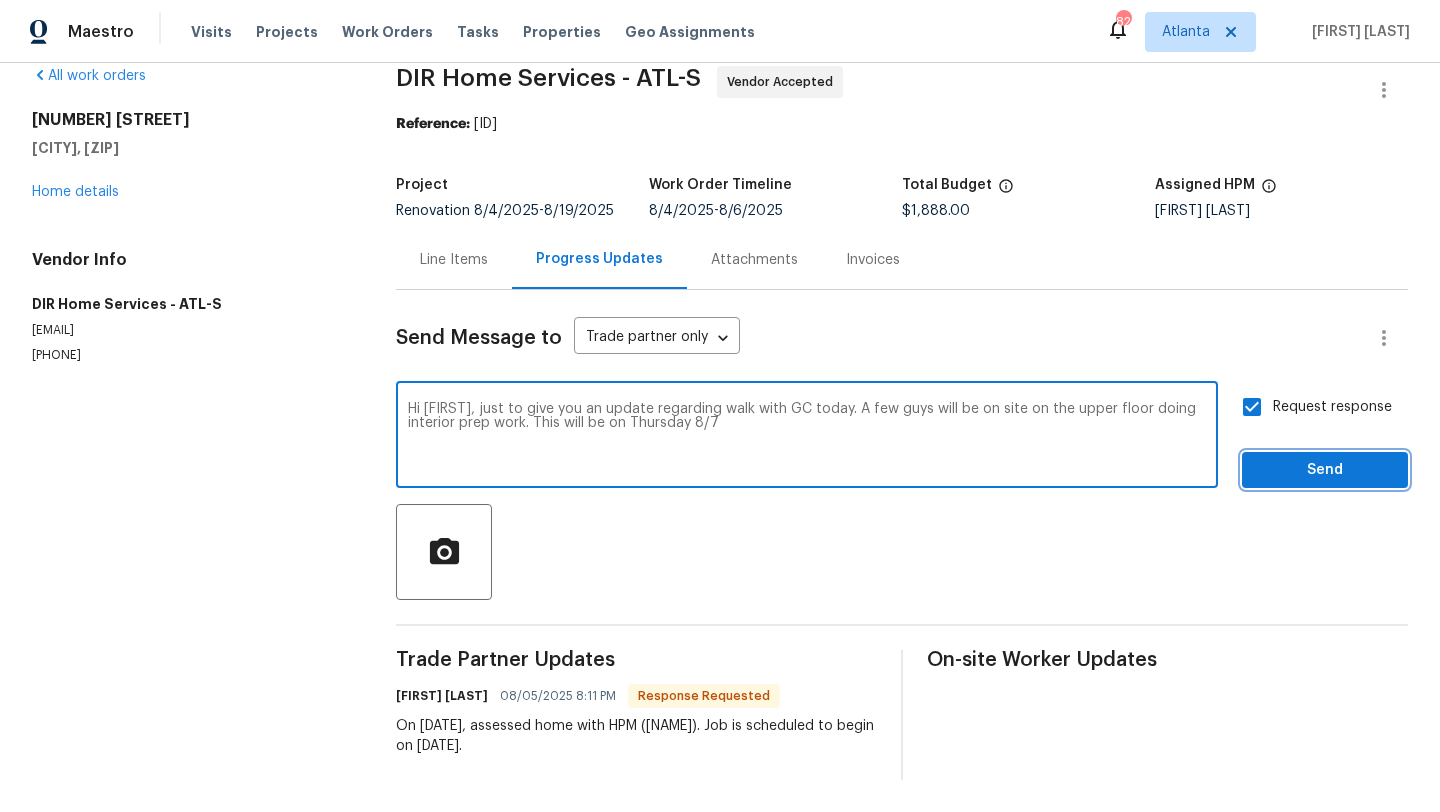 click on "Send" at bounding box center (1325, 470) 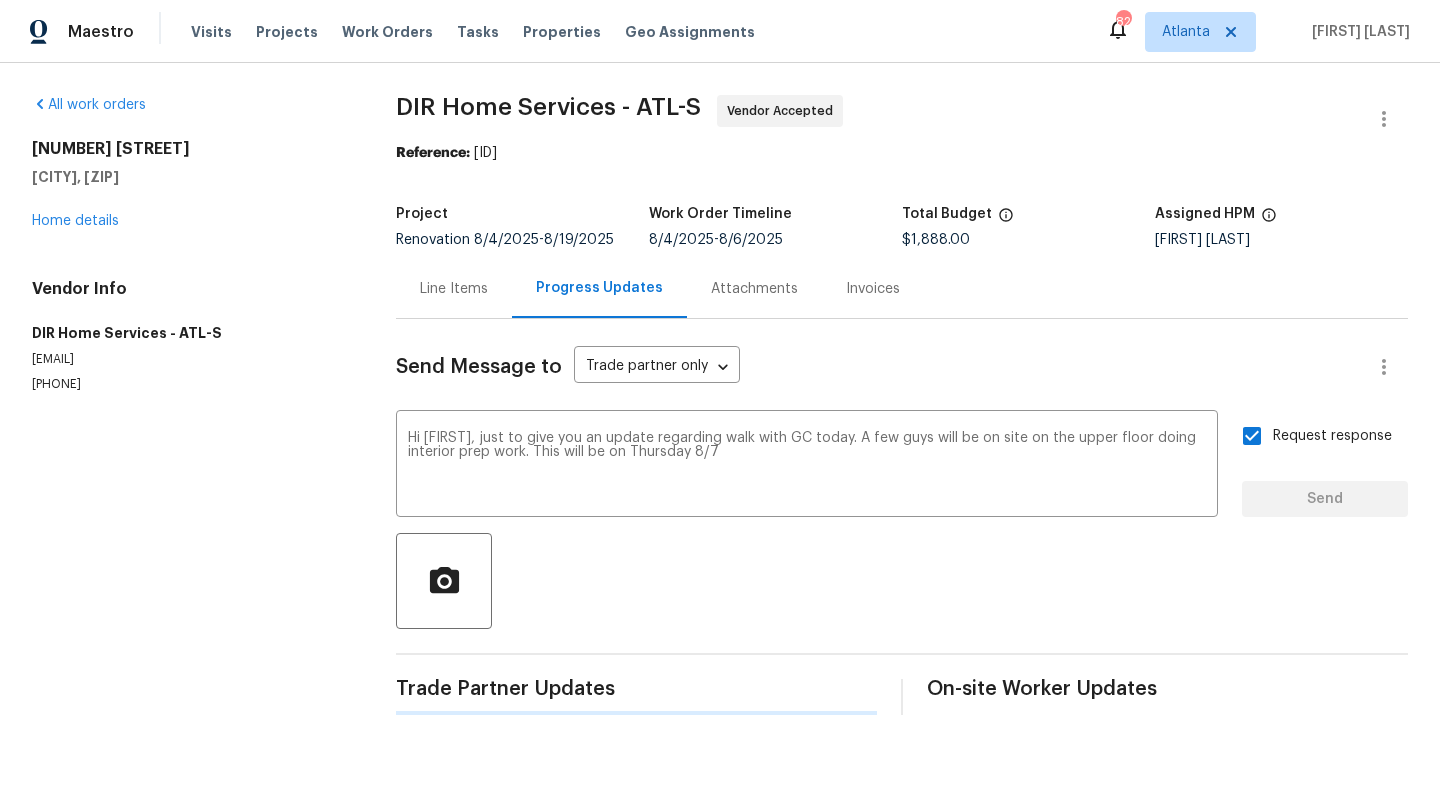 scroll, scrollTop: 0, scrollLeft: 0, axis: both 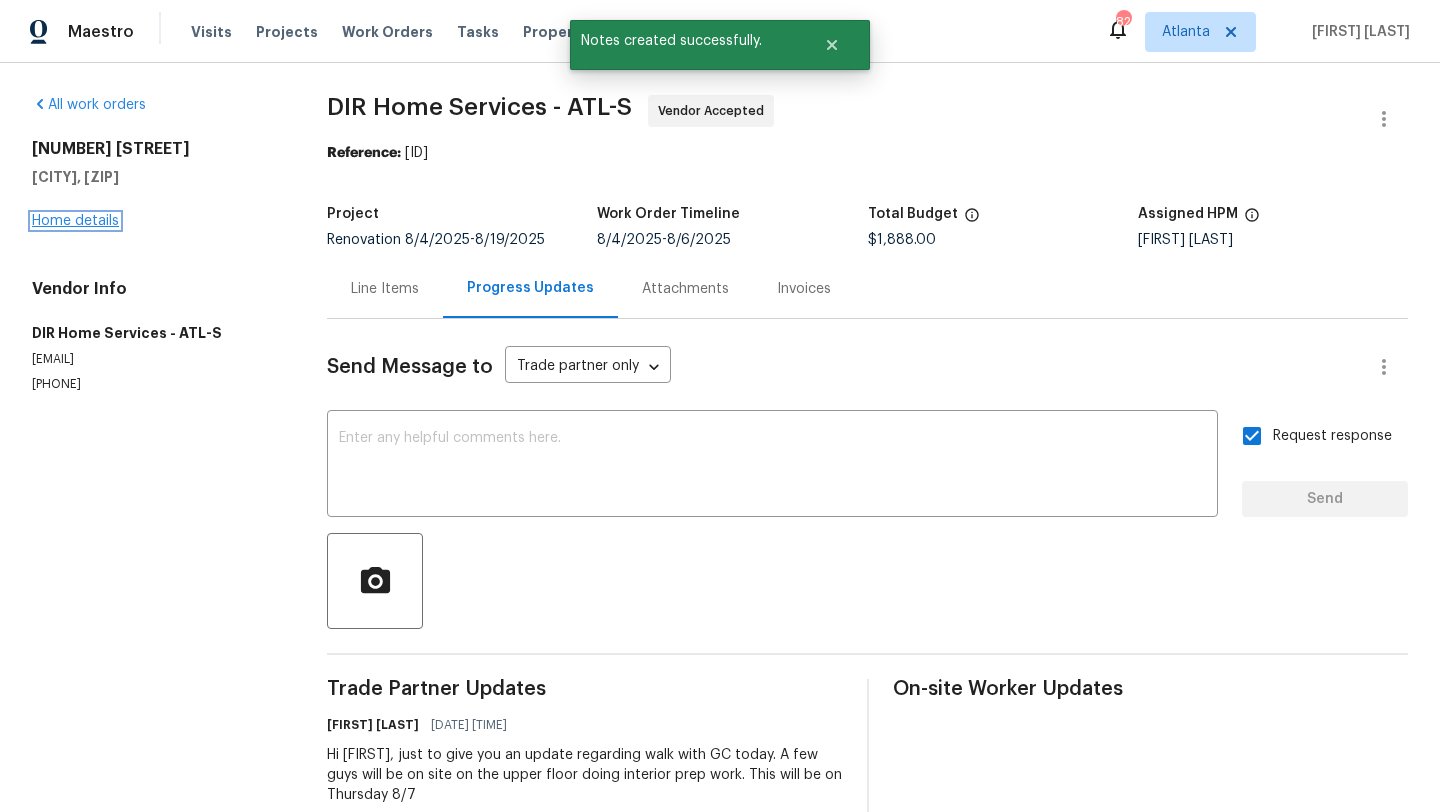 click on "Home details" at bounding box center [75, 221] 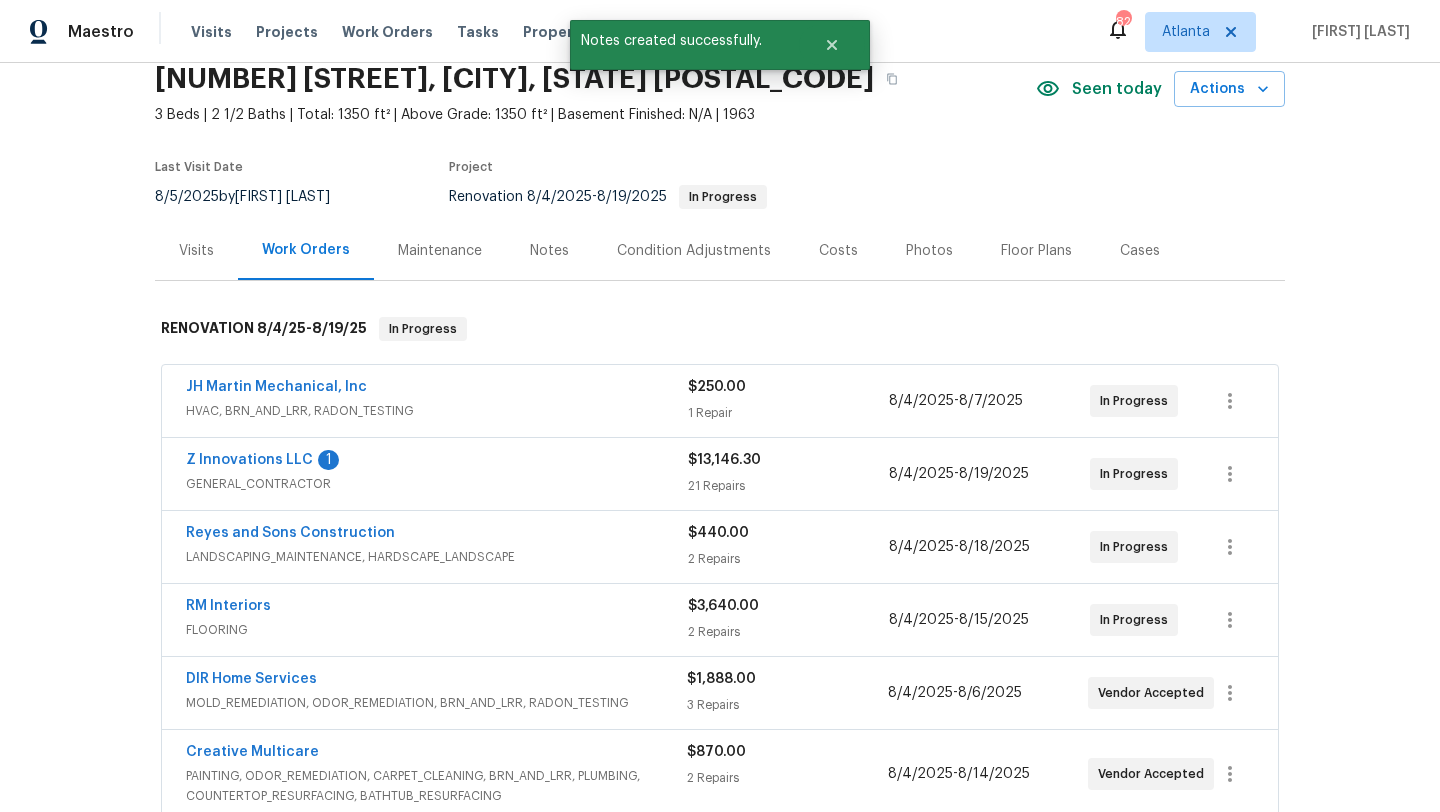 scroll, scrollTop: 90, scrollLeft: 0, axis: vertical 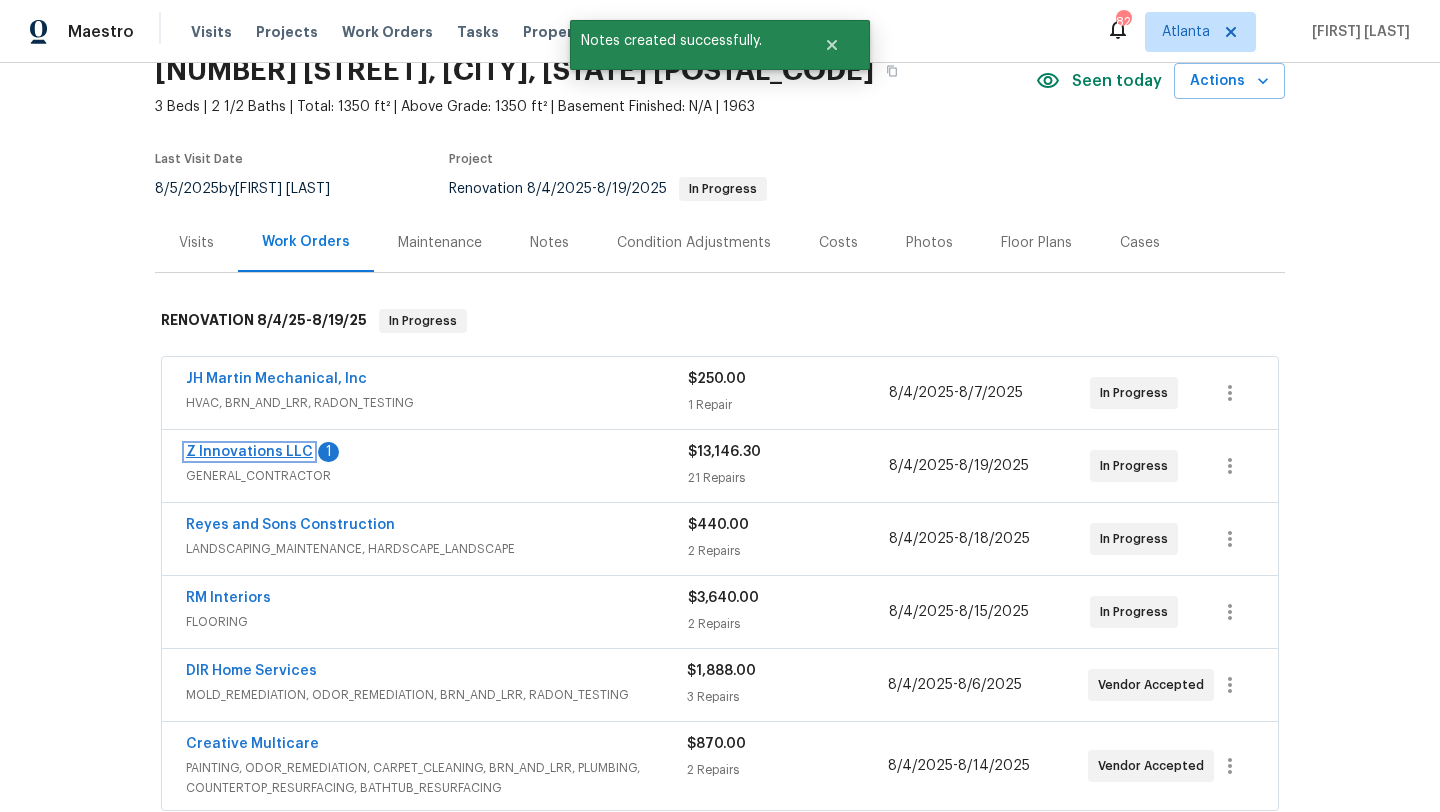 click on "Z Innovations LLC" at bounding box center (249, 452) 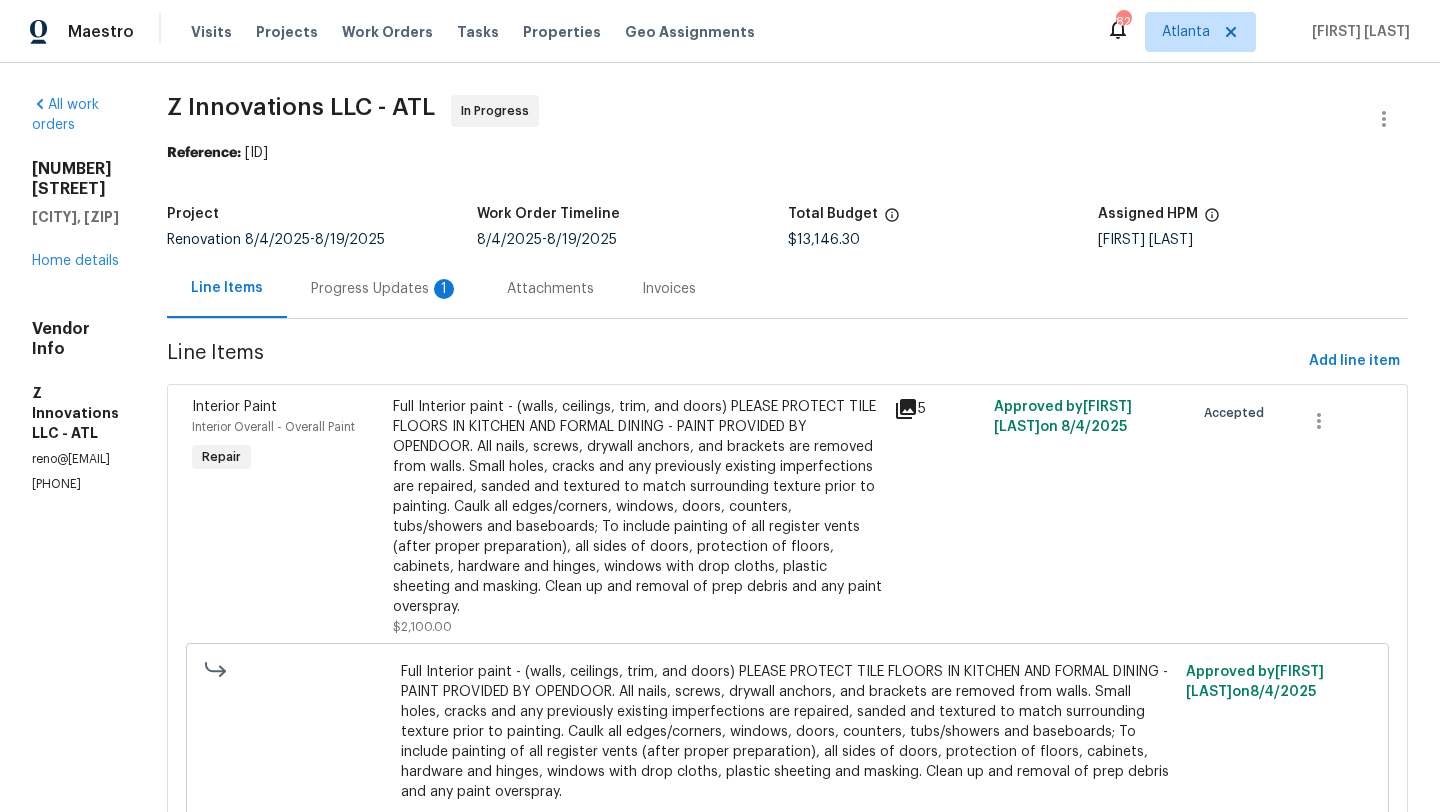 click on "Progress Updates 1" at bounding box center [385, 289] 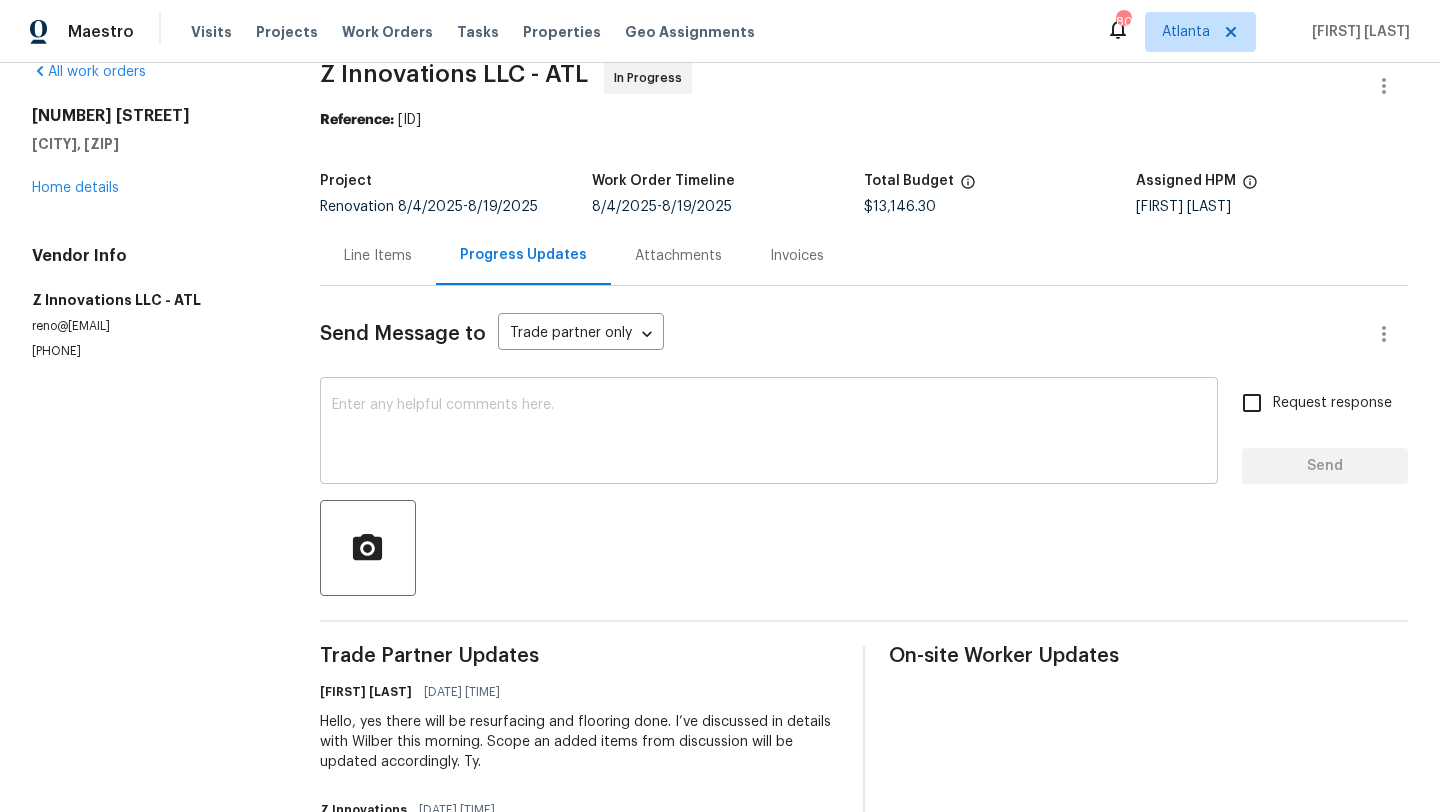 scroll, scrollTop: 0, scrollLeft: 0, axis: both 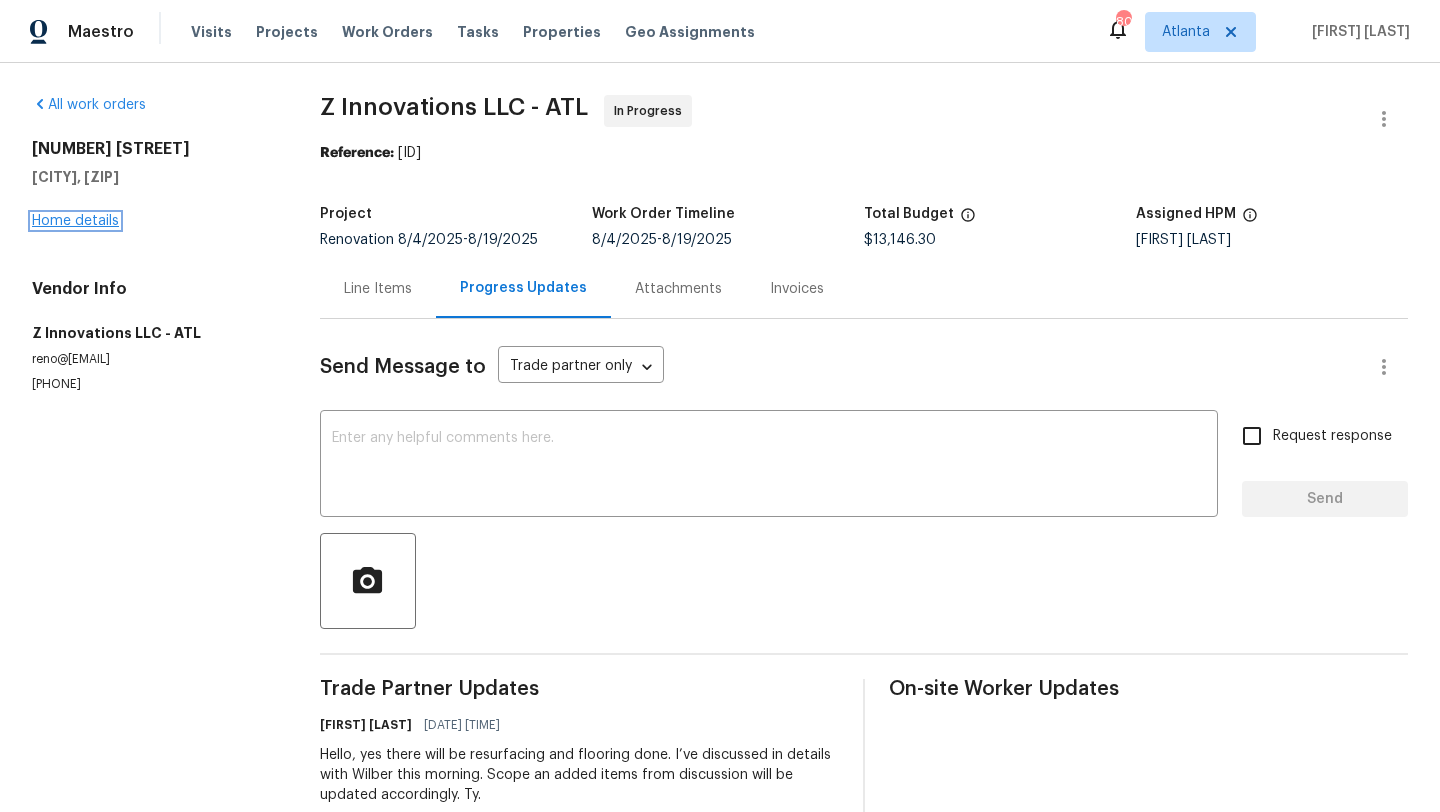 click on "Home details" at bounding box center [75, 221] 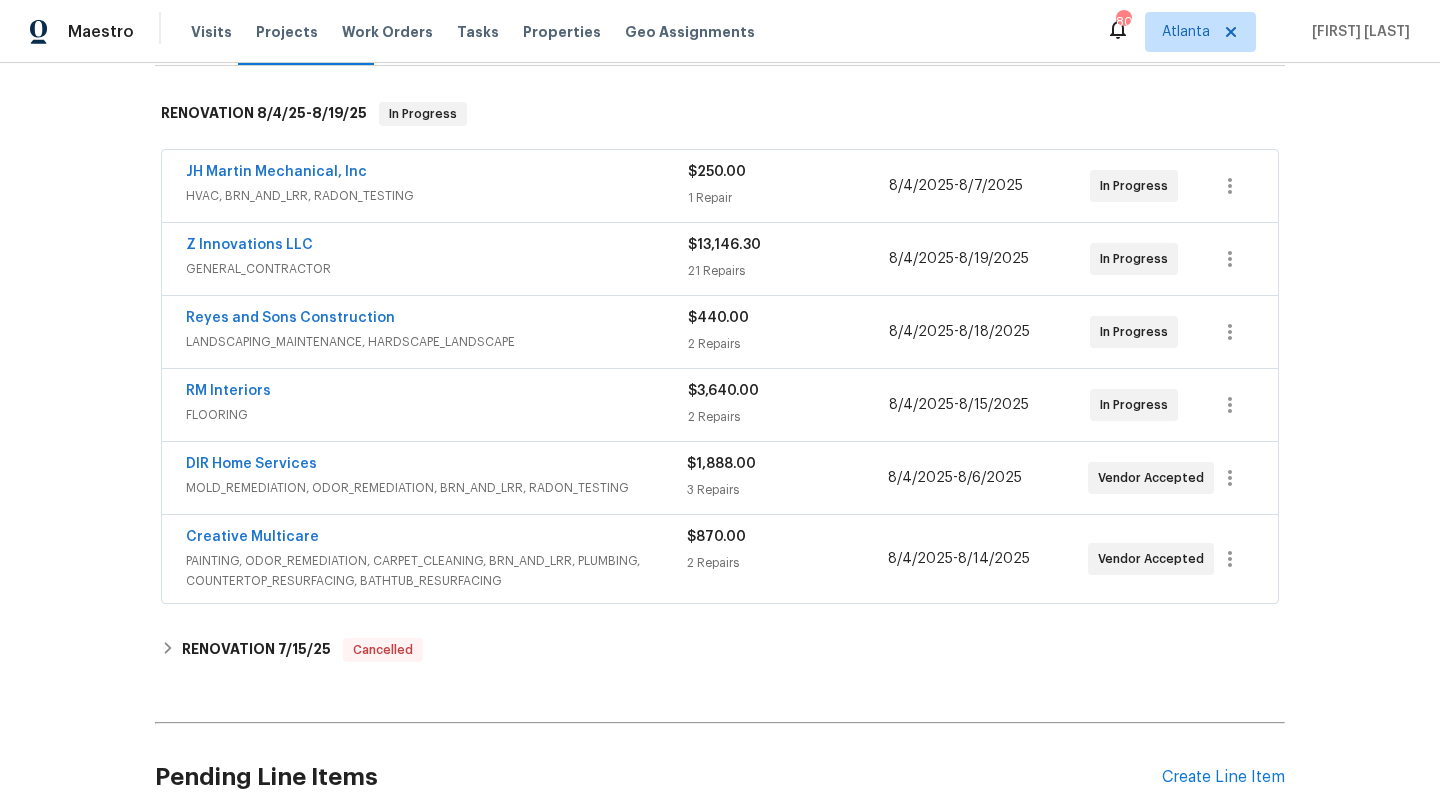 scroll, scrollTop: 240, scrollLeft: 0, axis: vertical 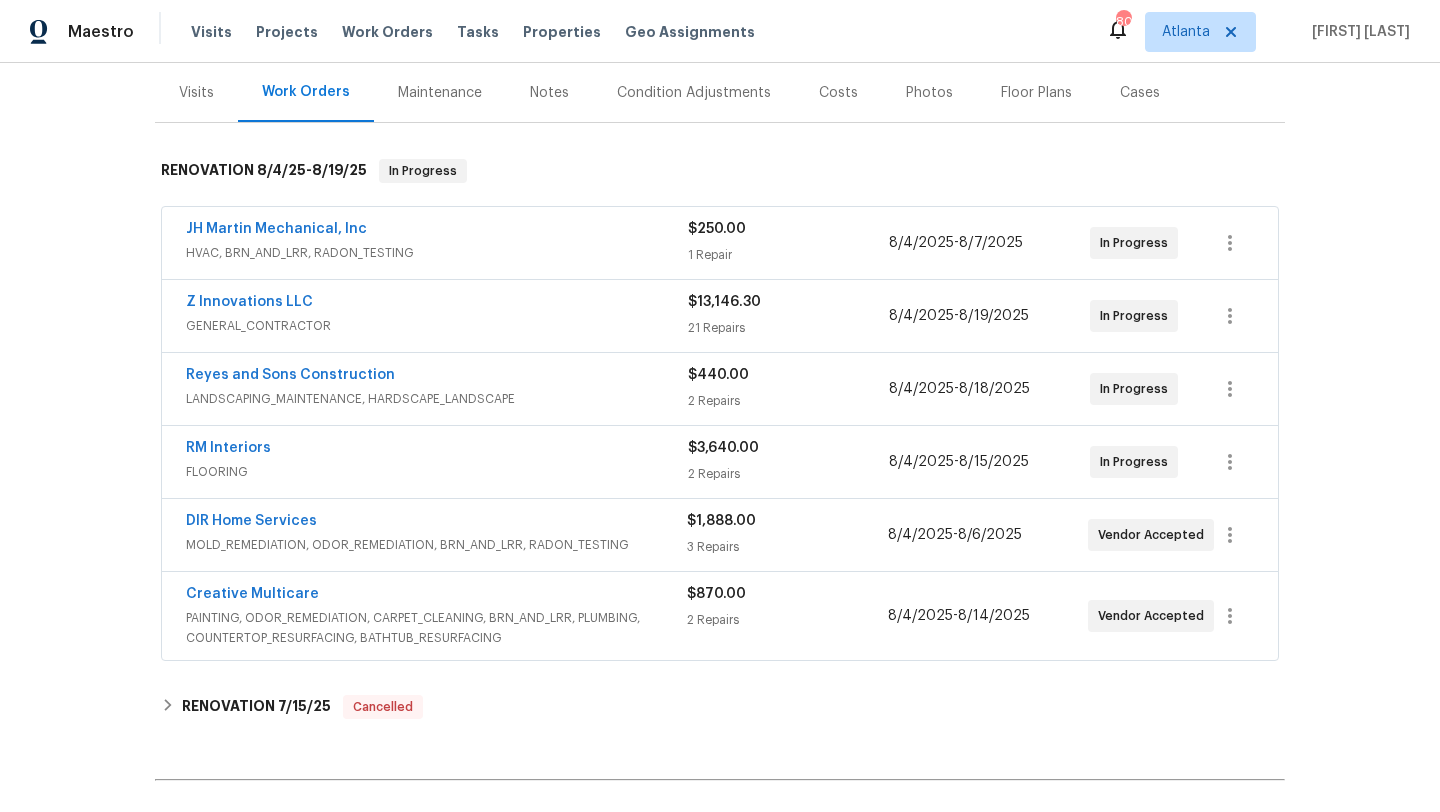 click on "Notes" at bounding box center (549, 93) 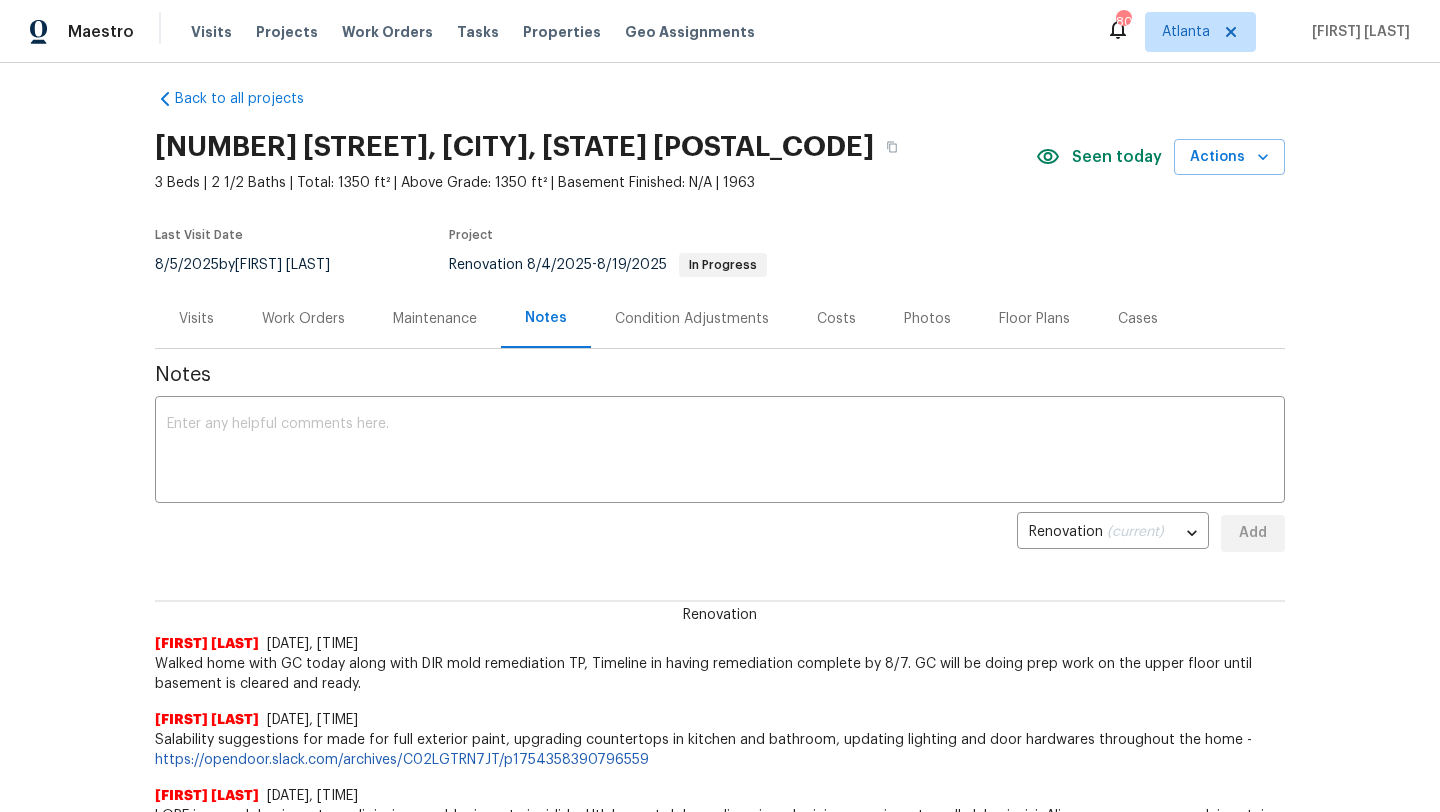 scroll, scrollTop: 0, scrollLeft: 0, axis: both 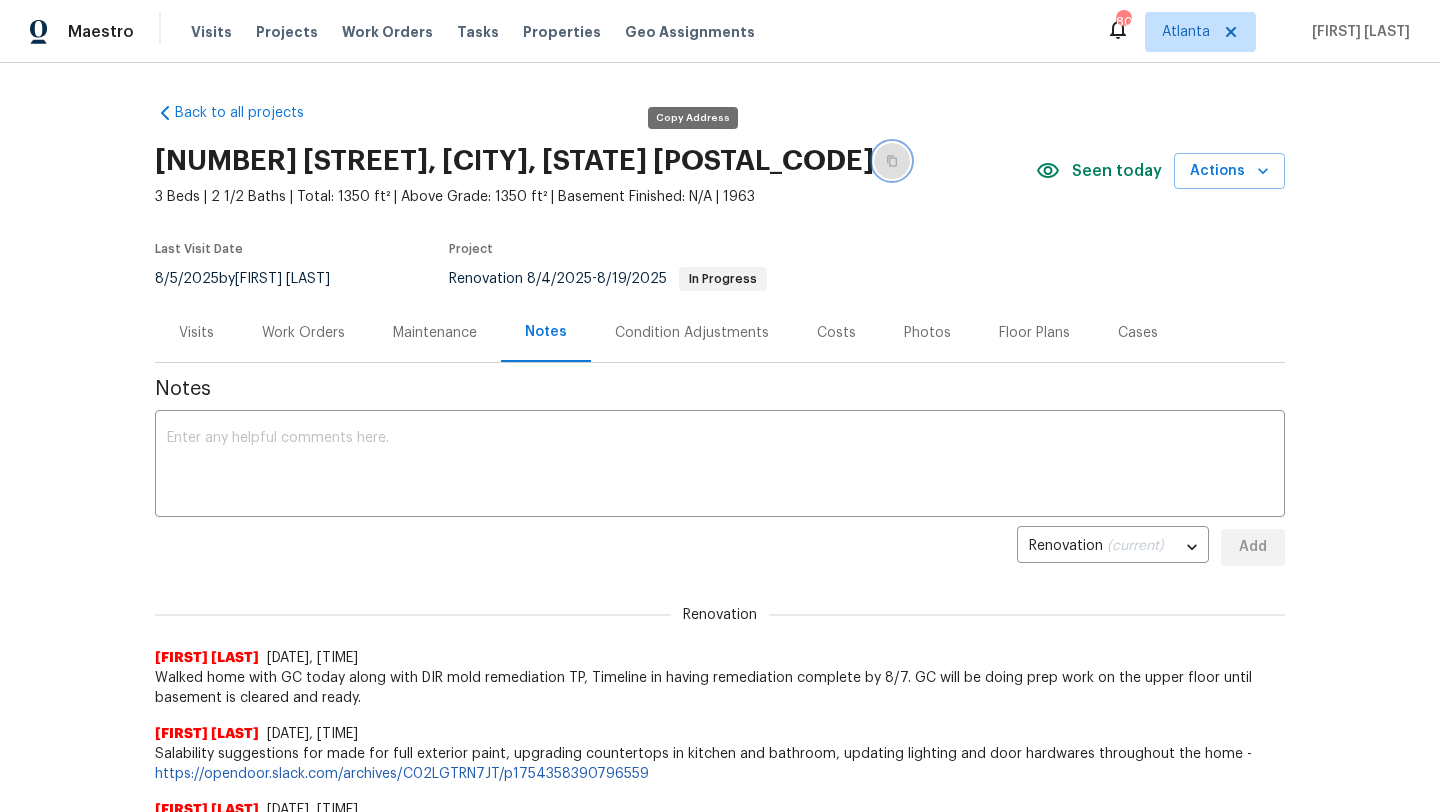 click 